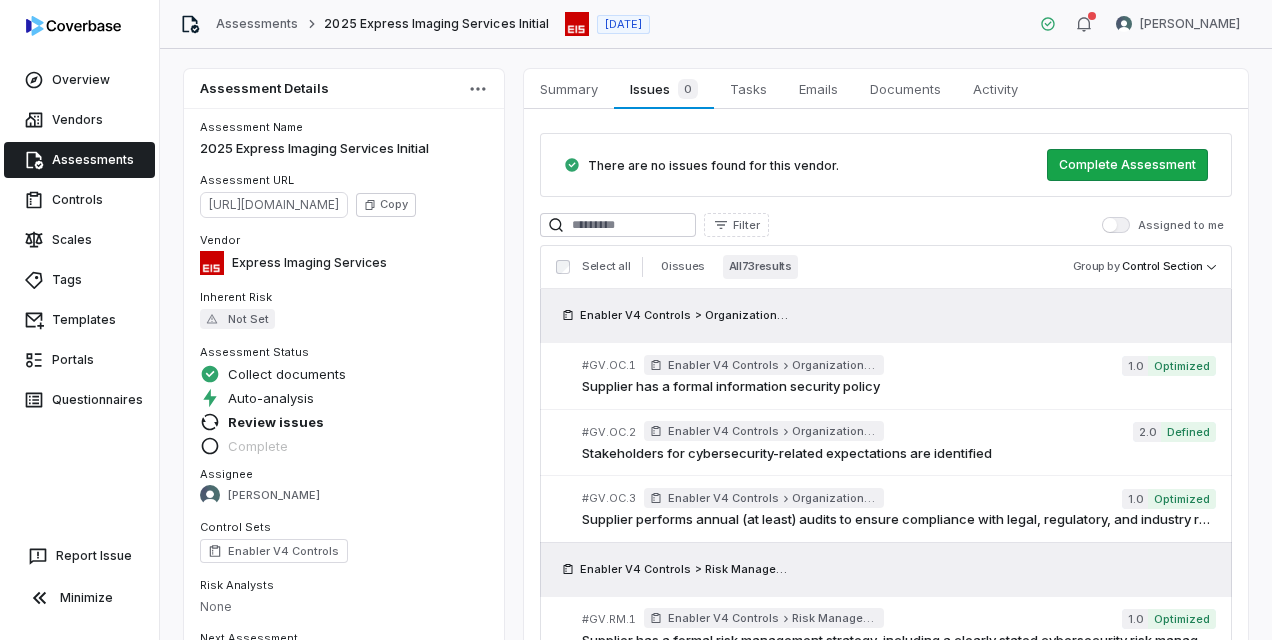 scroll, scrollTop: 0, scrollLeft: 0, axis: both 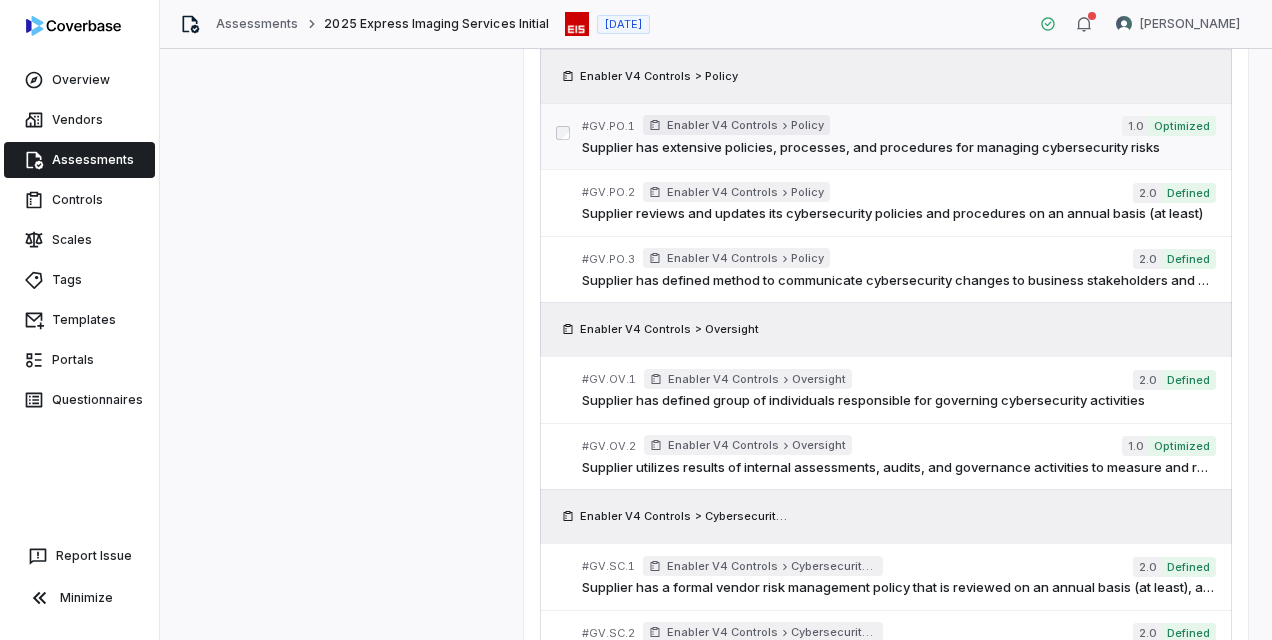 click on "Supplier has extensive policies, processes, and procedures for managing cybersecurity risks" at bounding box center (898, 148) 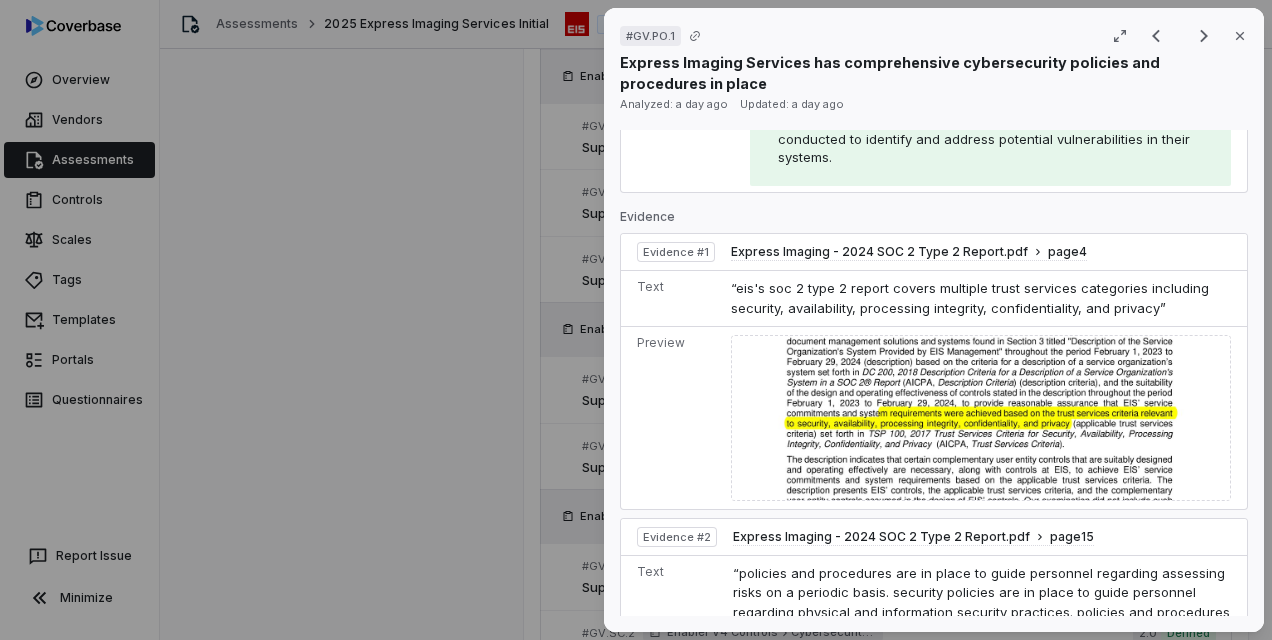 scroll, scrollTop: 700, scrollLeft: 0, axis: vertical 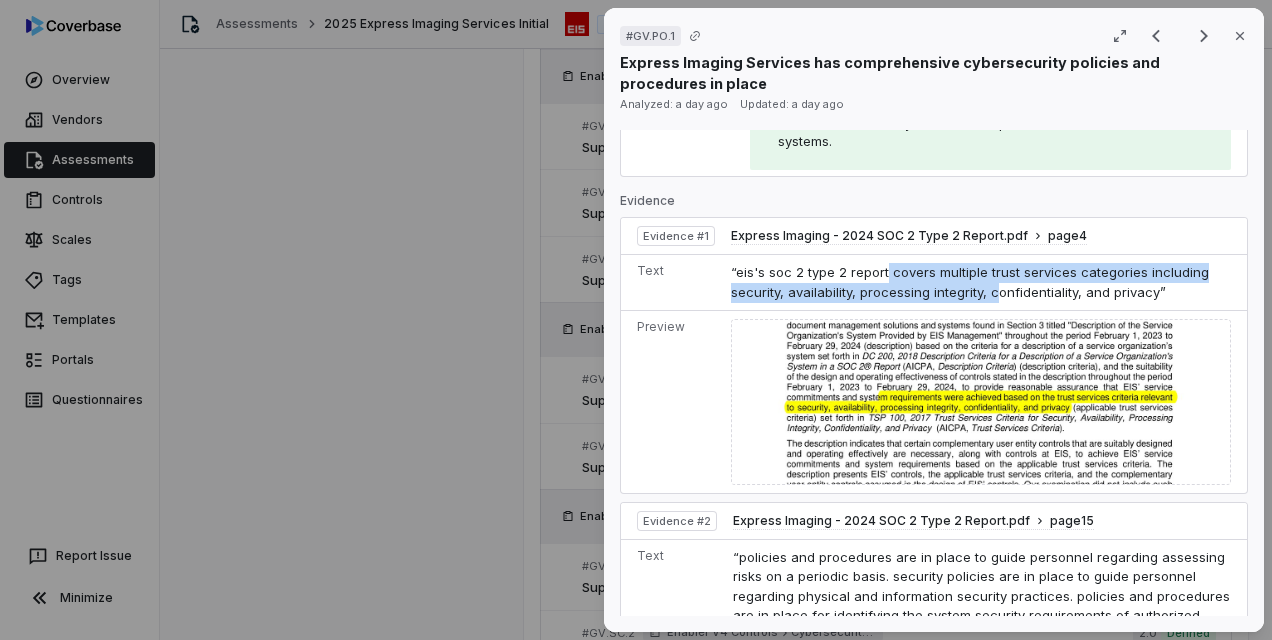drag, startPoint x: 881, startPoint y: 278, endPoint x: 998, endPoint y: 292, distance: 117.83463 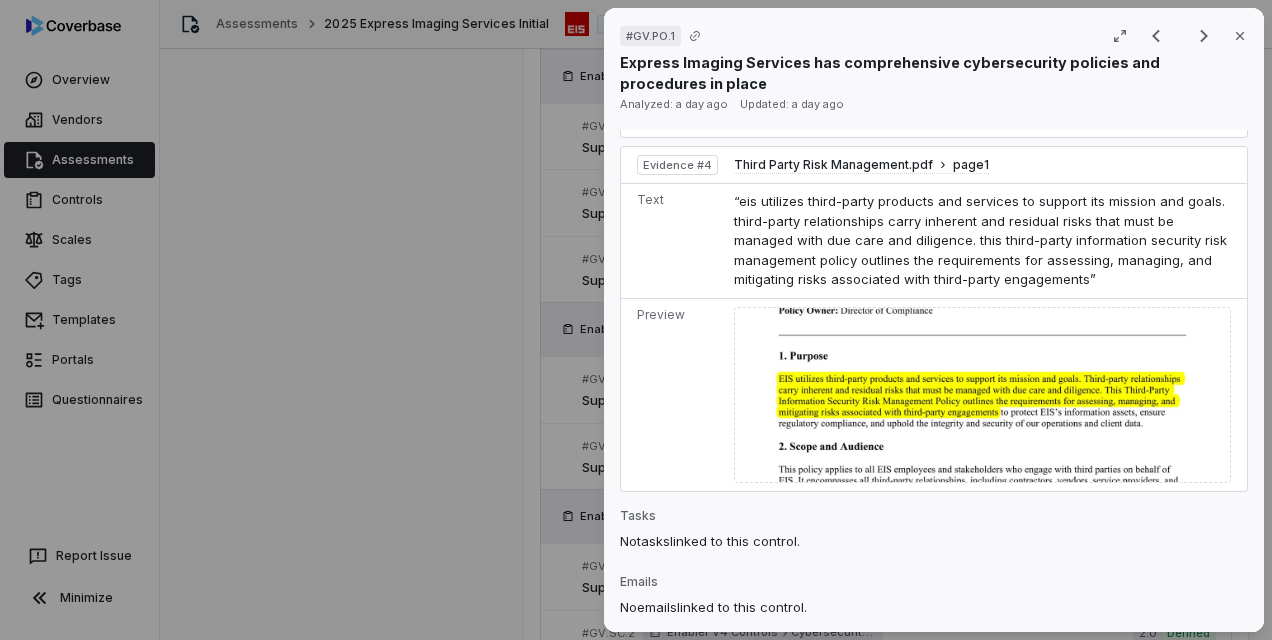 scroll, scrollTop: 1996, scrollLeft: 0, axis: vertical 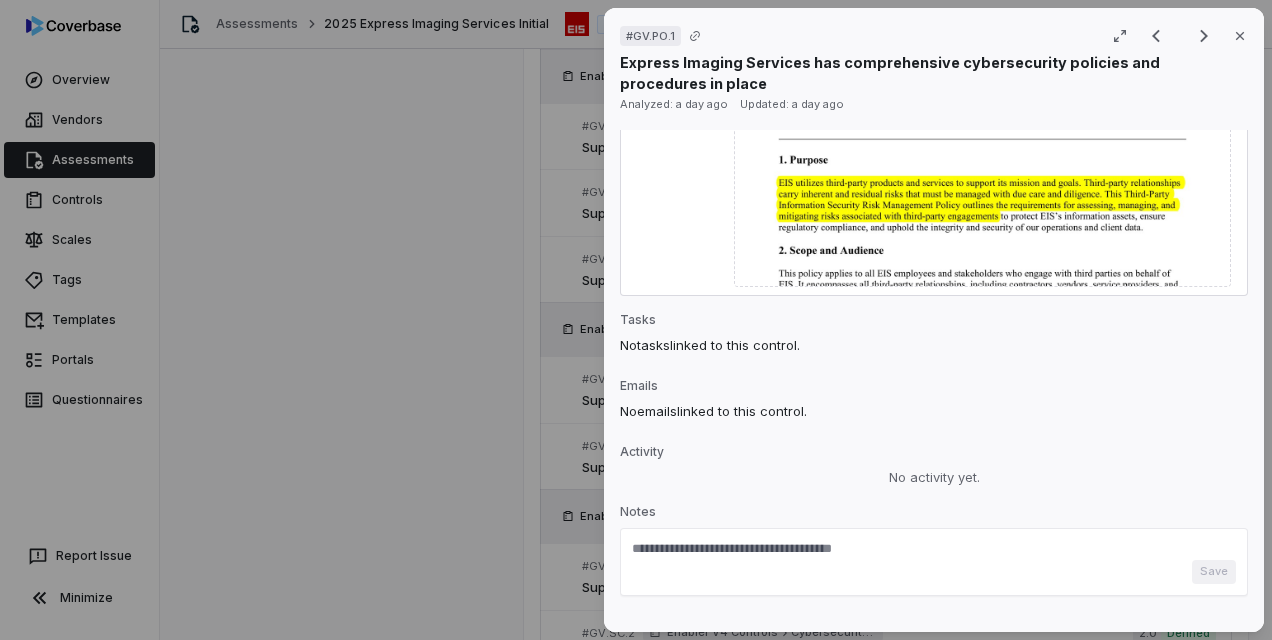 click on "# GV.PO.1 Result 10 of 25 Close Express Imaging Services has comprehensive cybersecurity policies and procedures in place Analyzed: a day ago Updated: a day ago No issue found Mark as issue Control Expectation Supplier has extensive policies, processes, and procedures for managing cybersecurity risks  Guidance no guidance Control Set Enabler V4 Controls Policy  Weight 1 Evaluation Correct the AI Edit   Score 1.0 Optimized Analysis Express Imaging Services demonstrates extensive policies and procedures for managing cybersecurity risks through their SOC 2 Type 2 report, which covers multiple trust services categories including security, availability, processing integrity, confidentiality, and privacy. Evidence # 1 The company has implemented a wide range of security policies and procedures, including those for risk assessment, physical and information security, system security requirements, incident response, and change management. Evidence # 2 Evidence # 3 Evidence # 4 Evidence Evidence # 1 page  4 Text 2 15 3" at bounding box center (636, 320) 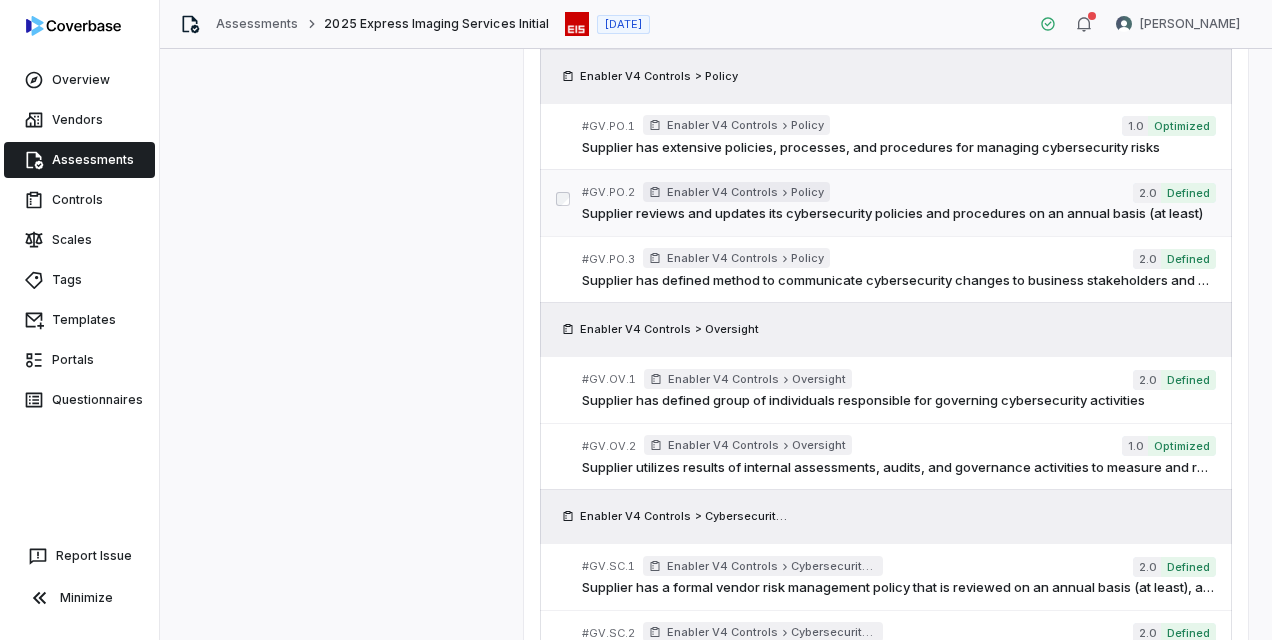 click on "Supplier reviews and updates its cybersecurity policies and procedures on an annual basis (at least)" at bounding box center (898, 214) 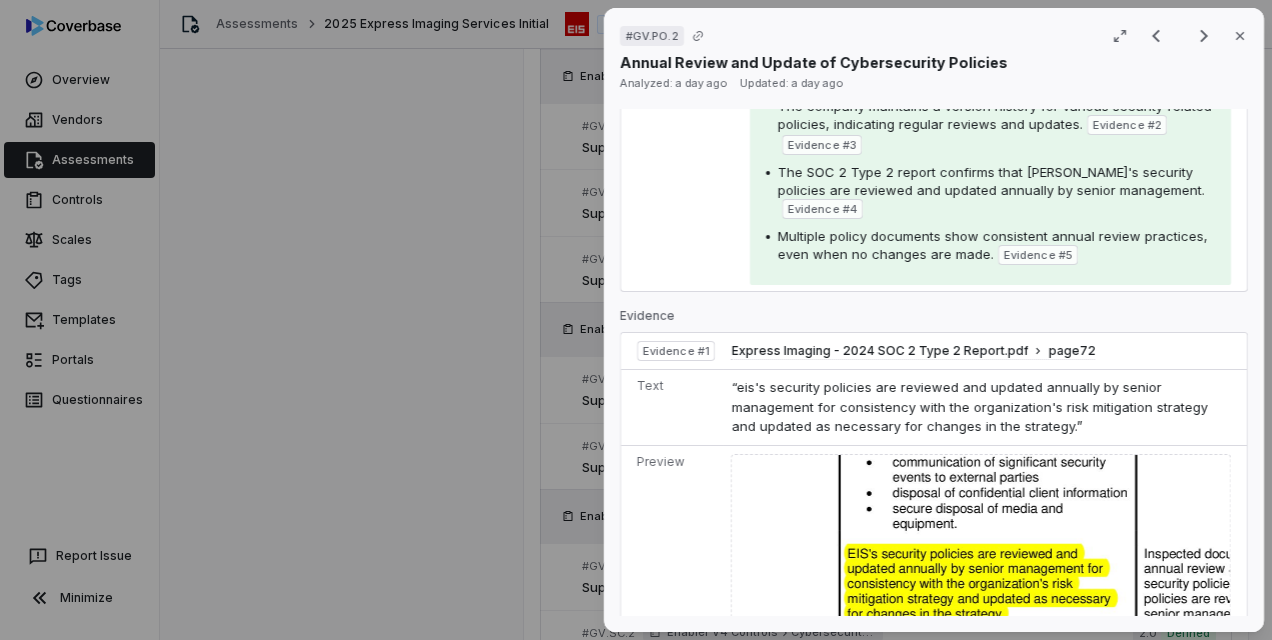 scroll, scrollTop: 500, scrollLeft: 0, axis: vertical 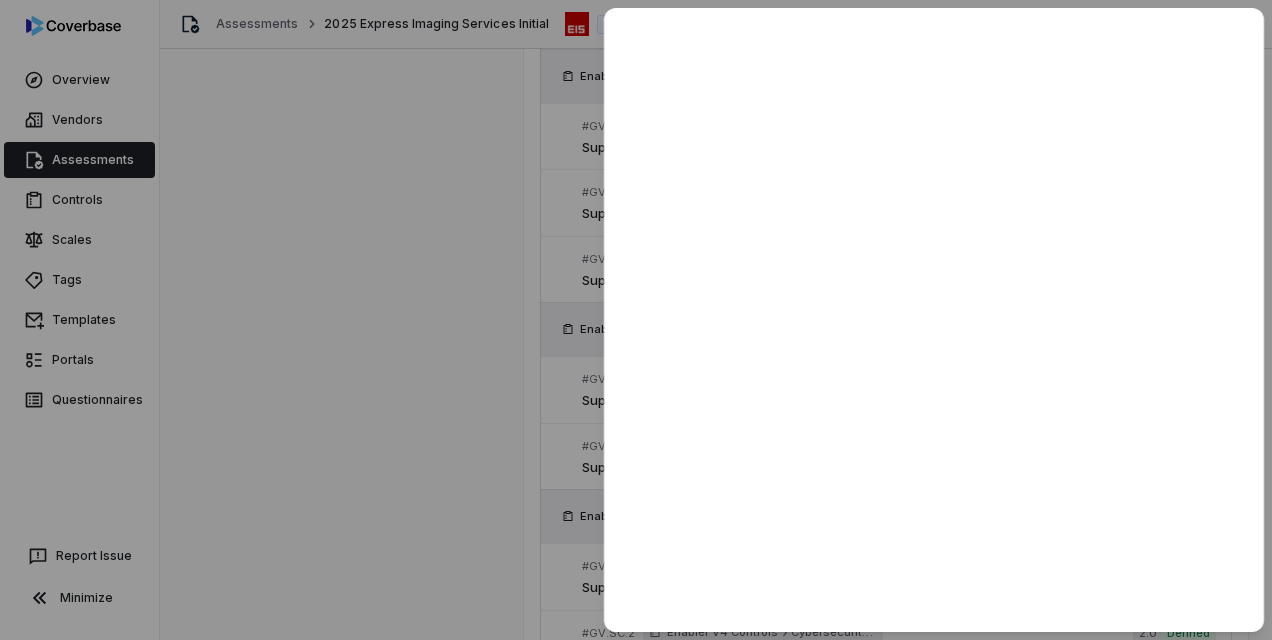 click at bounding box center (636, 320) 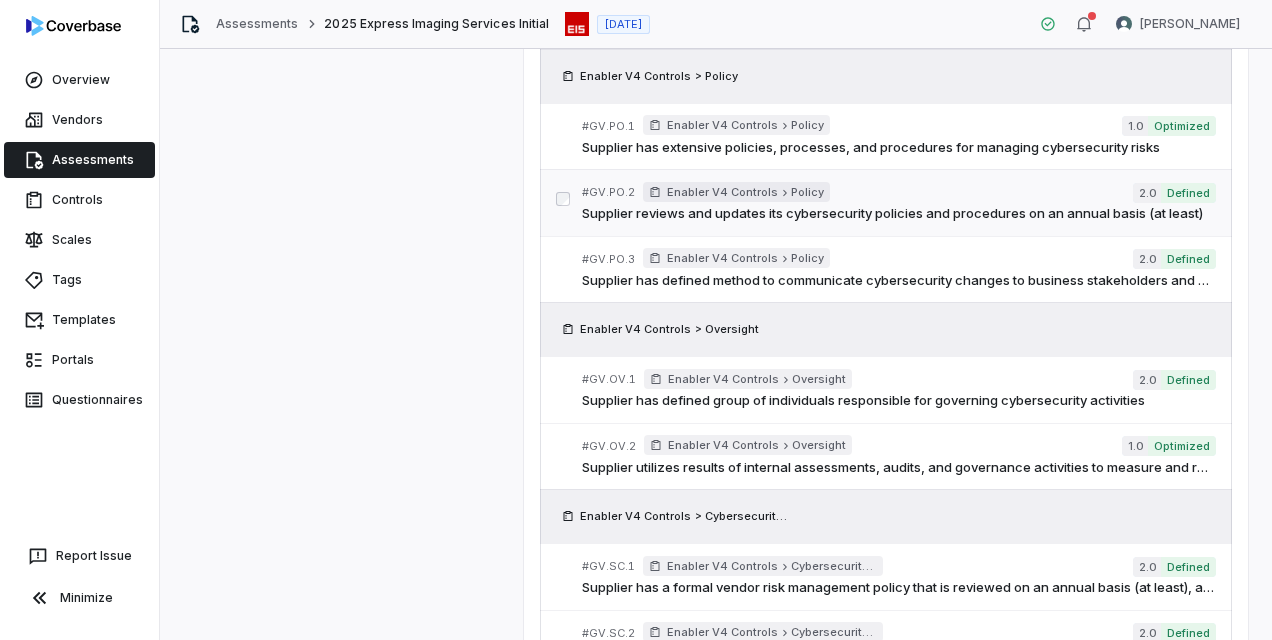 click on "Supplier reviews and updates its cybersecurity policies and procedures on an annual basis (at least)" at bounding box center [898, 214] 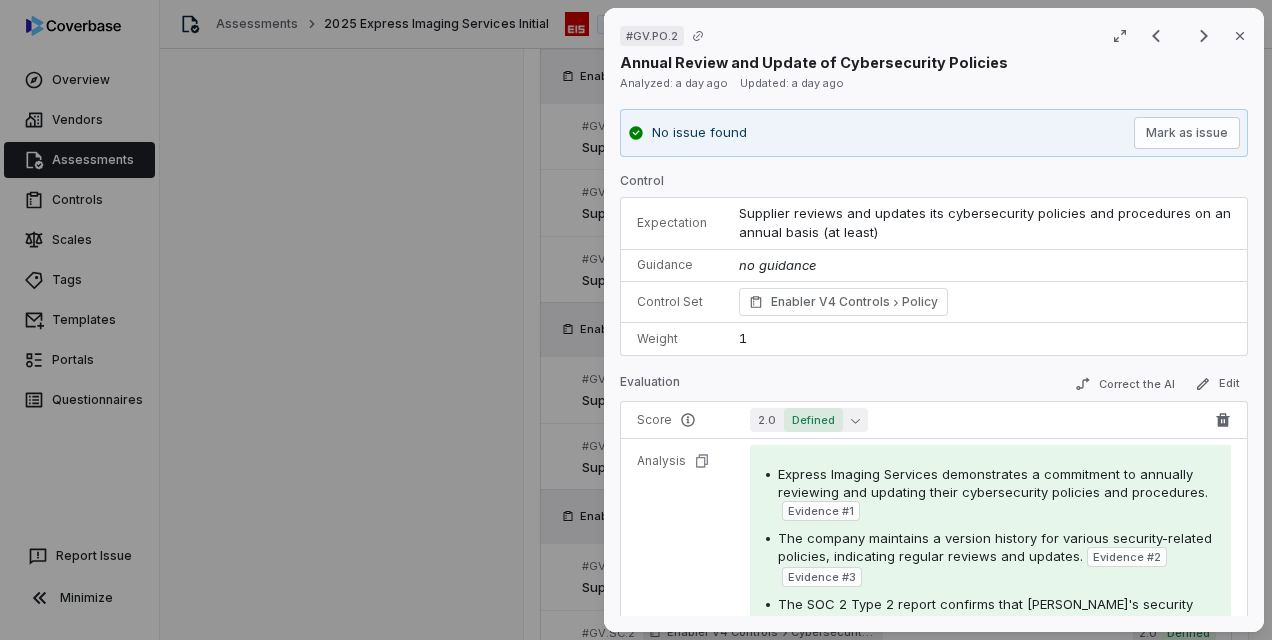 click on "Defined" at bounding box center [813, 420] 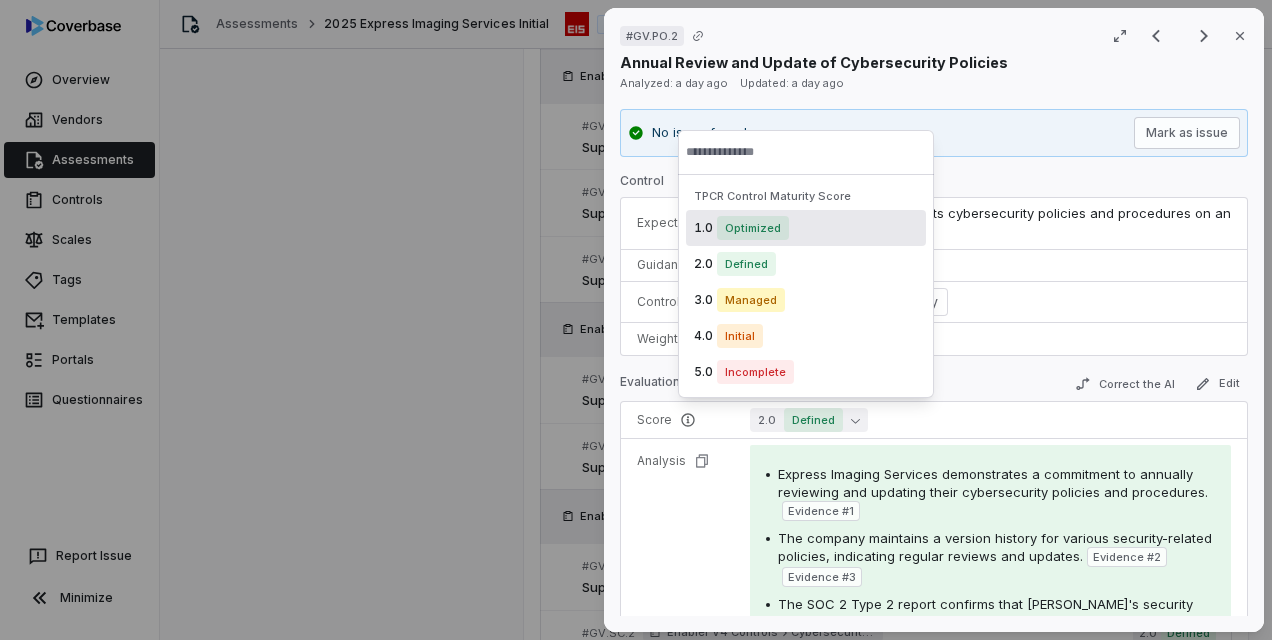 click on "Optimized" at bounding box center [753, 228] 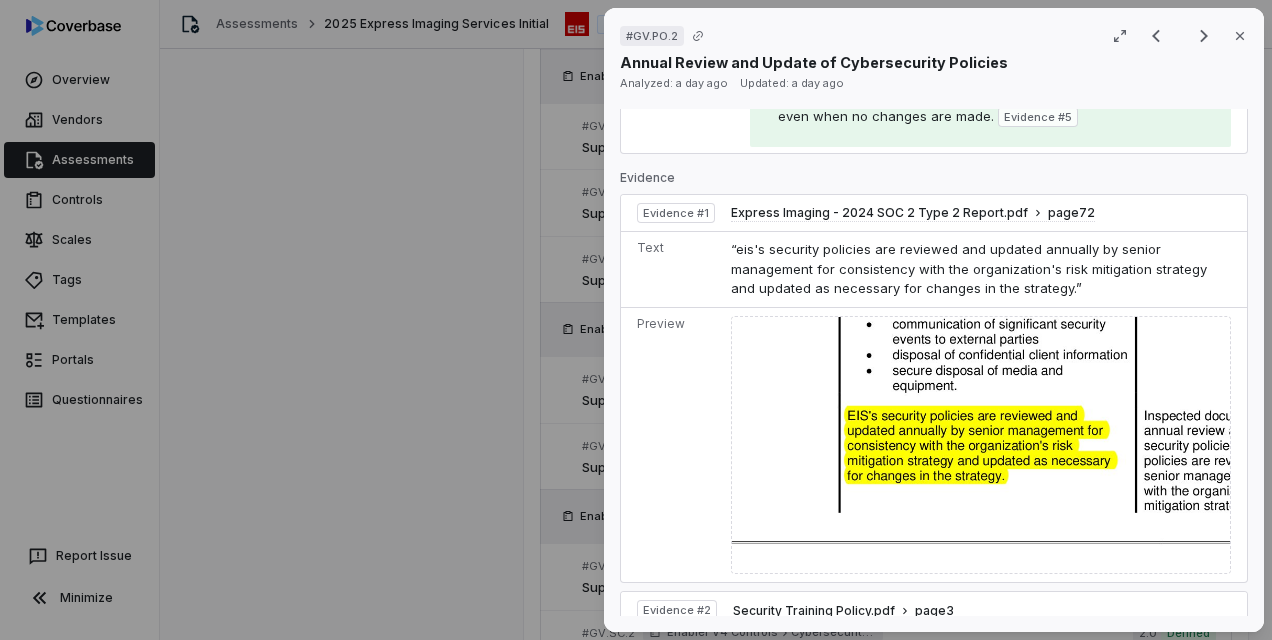 scroll, scrollTop: 600, scrollLeft: 0, axis: vertical 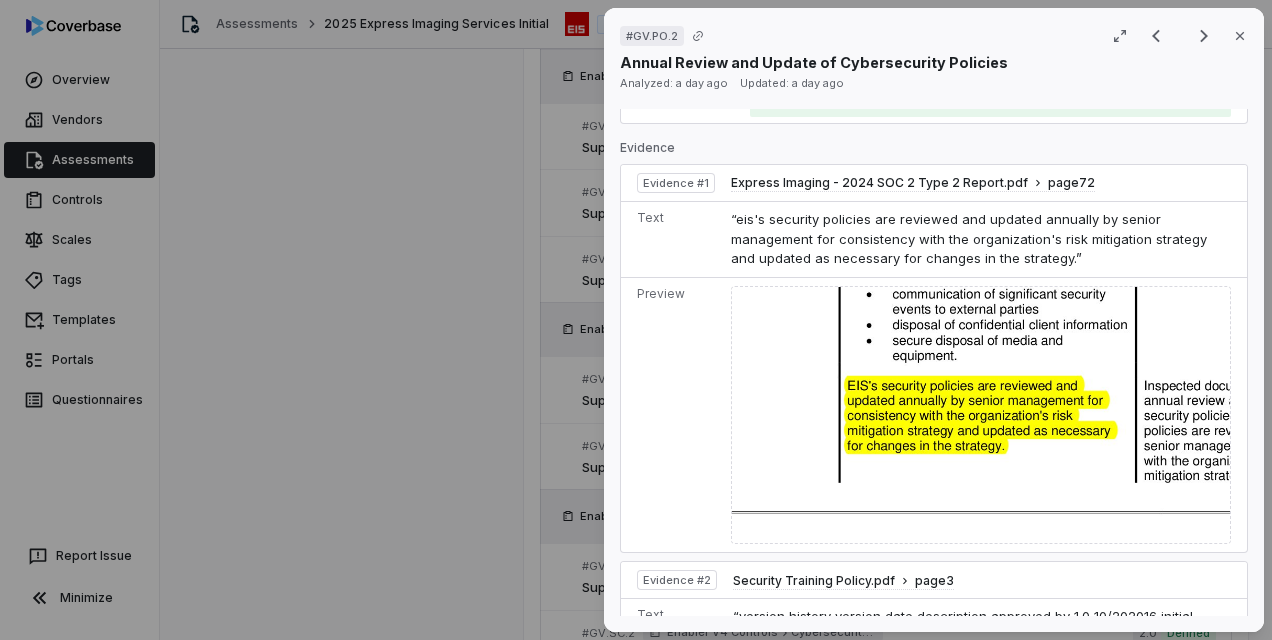 click on "# GV.PO.2 Result 11 of 25 Close Annual Review and Update of Cybersecurity Policies Analyzed: a day ago Updated: a day ago No issue found Mark as issue Control Expectation Supplier reviews and updates its cybersecurity policies and procedures on an annual basis (at least) Guidance no guidance Control Set Enabler V4 Controls Policy  Weight 1 Evaluation Correct the AI Edit   Score 1.0 Optimized Analysis Express Imaging Services demonstrates a commitment to annually reviewing and updating their cybersecurity policies and procedures. Evidence # 1 The company maintains a version history for various security-related policies, indicating regular reviews and updates. Evidence # 2 Evidence # 3 The SOC 2 Type 2 report confirms that EIS's security policies are reviewed and updated annually by senior management. Evidence # 4 Multiple policy documents show consistent annual review practices, even when no changes are made. Evidence # 5 Evidence Evidence # 1 Express Imaging - 2024 SOC 2 Type 2 Report.pdf page  72 Text 2 3 3" at bounding box center [636, 320] 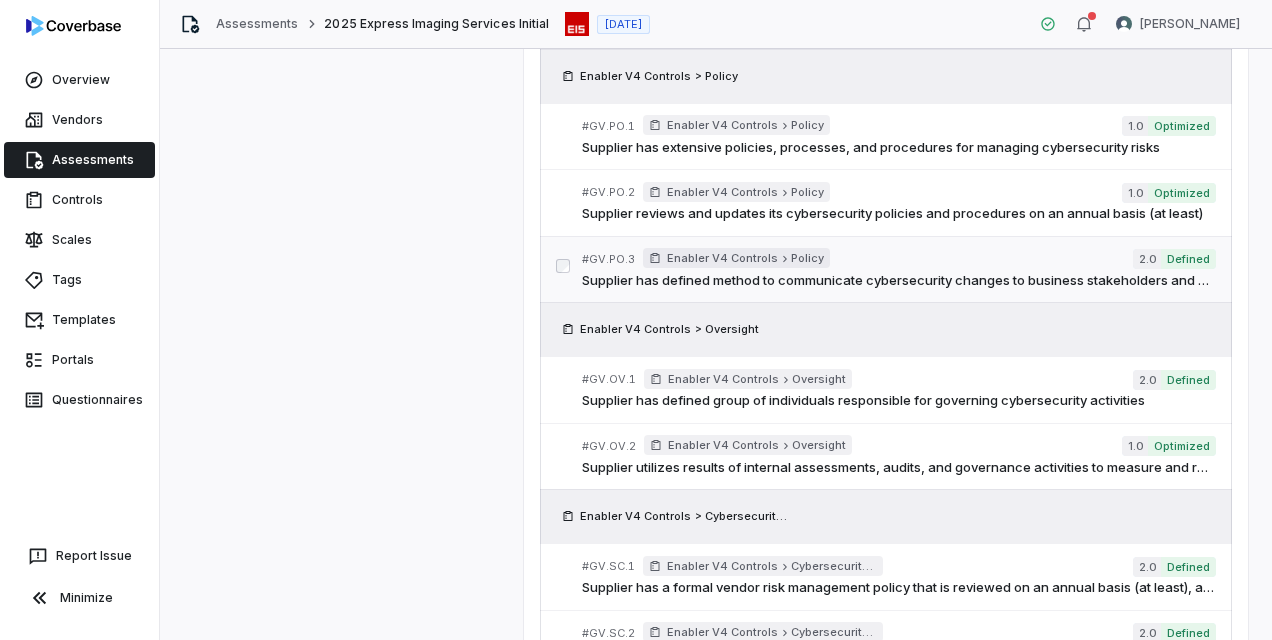 click on "Supplier has defined method to communicate cybersecurity changes to business stakeholders and operations" at bounding box center (898, 281) 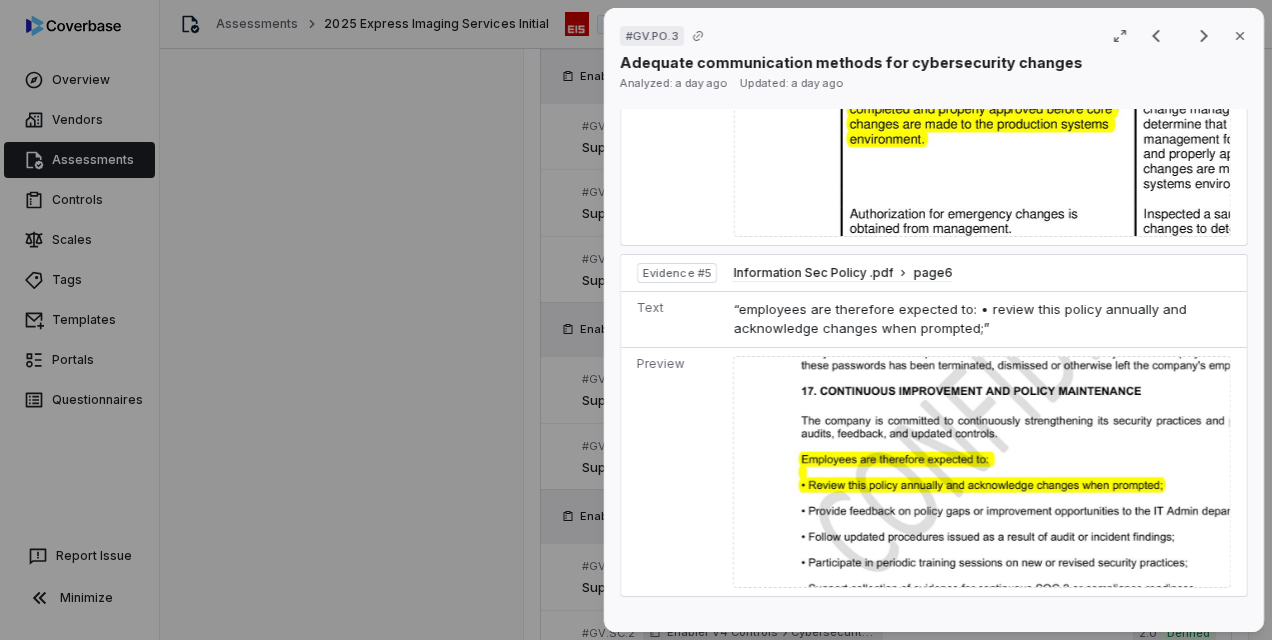 scroll, scrollTop: 2100, scrollLeft: 0, axis: vertical 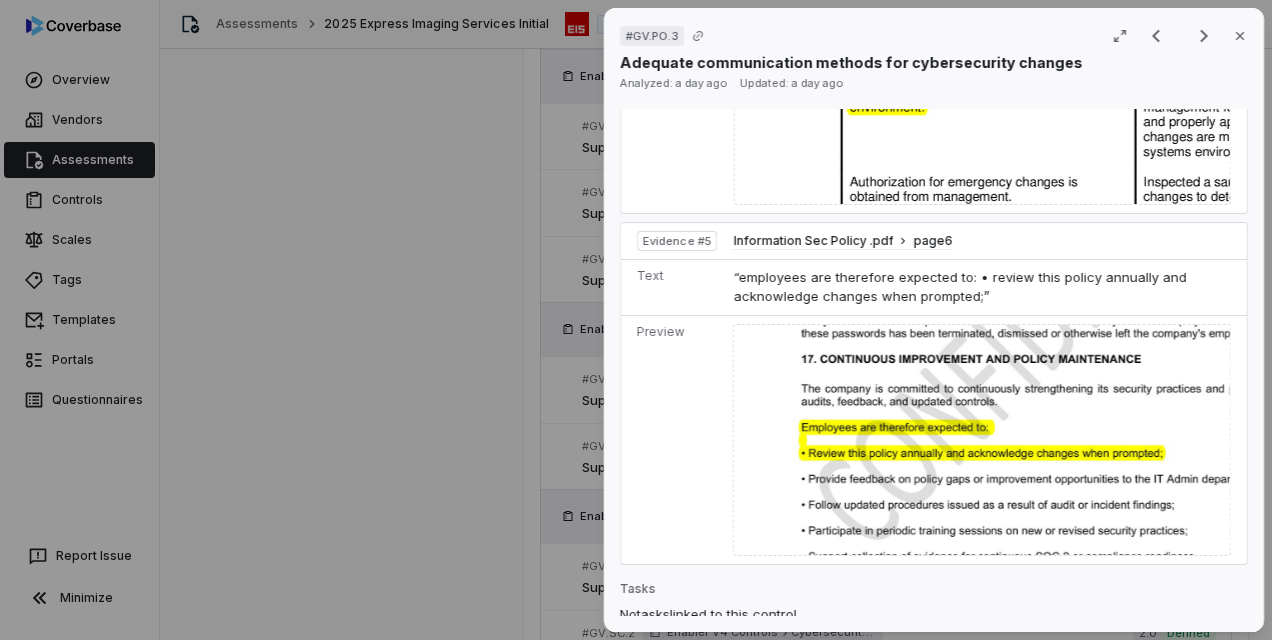 click on "# GV.PO.3 Result 12 of 25 Close Adequate communication methods for cybersecurity changes Analyzed: a day ago Updated: a day ago No issue found Mark as issue Control Expectation Supplier has defined method to communicate cybersecurity changes to business stakeholders and operations Guidance no guidance Control Set Enabler V4 Controls Policy  Weight 1 Evaluation Correct the AI Edit   Score 2.0 Defined Analysis Express Imaging Services has established policies and procedures to communicate significant security events and changes to external parties. Evidence # 1 The company utilizes various methods of communication to ensure that customers and other external parties understand their roles and responsibilities, including periodic meetings, email, and customer telephone support lines. Evidence # 2 The organization has implemented a ticketing system to manage systems infrastructure issues and changes, which aids in communicating and tracking cybersecurity-related modifications. Evidence # 3 Evidence # 4 Evidence #" at bounding box center (636, 320) 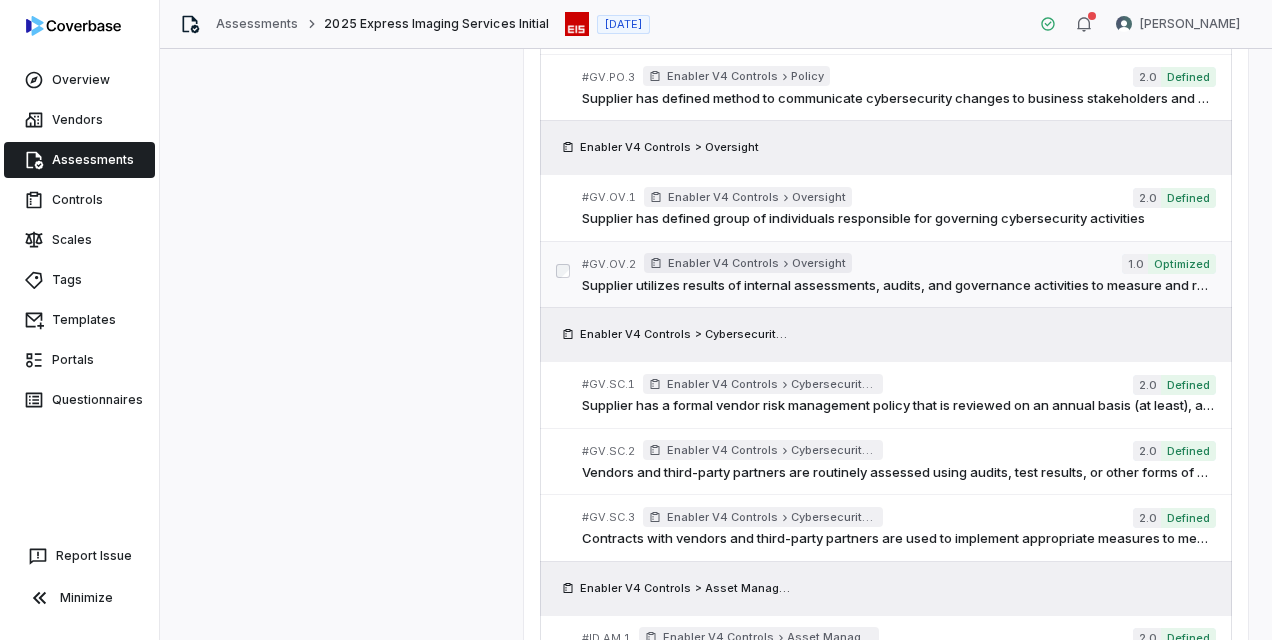 scroll, scrollTop: 1200, scrollLeft: 0, axis: vertical 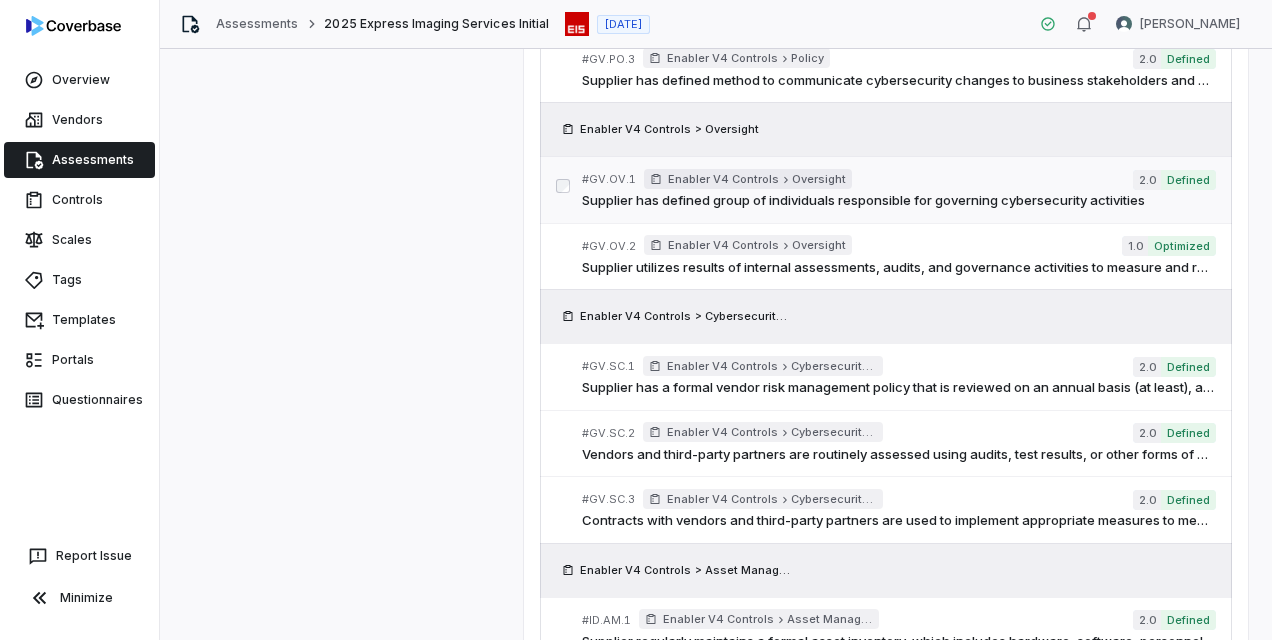 click on "Supplier has defined group of individuals responsible for governing cybersecurity activities" at bounding box center [898, 201] 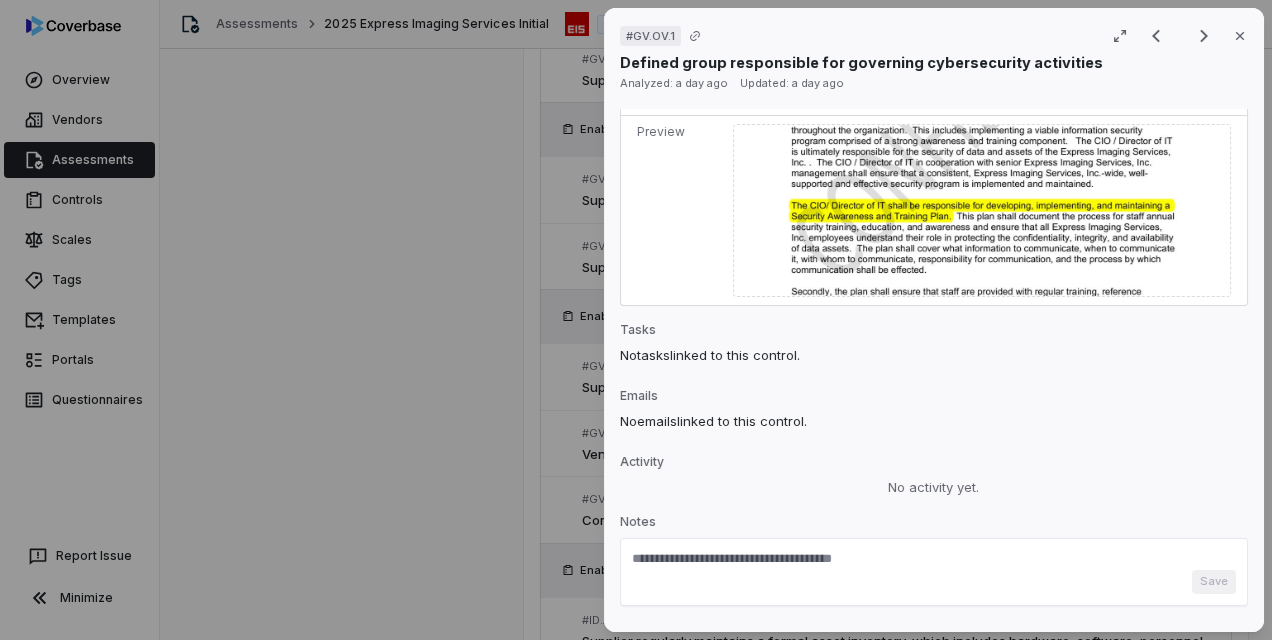 scroll, scrollTop: 2149, scrollLeft: 0, axis: vertical 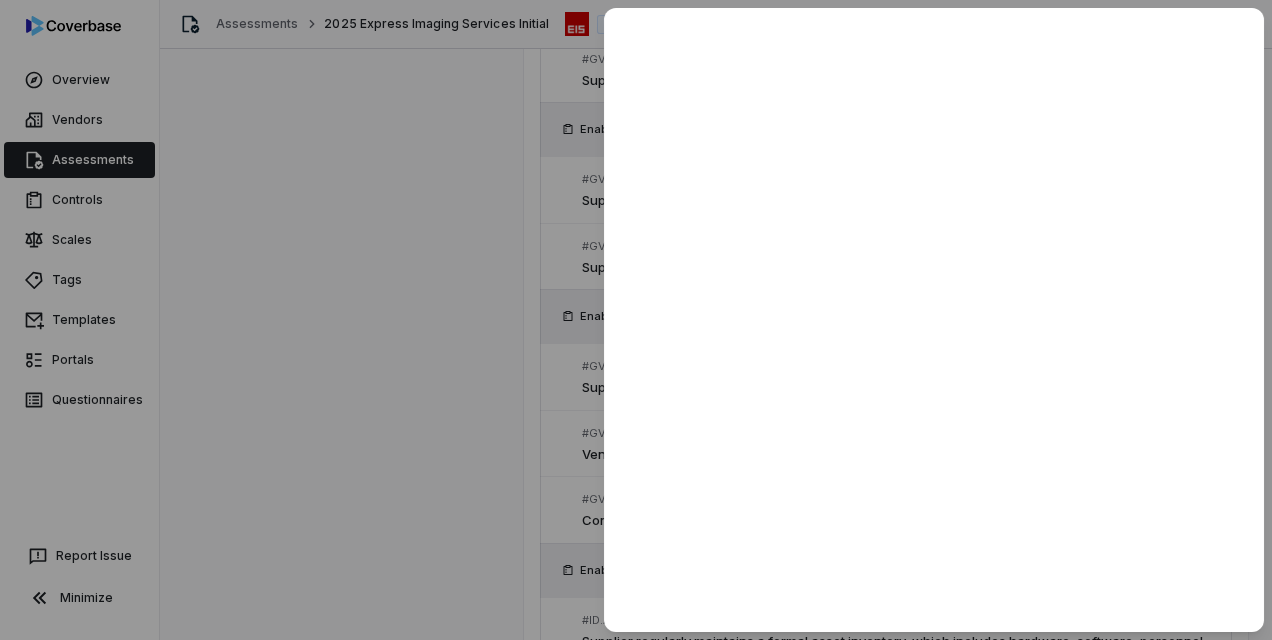 click at bounding box center (636, 320) 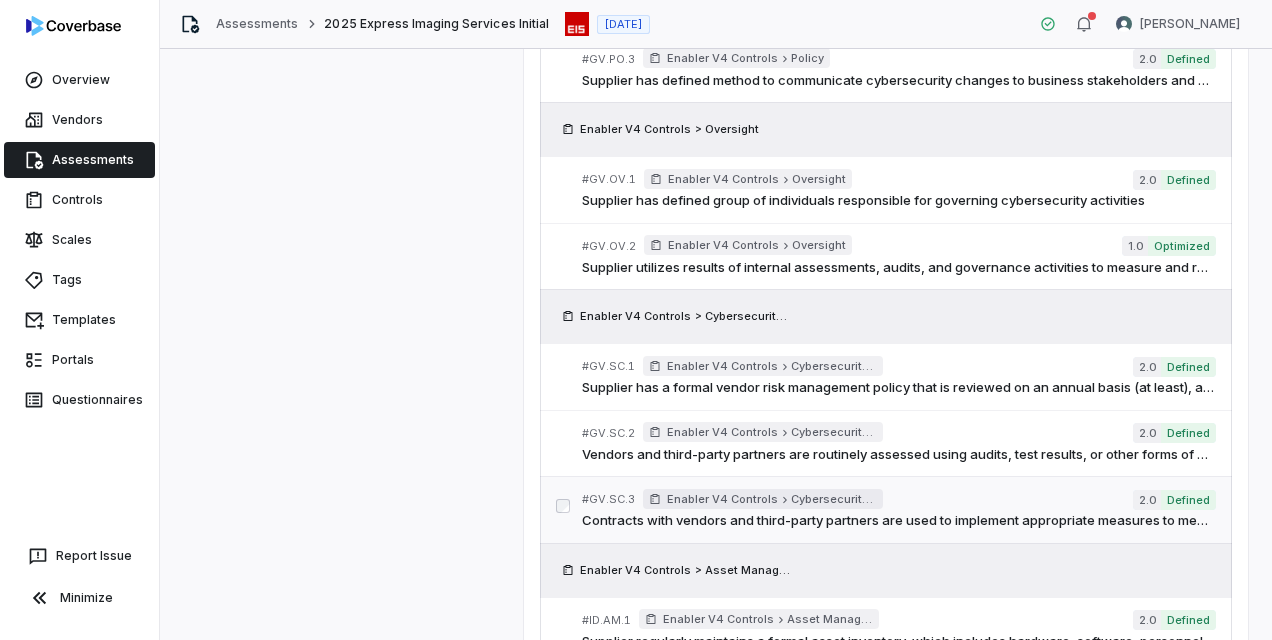 click on "Contracts with vendors and third-party partners are used to implement appropriate measures to meet the objectives of the supplier's cybersecurity program" at bounding box center (898, 521) 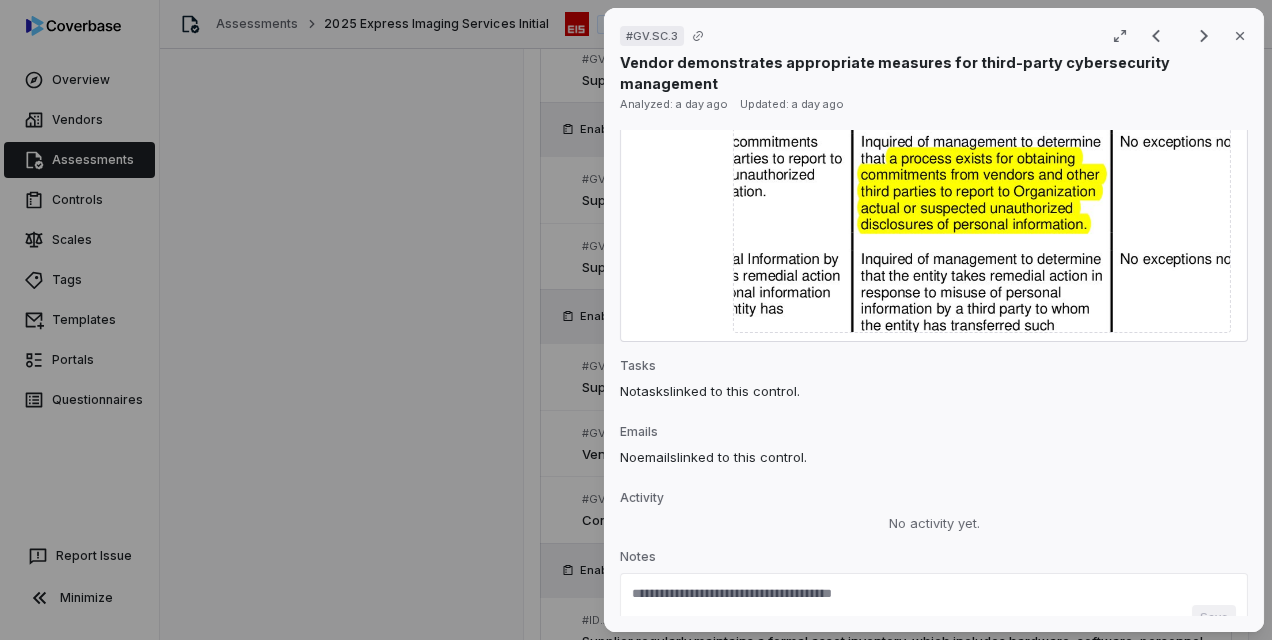 scroll, scrollTop: 2648, scrollLeft: 0, axis: vertical 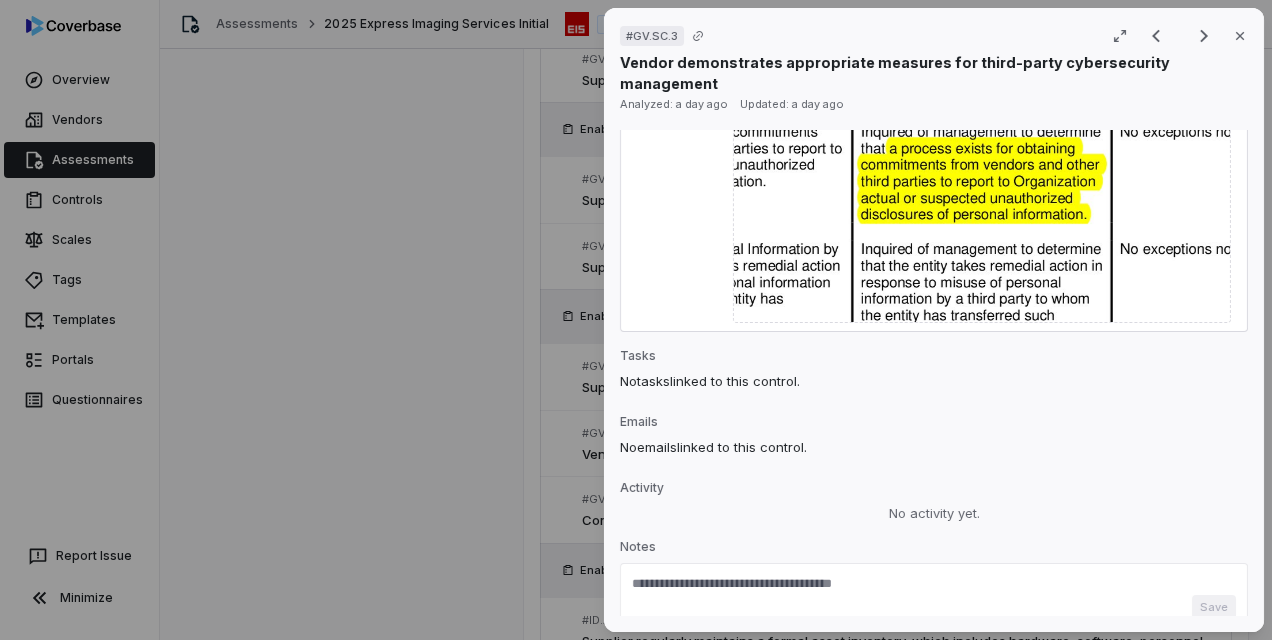 click on "Save" at bounding box center [934, 597] 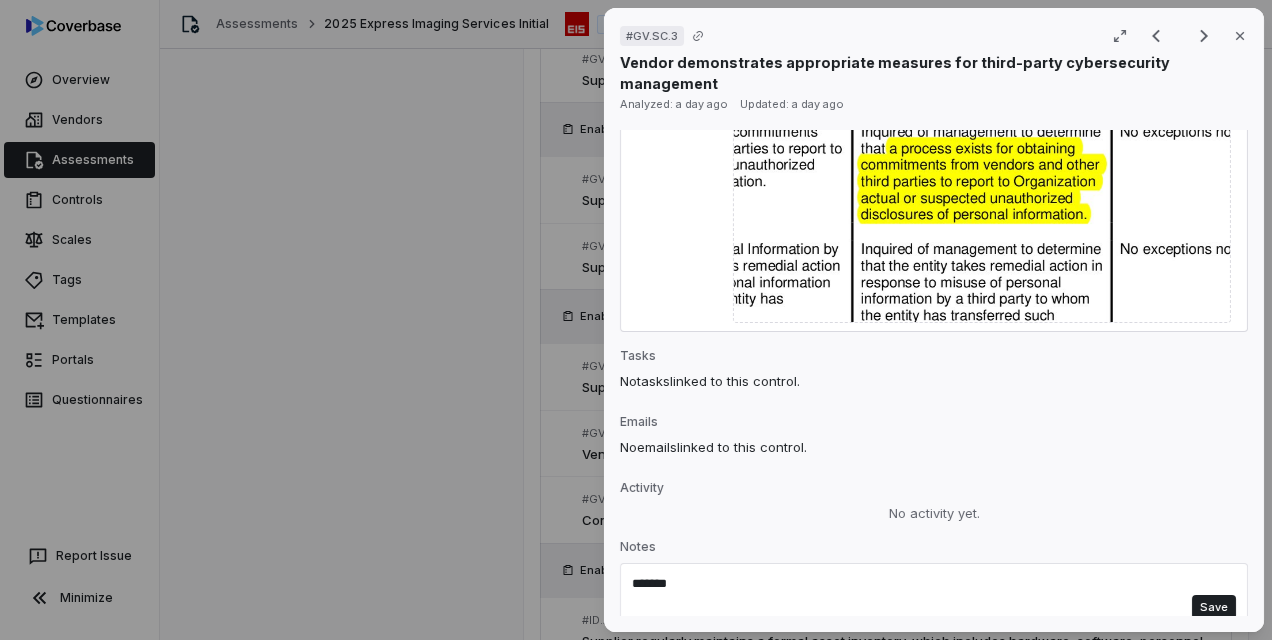 click on "*****" at bounding box center (924, 593) 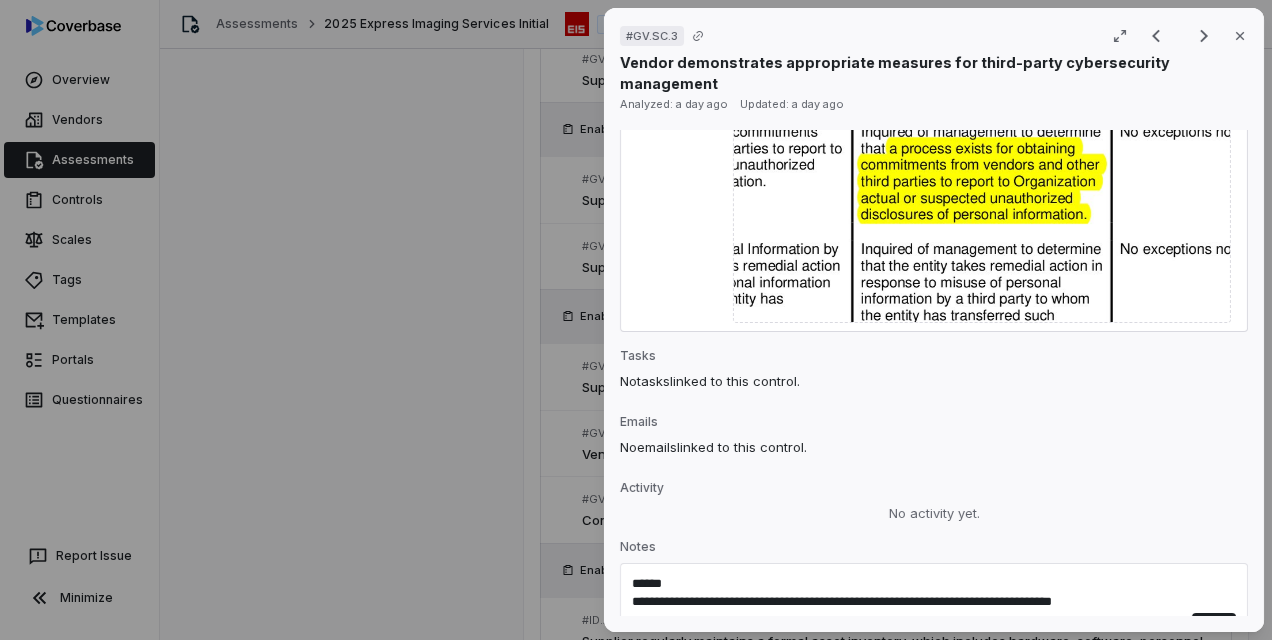 drag, startPoint x: 1196, startPoint y: 551, endPoint x: 1182, endPoint y: 555, distance: 14.56022 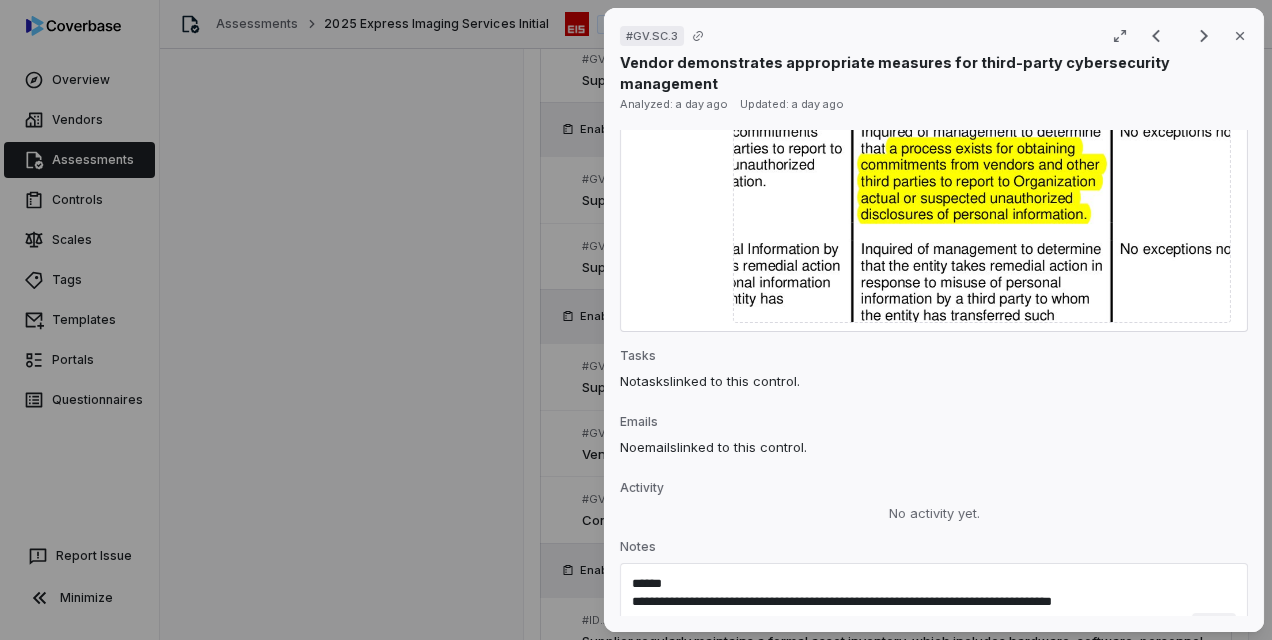 type 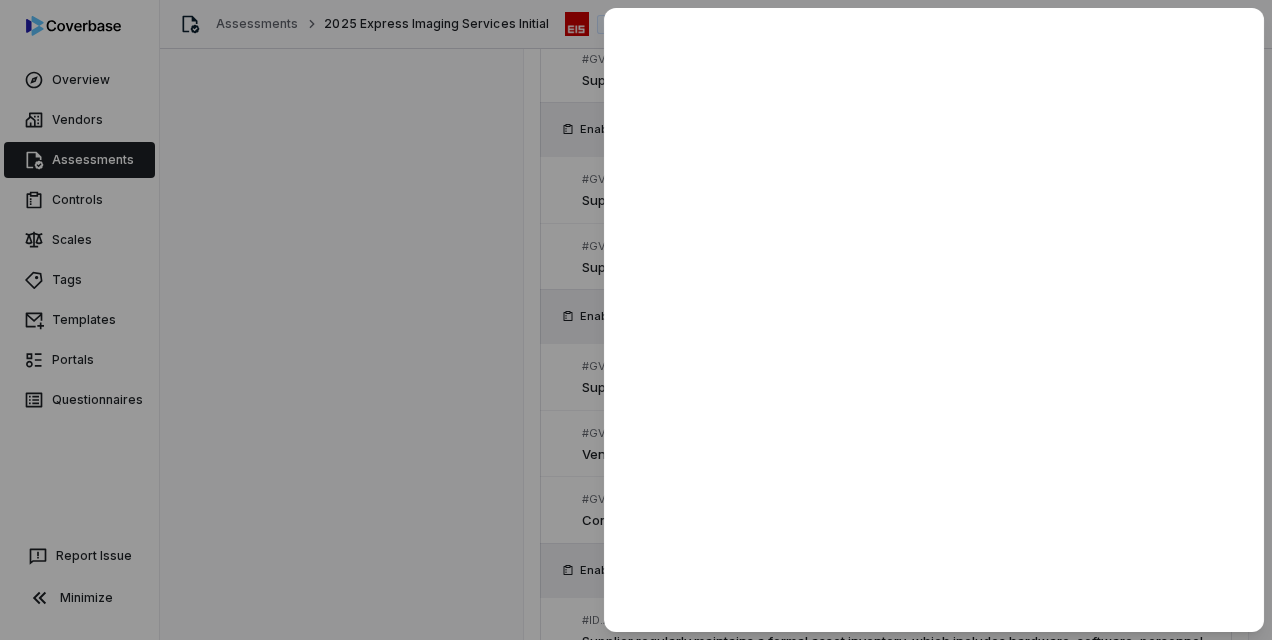 click at bounding box center (636, 320) 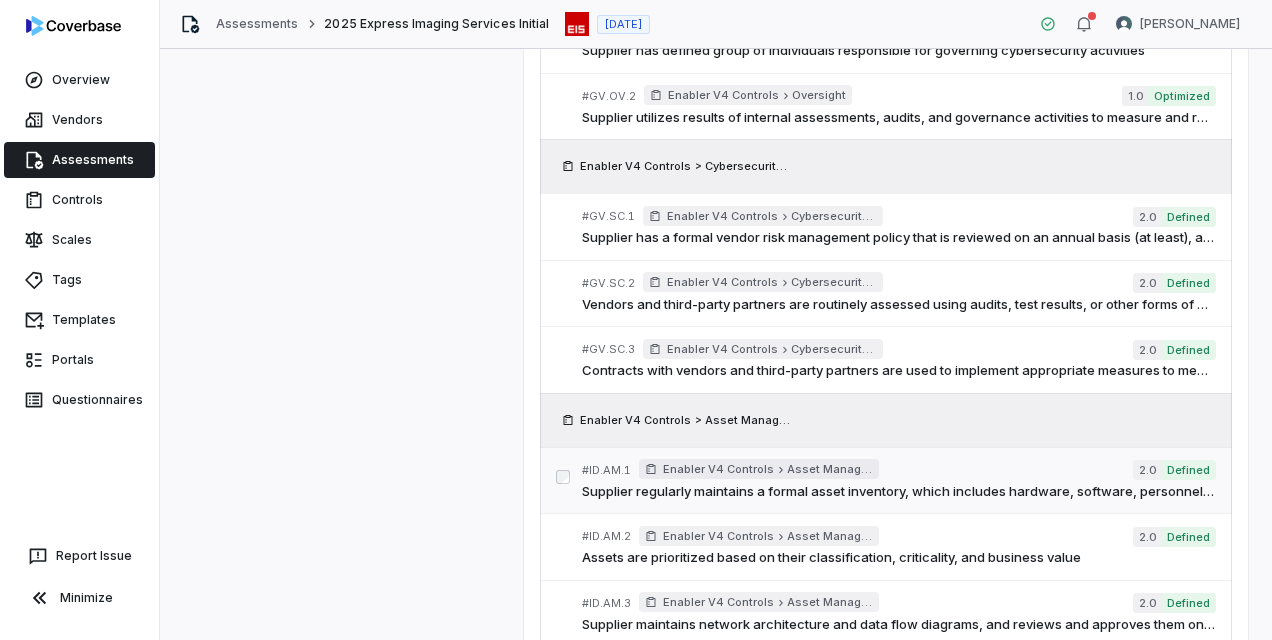 scroll, scrollTop: 1400, scrollLeft: 0, axis: vertical 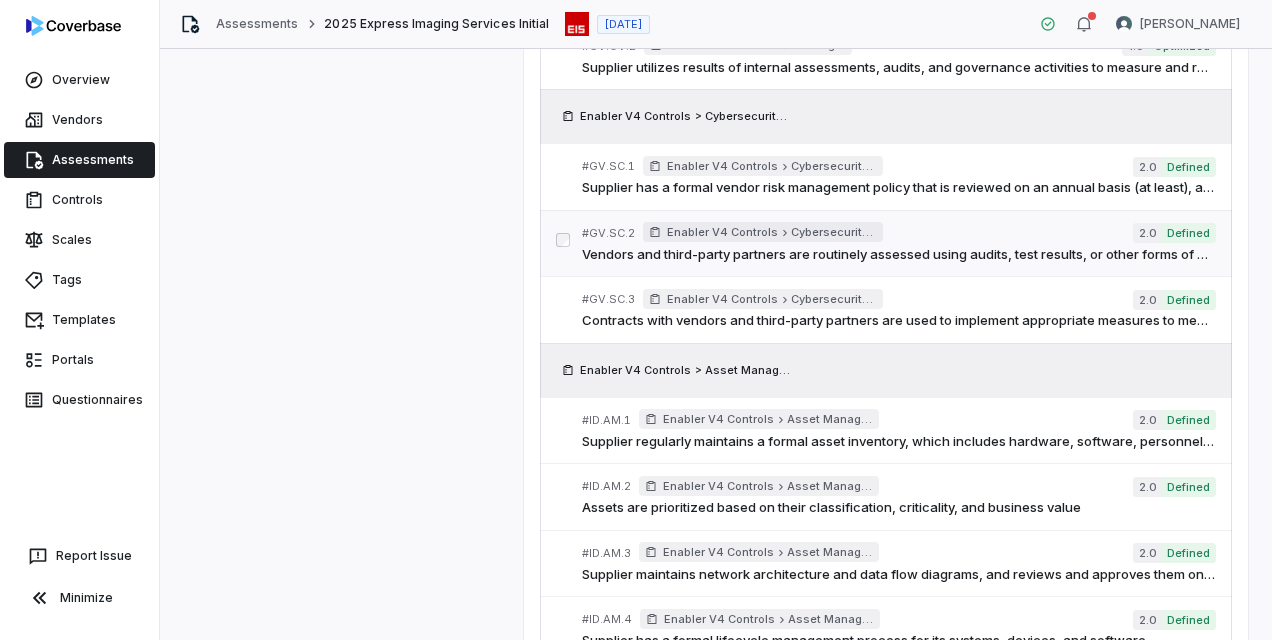 click on "Vendors and third-party partners are routinely assessed using audits, test results, or other forms of evaluation to confirm they are meeting their contractual obligations" at bounding box center [898, 255] 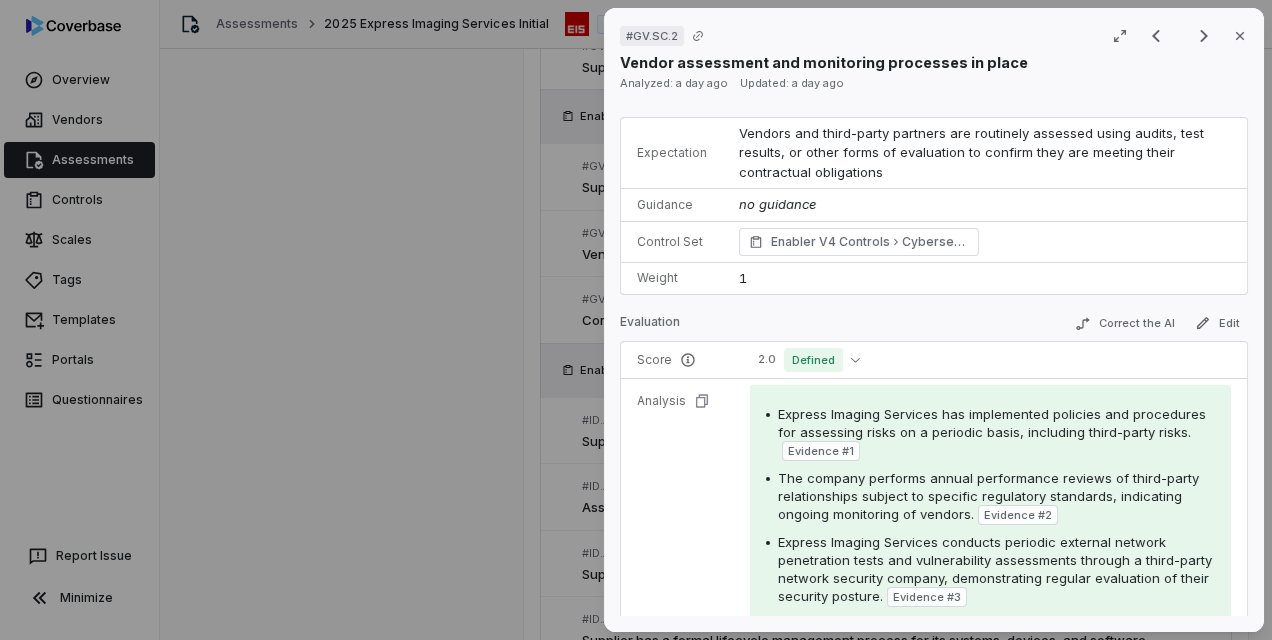 scroll, scrollTop: 0, scrollLeft: 0, axis: both 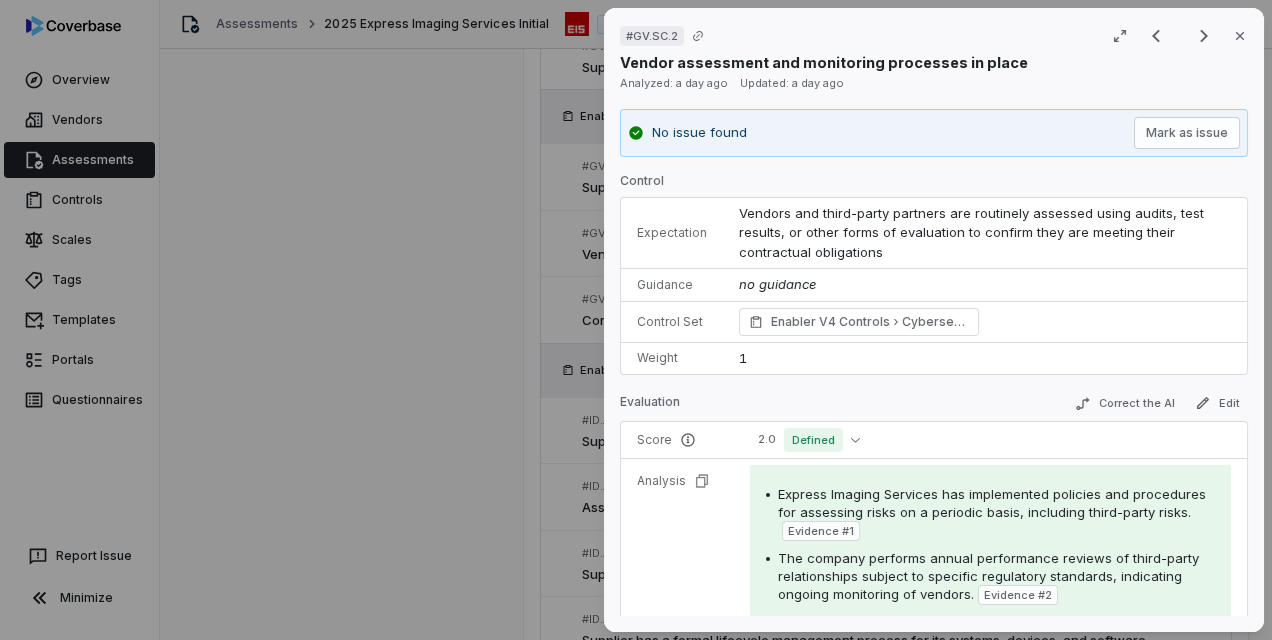 click on "2.0 Defined" at bounding box center [990, 440] 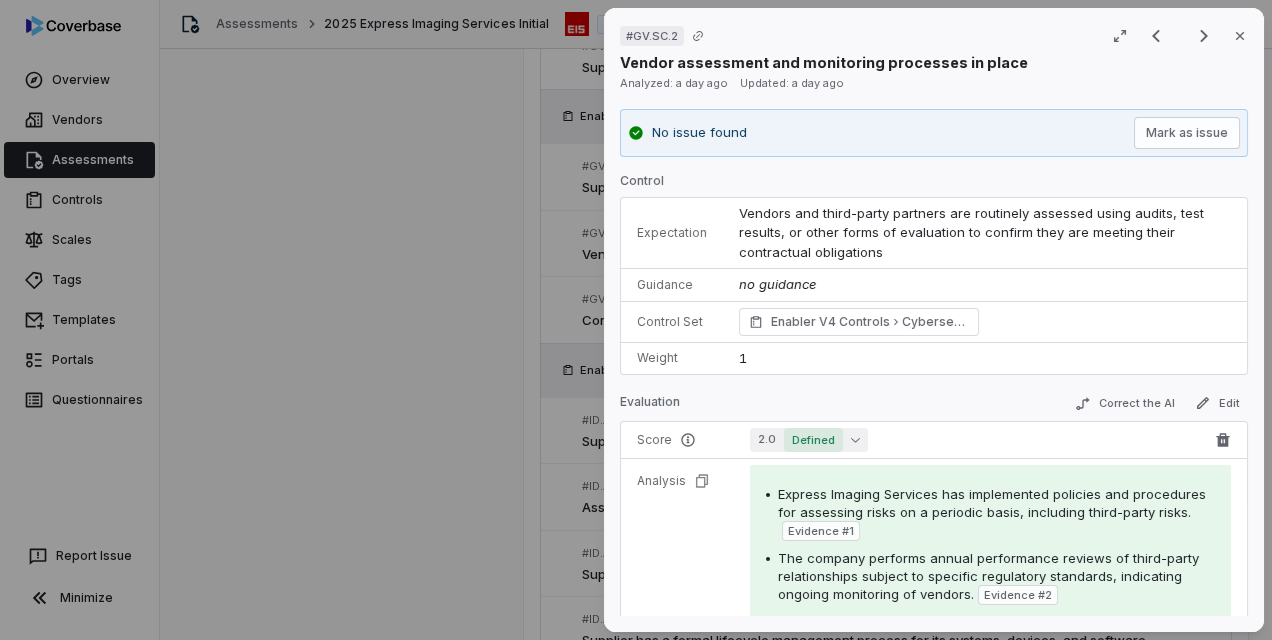 click on "2.0 Defined" at bounding box center (809, 440) 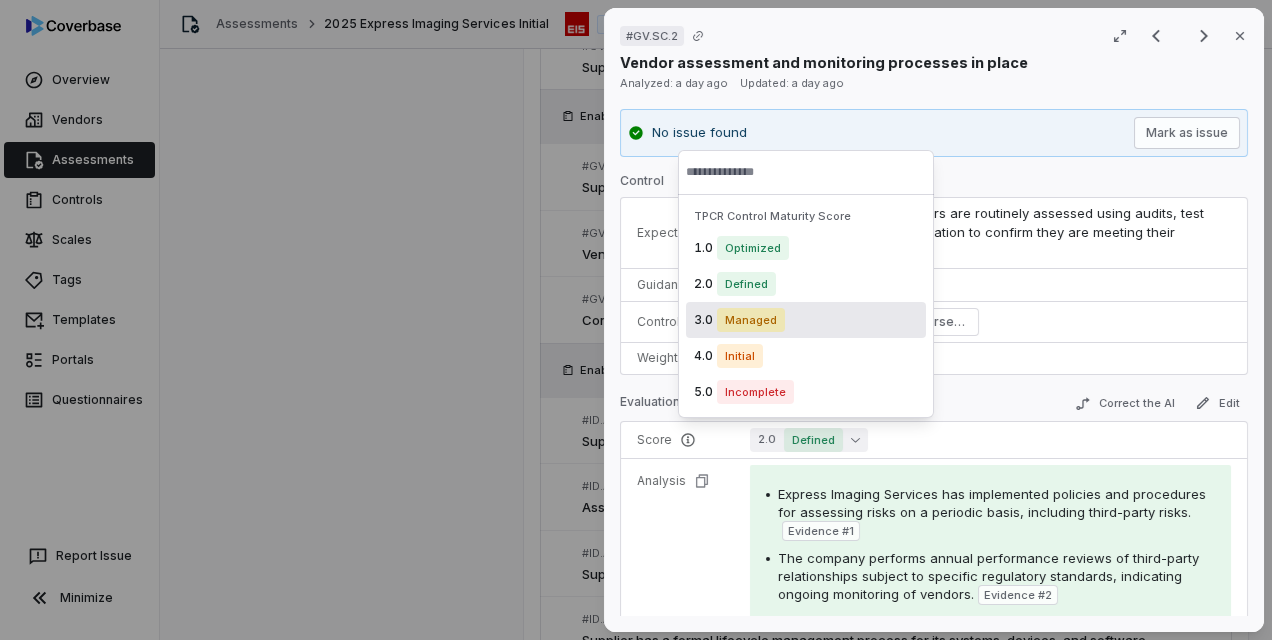 click on "Managed" at bounding box center [751, 320] 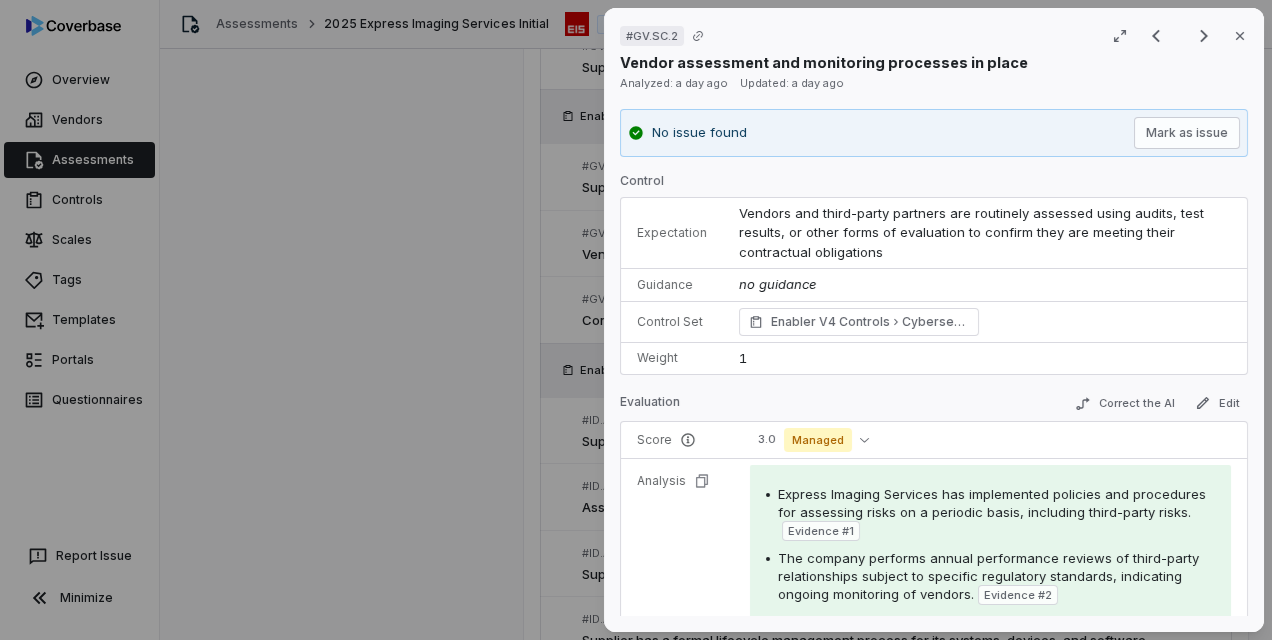 click on "# GV.SC.2 Result 16 of 25 Close Vendor assessment and monitoring processes in place Analyzed: a day ago Updated: a day ago No issue found Mark as issue Control Expectation Vendors and third-party partners are routinely assessed using audits, test results, or other forms of evaluation to confirm they are meeting their contractual obligations Guidance no guidance Control Set Enabler V4 Controls Cybersecurity Supply Chain Risk Management  Weight 1 Evaluation Correct the AI Edit   Score 3.0 Managed Analysis Express Imaging Services has implemented policies and procedures for assessing risks on a periodic basis, including third-party risks. Evidence # 1 The company performs annual performance reviews of third-party relationships subject to specific regulatory standards, indicating ongoing monitoring of vendors. Evidence # 2 Evidence # 3 The company's SOC 2 Type 2 report indicates that management periodically performs internal security assessments, which likely includes review of vendor-related controls. Evidence #" at bounding box center (636, 320) 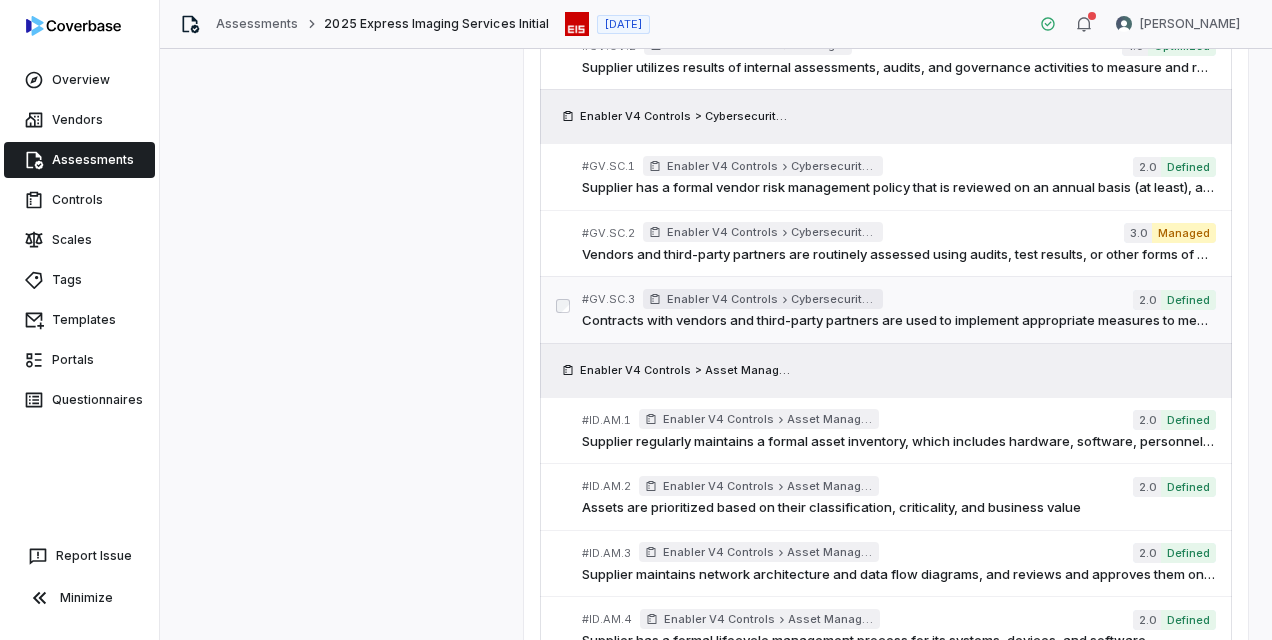 click on "Contracts with vendors and third-party partners are used to implement appropriate measures to meet the objectives of the supplier's cybersecurity program" at bounding box center (898, 321) 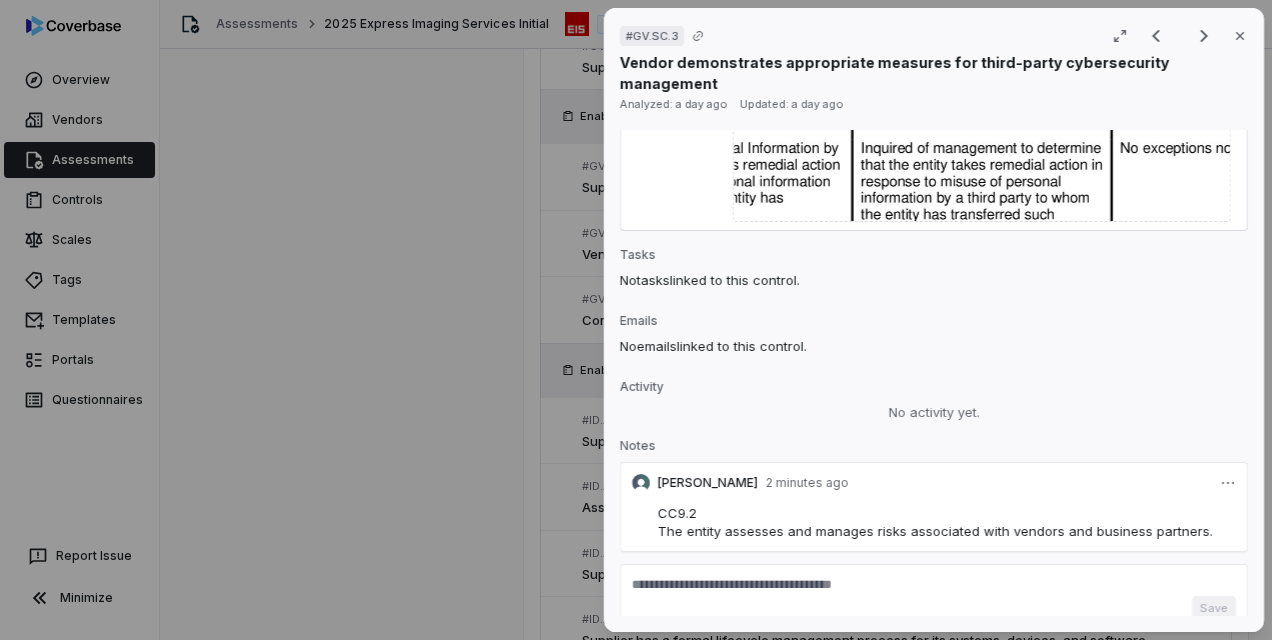 scroll, scrollTop: 2750, scrollLeft: 0, axis: vertical 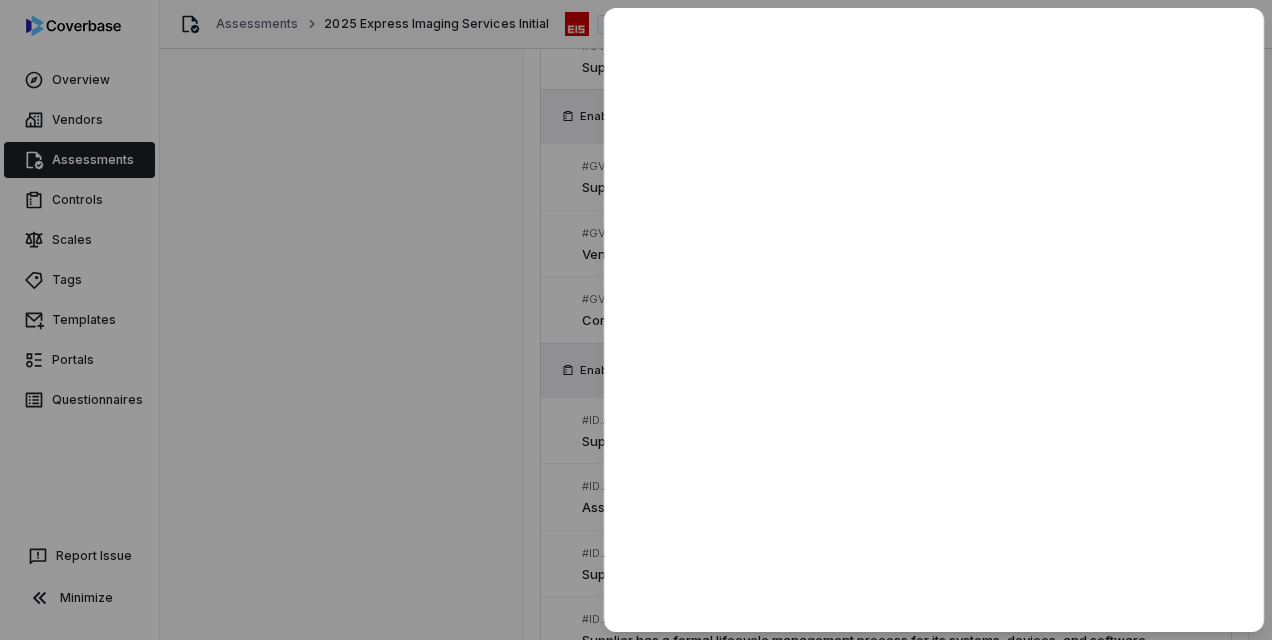 click at bounding box center [636, 320] 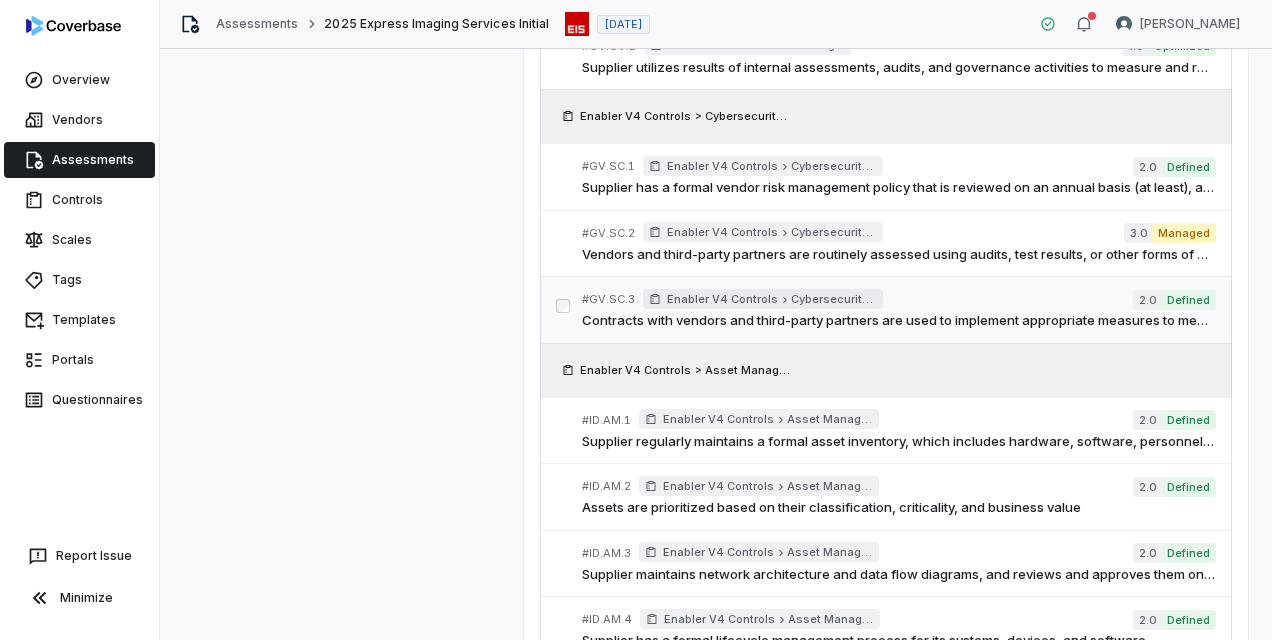click on "Contracts with vendors and third-party partners are used to implement appropriate measures to meet the objectives of the supplier's cybersecurity program" at bounding box center [898, 321] 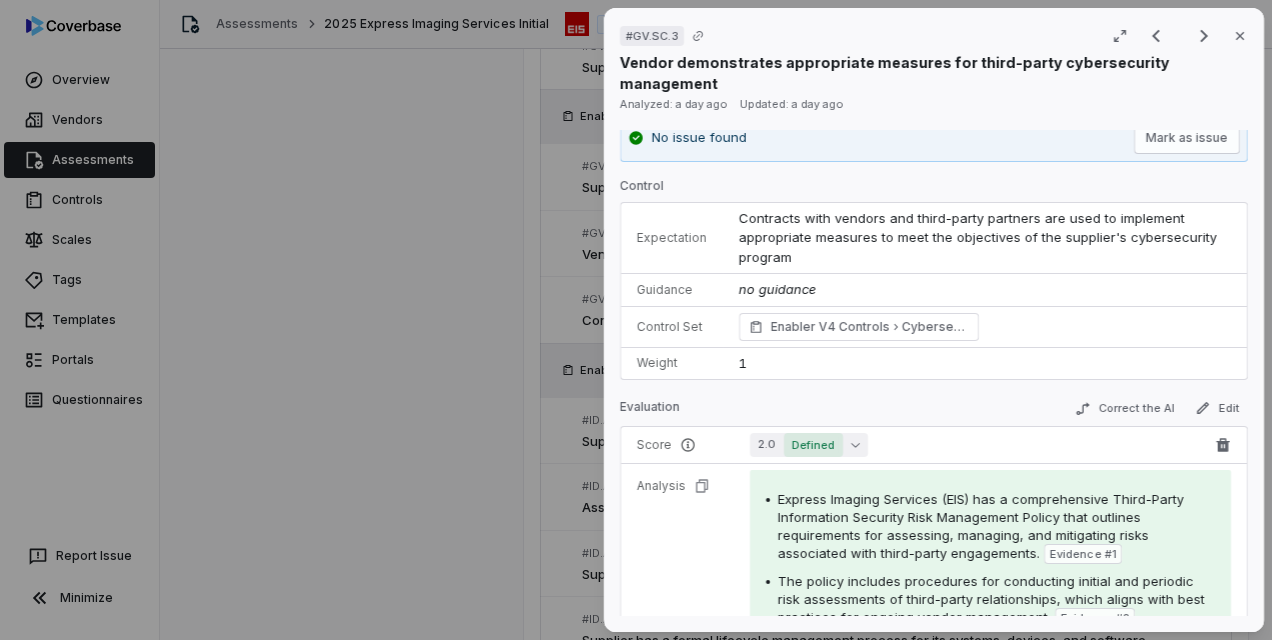 scroll, scrollTop: 0, scrollLeft: 0, axis: both 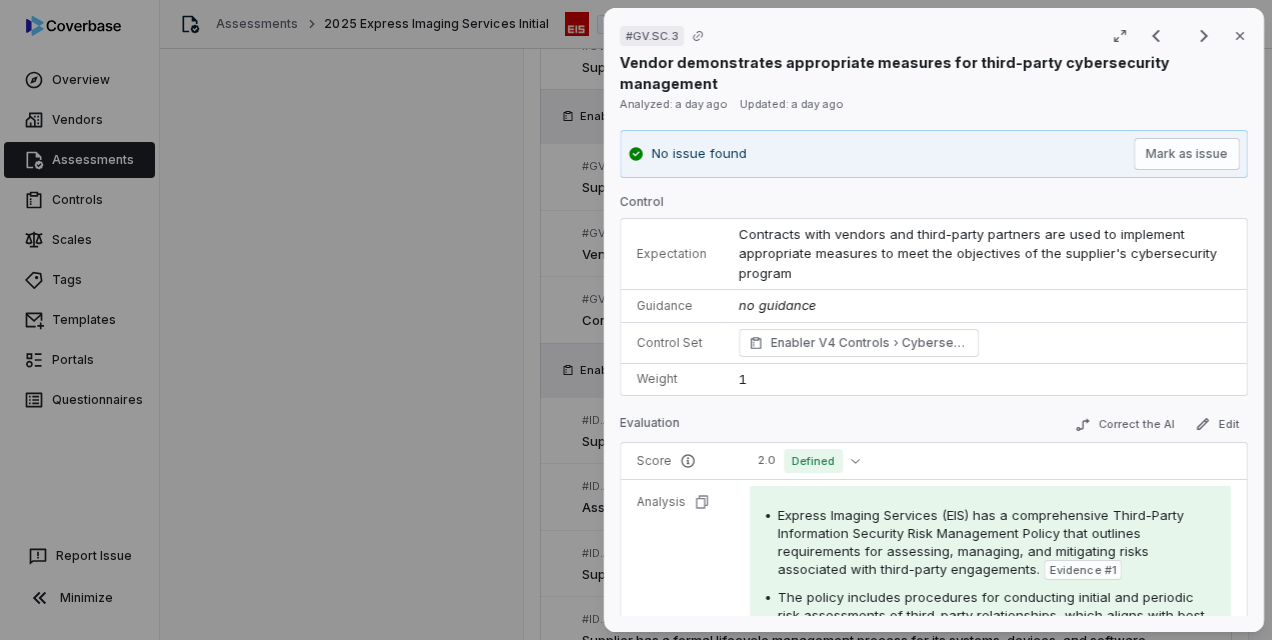 click on "# GV.SC.3 Result 17 of 25 Close Vendor demonstrates appropriate measures for third-party cybersecurity management Analyzed: a day ago Updated: a day ago No issue found [PERSON_NAME] as issue Control Expectation Contracts with vendors and third-party partners are used to implement appropriate measures to meet the objectives of the supplier's cybersecurity program Guidance no guidance Control Set Enabler V4 Controls Cybersecurity Supply Chain Risk Management  Weight 1 Evaluation Correct the AI Edit   Score 2.0 Defined Analysis Express Imaging Services (EIS) has a comprehensive Third-Party Information Security Risk Management Policy that outlines requirements for assessing, managing, and mitigating risks associated with third-party engagements. Evidence # 1 The policy includes procedures for conducting initial and periodic risk assessments of third-party relationships, which aligns with best practices for ongoing vendor management. Evidence # 2 Evidence # 3 Evidence # 4 Evidence # 5 Evidence Evidence # 1 page  1 Text 2 2" at bounding box center [636, 320] 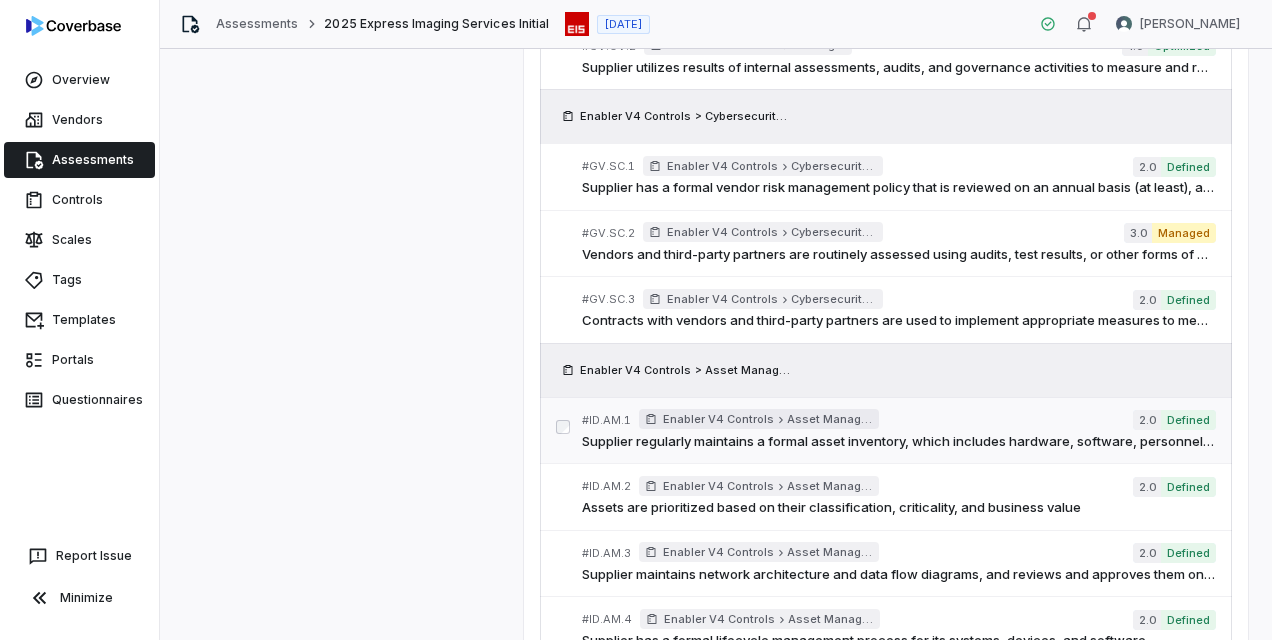 click on "Supplier regularly maintains a formal asset inventory, which includes hardware, software, personnel, information, and services" at bounding box center (898, 442) 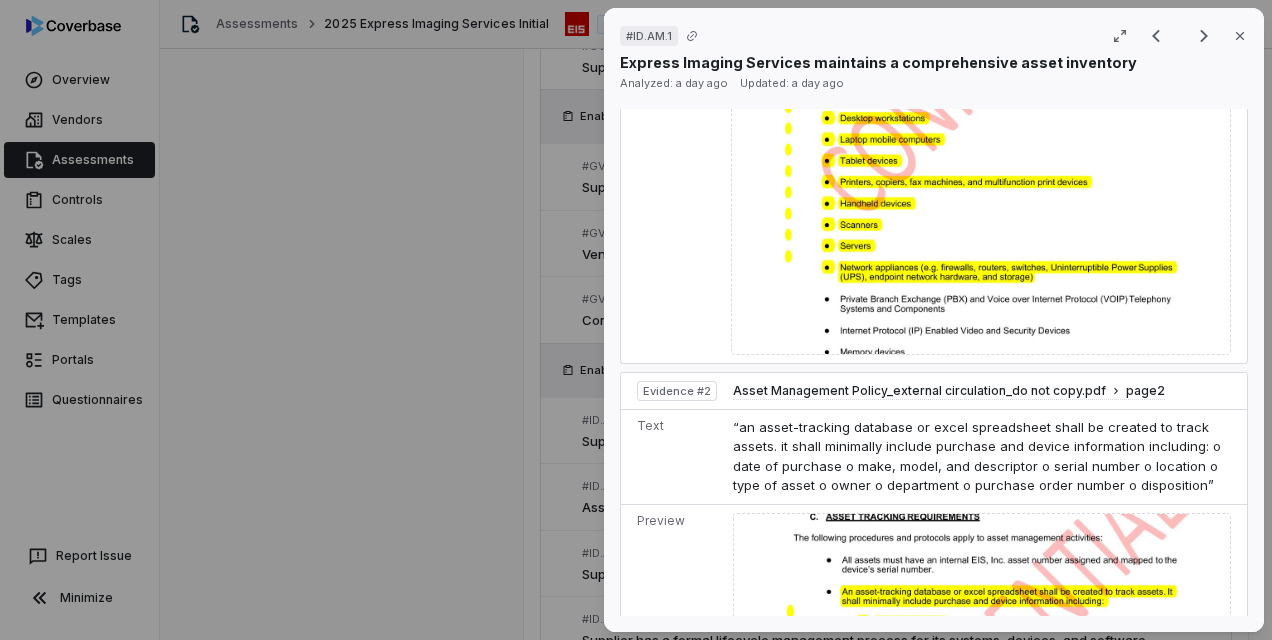 scroll, scrollTop: 0, scrollLeft: 0, axis: both 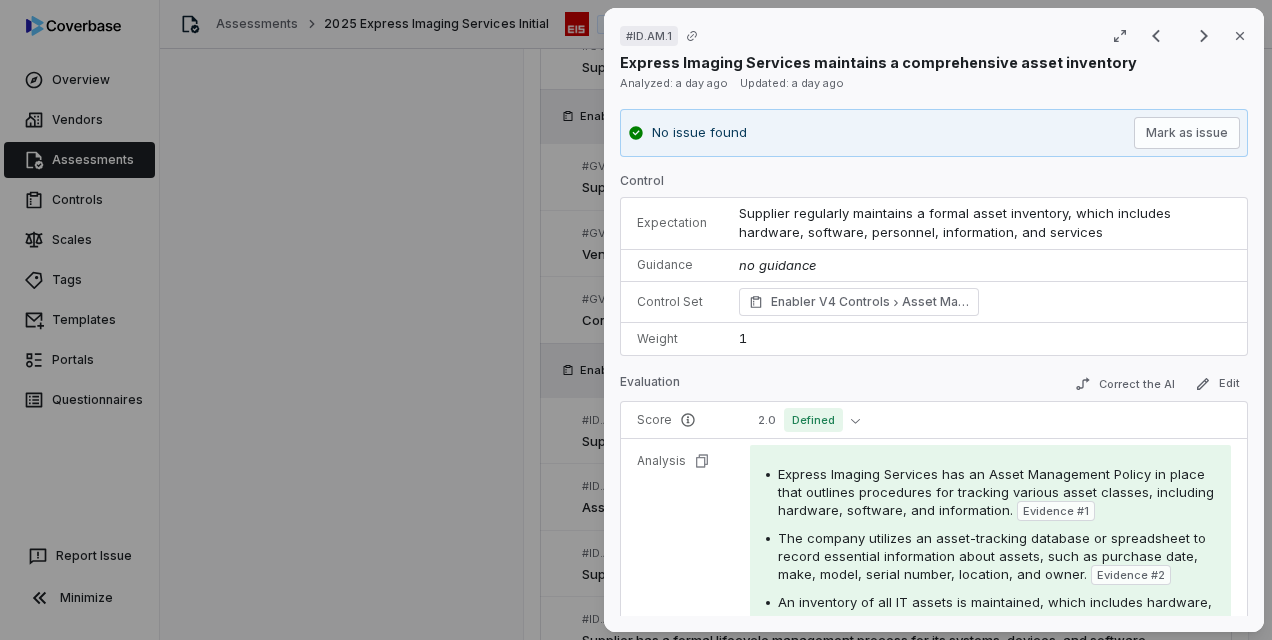 click on "Express Imaging Services has an Asset Management Policy in place that outlines procedures for tracking various asset classes, including hardware, software, and information. Evidence # 1 The company utilizes an asset-tracking database or spreadsheet to record essential information about assets, such as purchase date, make, model, serial number, location, and owner. Evidence # 2 An inventory of all IT assets is maintained, which includes hardware, software, and virtual assets, as confirmed by their SOC 2 Type 2 report. Evidence # 3 The asset management policy is regularly reviewed and updated, indicating an ongoing commitment to maintaining an accurate asset inventory. Evidence # 4" at bounding box center (990, 589) 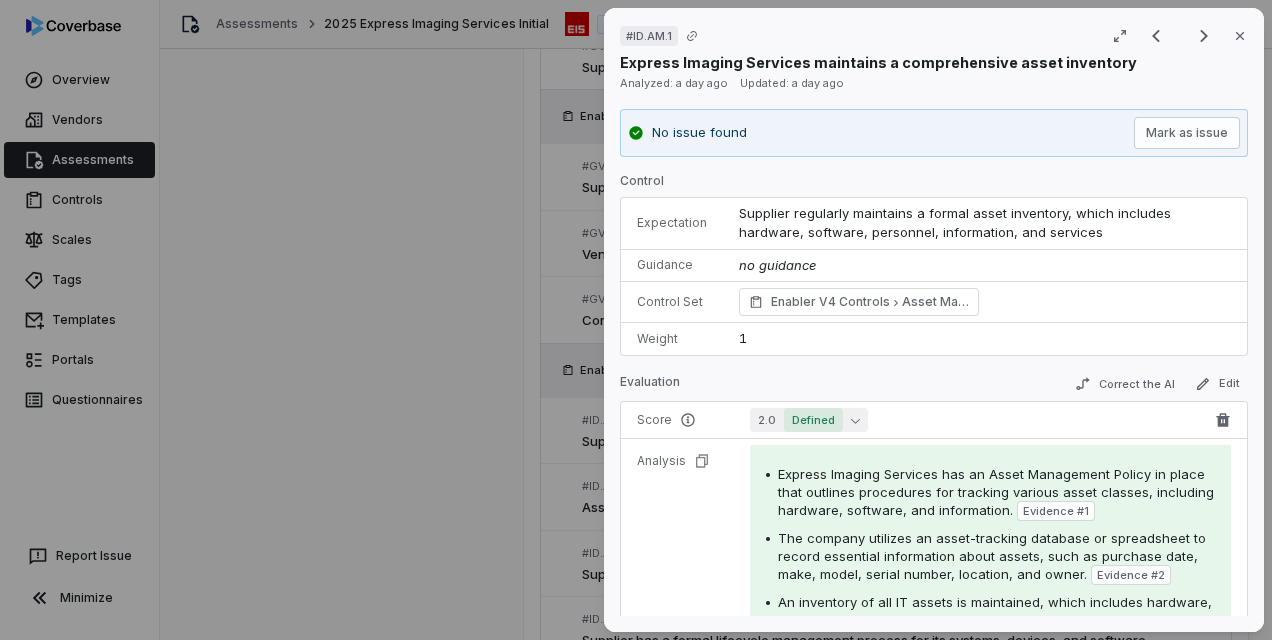 click on "Defined" at bounding box center [813, 420] 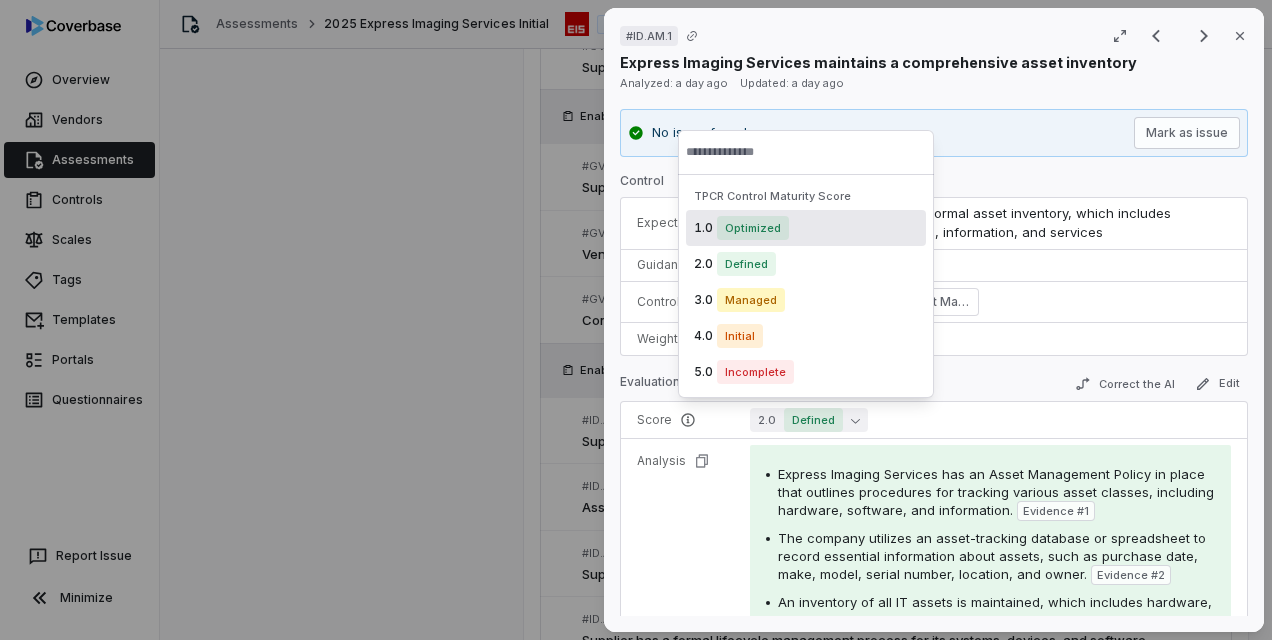 click on "1.0 Optimized" at bounding box center (806, 228) 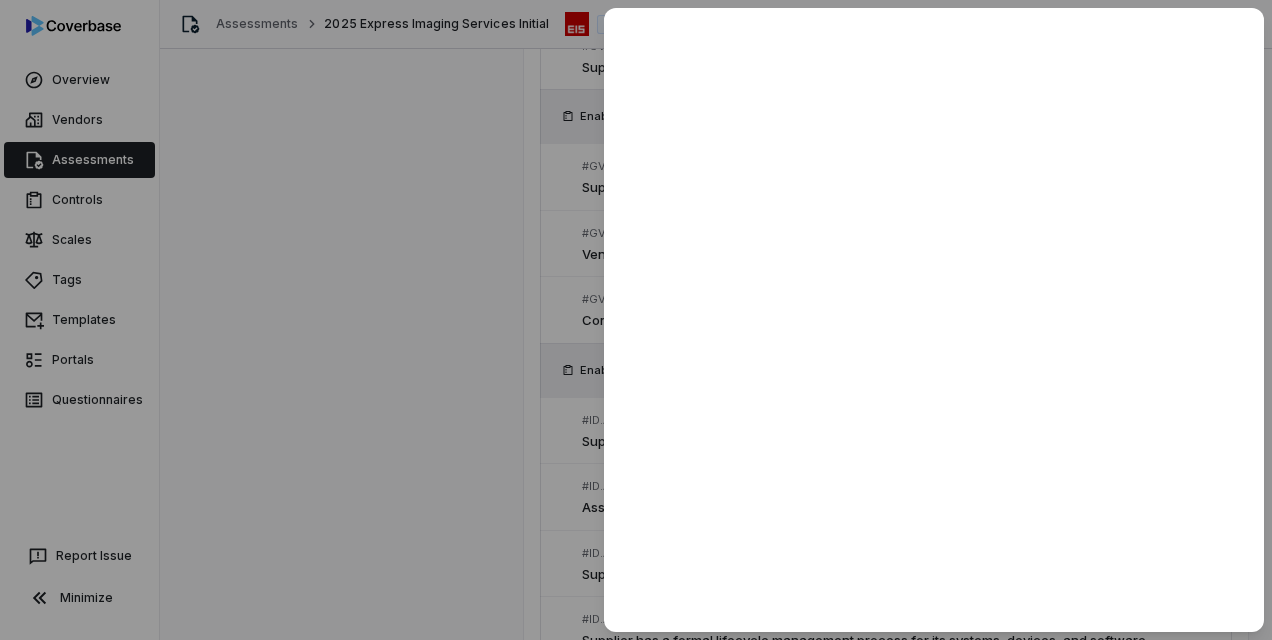 click at bounding box center (636, 320) 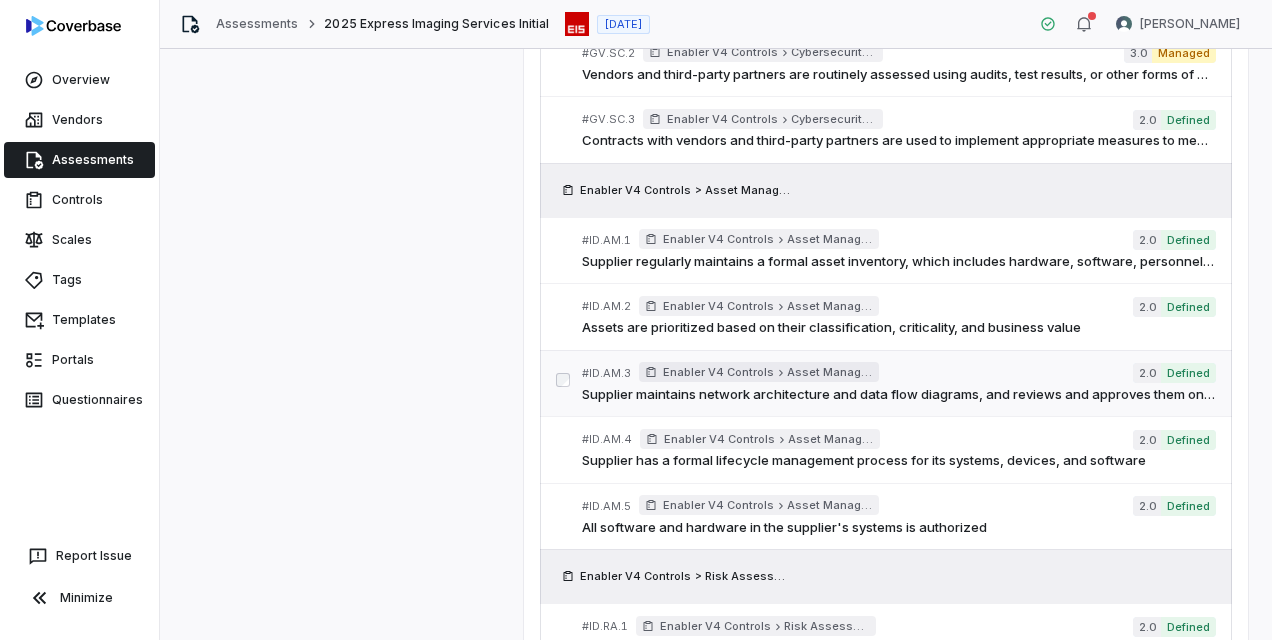 scroll, scrollTop: 1600, scrollLeft: 0, axis: vertical 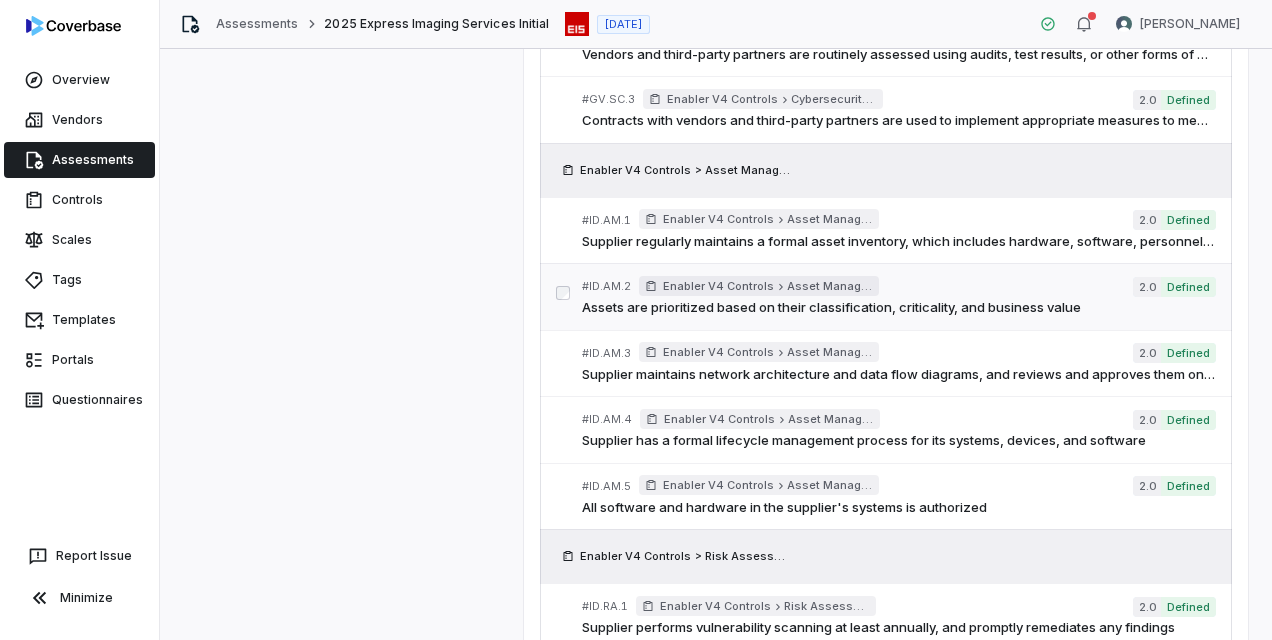 click on "Assets are prioritized based on their classification, criticality, and business value" at bounding box center [898, 308] 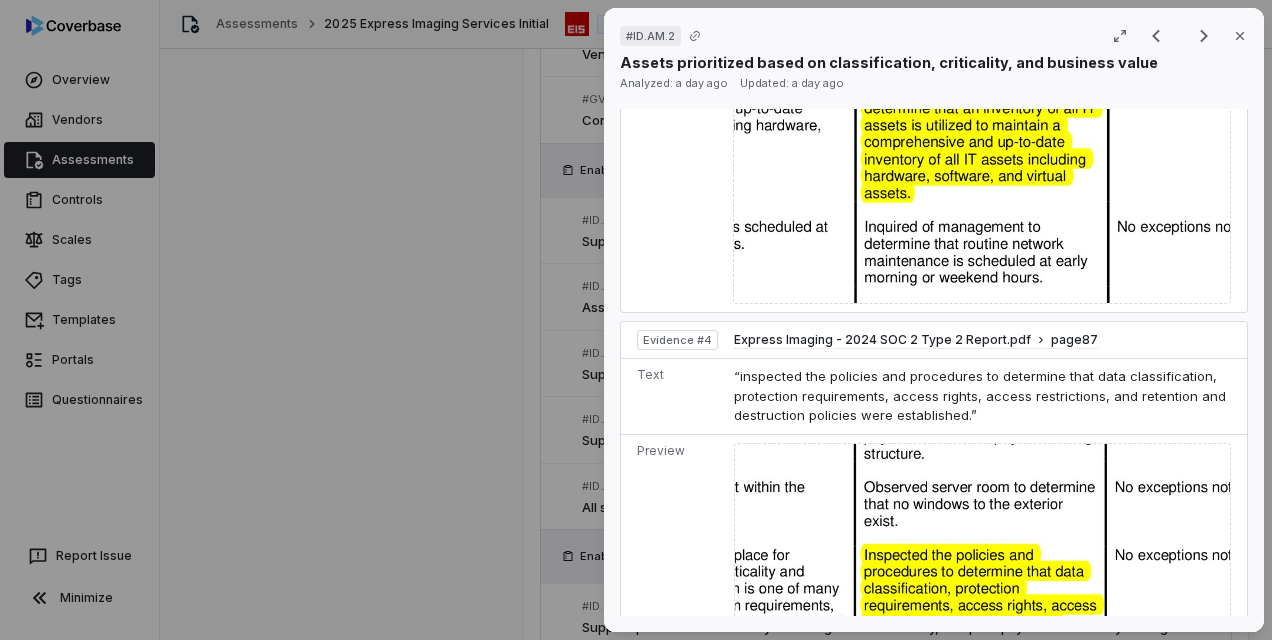 scroll, scrollTop: 1900, scrollLeft: 0, axis: vertical 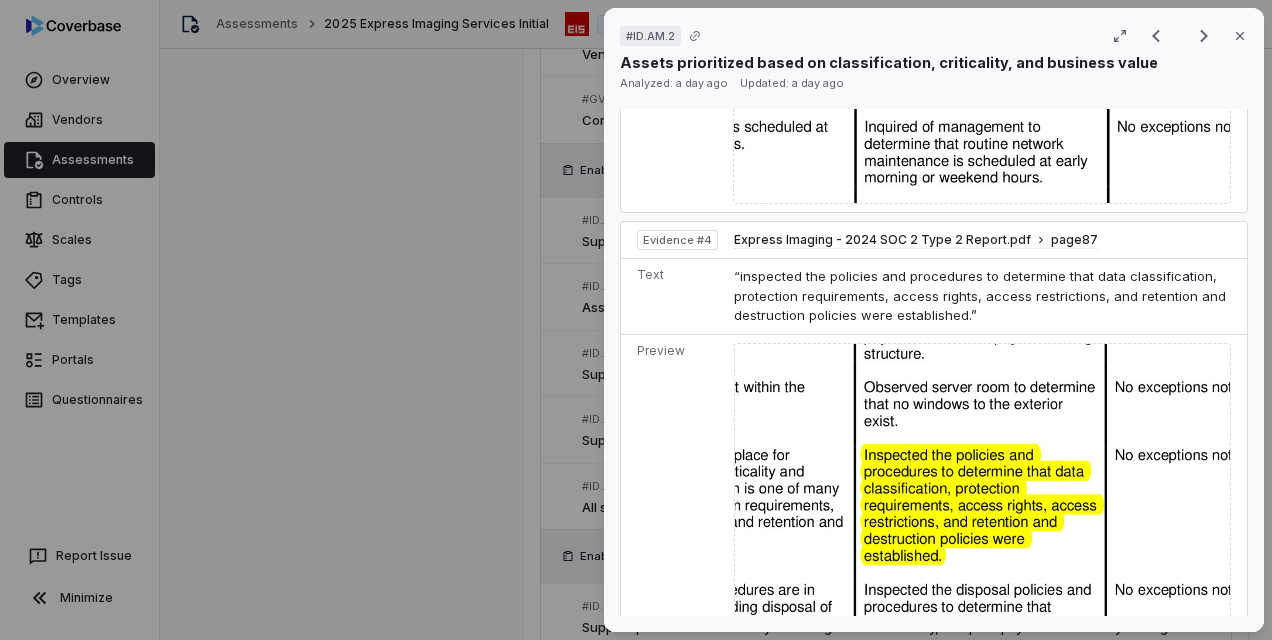 click on "# ID.AM.2 Result 19 of 25 Close Assets prioritized based on classification, criticality, and business value Analyzed: a day ago Updated: a day ago No issue found Mark as issue Control Expectation Assets are prioritized based on their classification, criticality, and business value Guidance The Information Security Policy outlines data classification requirements The Information Security Policy outlines data classification requirements Control Set Enabler V4 Controls Asset Management  Weight 1 Evaluation Correct the AI Edit   Score 2.0 Defined Analysis The vendor has implemented a formal data classification policy that categorizes information assets based on sensitivity levels. Evidence # 1 Express Imaging Services performs an annual risk assessment that includes evaluating data security for both company and client data. Evidence # 2 The organization maintains an inventory of IT assets, including hardware, software, and virtual assets, which supports the prioritization of assets. Evidence # 3 Evidence # 4 1 1" at bounding box center [636, 320] 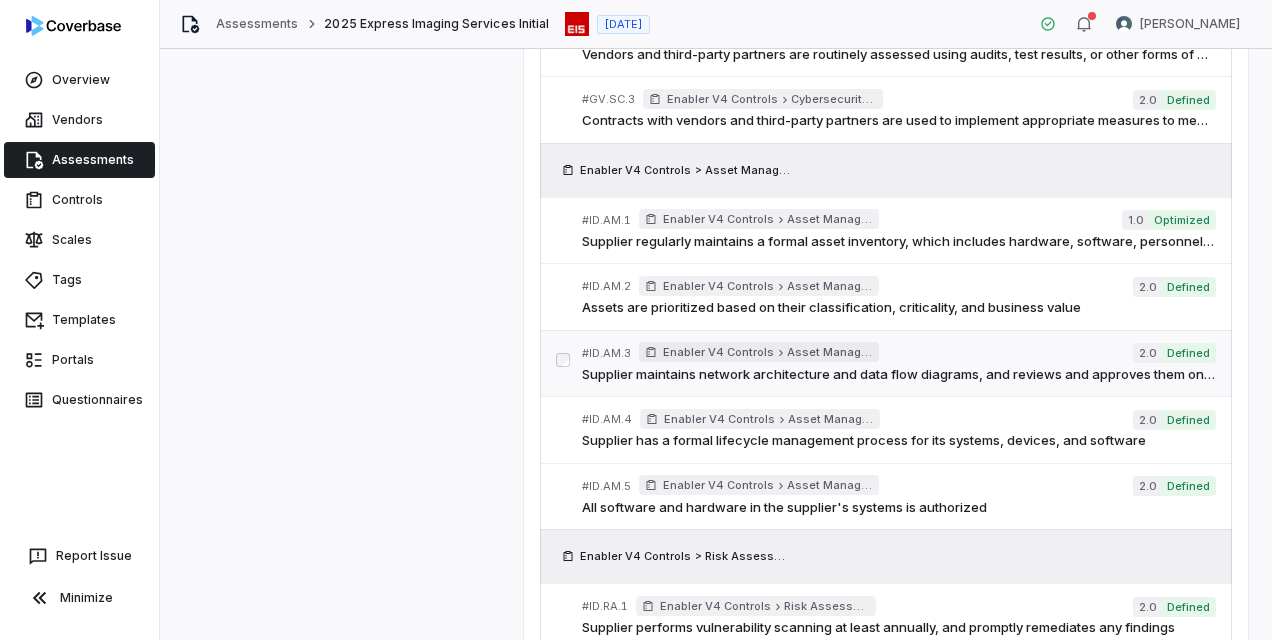 click on "Supplier maintains network architecture and data flow diagrams, and reviews and approves them on an annual basis (at least)" at bounding box center [898, 375] 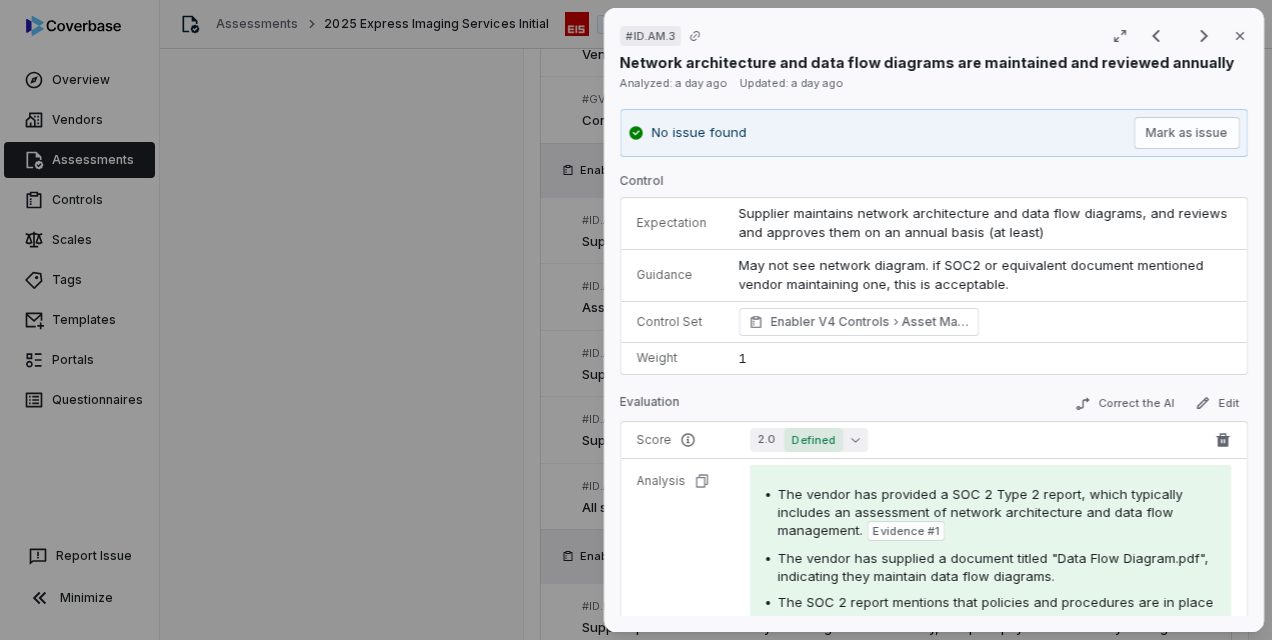 click on "Defined" at bounding box center [813, 440] 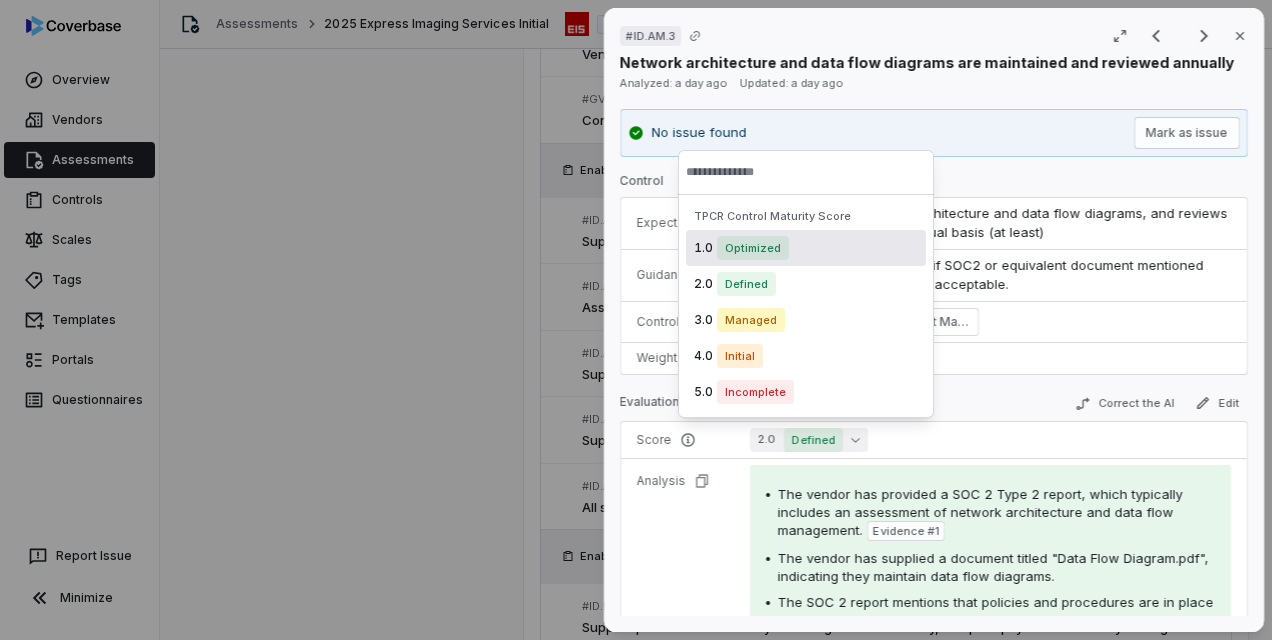 click on "Optimized" at bounding box center (753, 248) 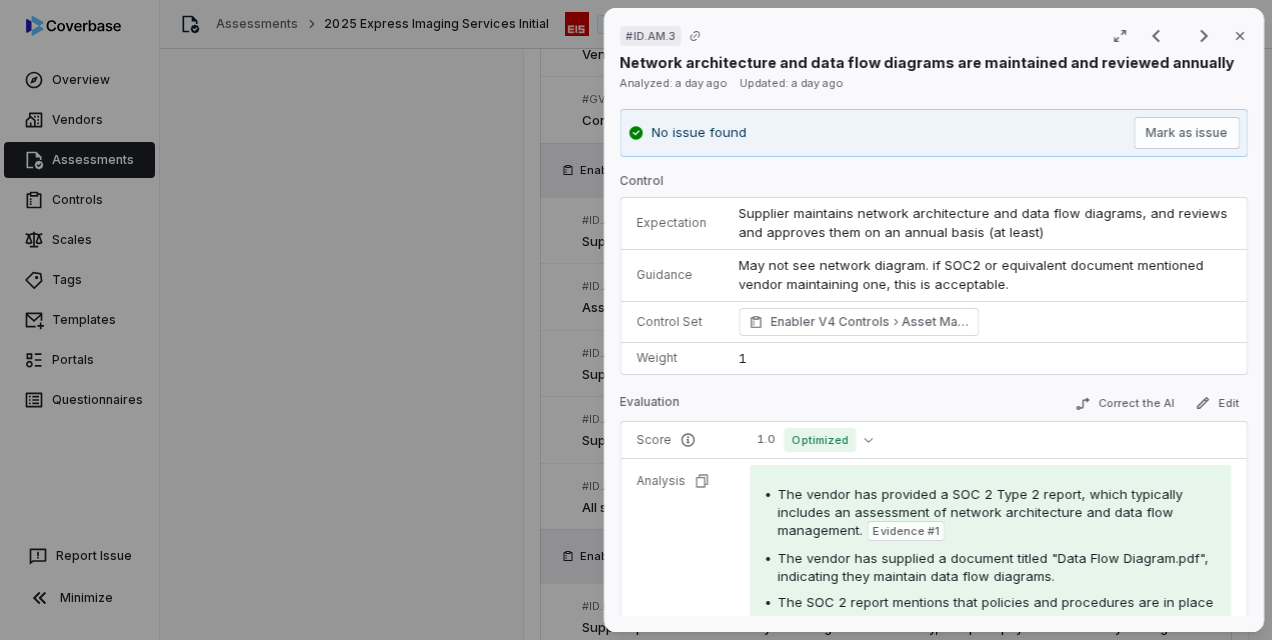 click on "# ID.AM.3 Result 20 of 25 Close Network architecture and data flow diagrams are maintained and reviewed annually Analyzed: a day ago Updated: a day ago No issue found Mark as issue Control Expectation Supplier maintains network architecture and data flow diagrams, and reviews and approves them on an annual basis (at least) Guidance May not see network diagram. if SOC2 or equivalent document mentioned vendor maintaining one, this is acceptable.  May not see network diagram. if SOC2 or equivalent document mentioned vendor maintaining one, this is acceptable.  Control Set Enabler V4 Controls Asset Management  Weight 1 Evaluation Correct the AI Edit   Score 1.0 Optimized Analysis The vendor has provided a SOC 2 Type 2 report, which typically includes an assessment of network architecture and data flow management. Evidence # 1 The vendor has supplied a document titled "Data Flow Diagram.pdf", indicating they maintain data flow diagrams. Evidence # 2 Evidence Evidence # 1 page  133 Text Preview Evidence # 2 page" at bounding box center (636, 320) 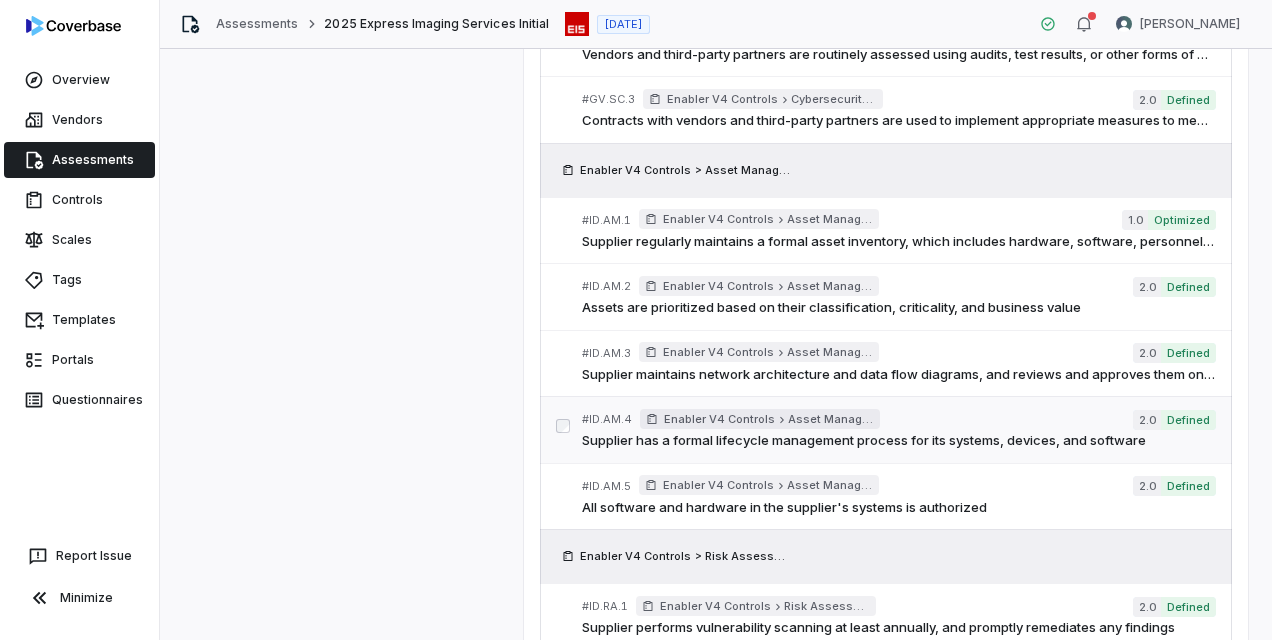 click on "Supplier has a formal lifecycle management process for its systems, devices, and software" at bounding box center [898, 441] 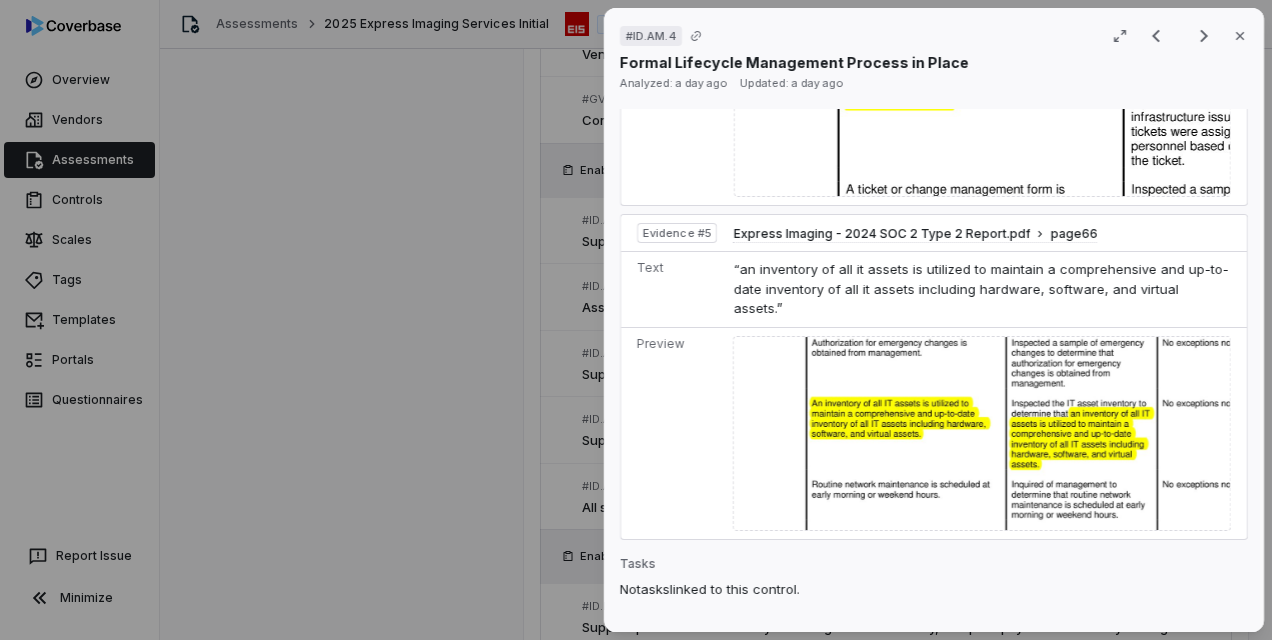 scroll, scrollTop: 2331, scrollLeft: 0, axis: vertical 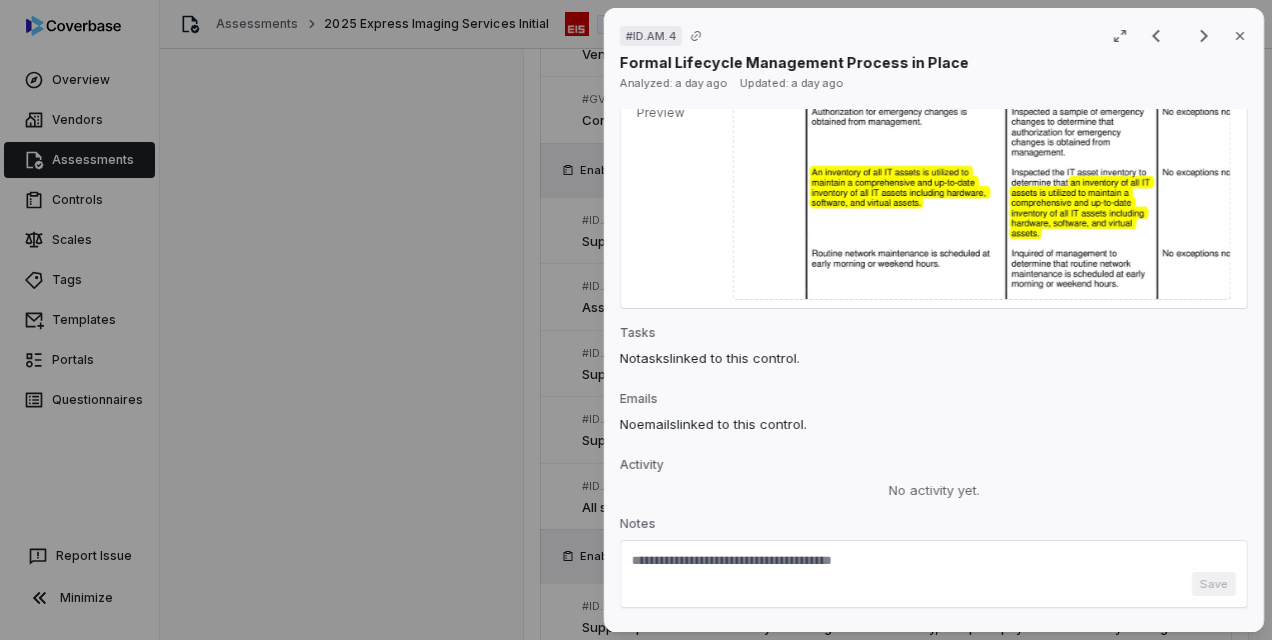 click at bounding box center (934, 562) 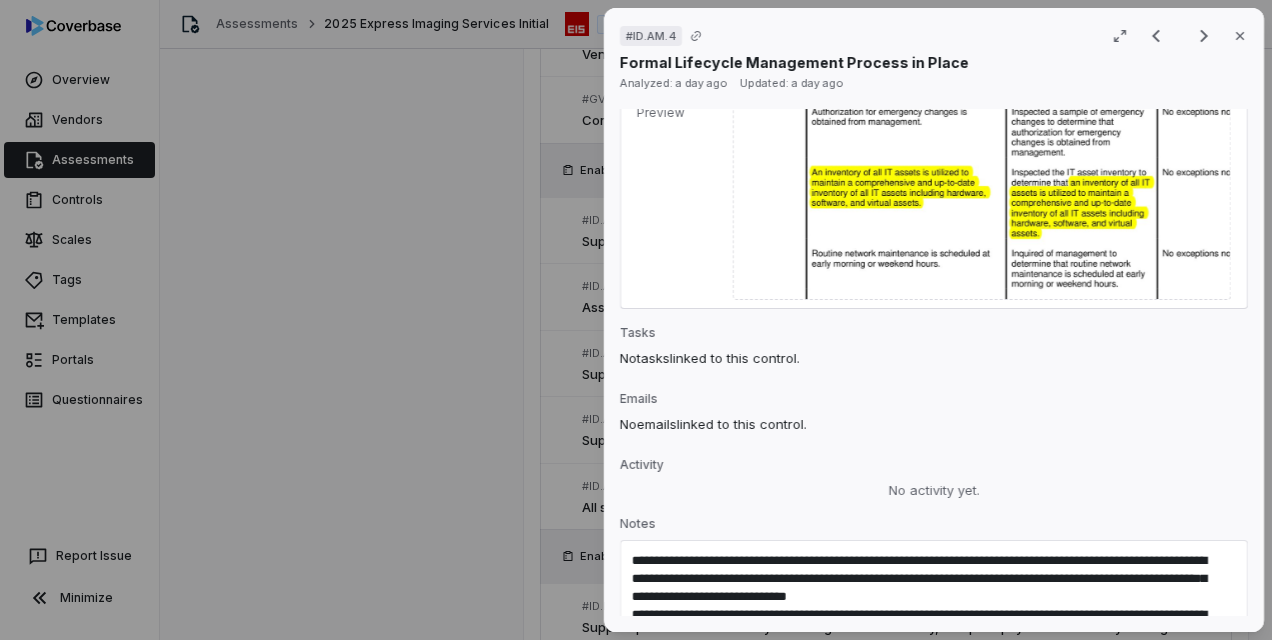 click on "**********" at bounding box center (924, 651) 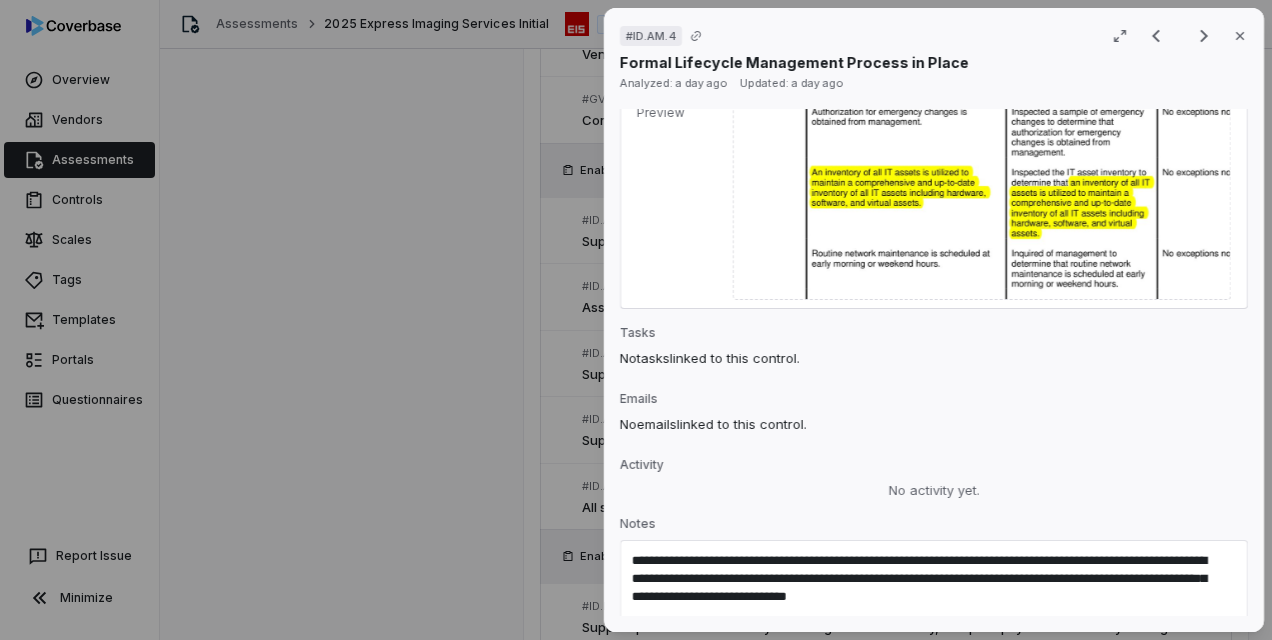 scroll, scrollTop: 2529, scrollLeft: 0, axis: vertical 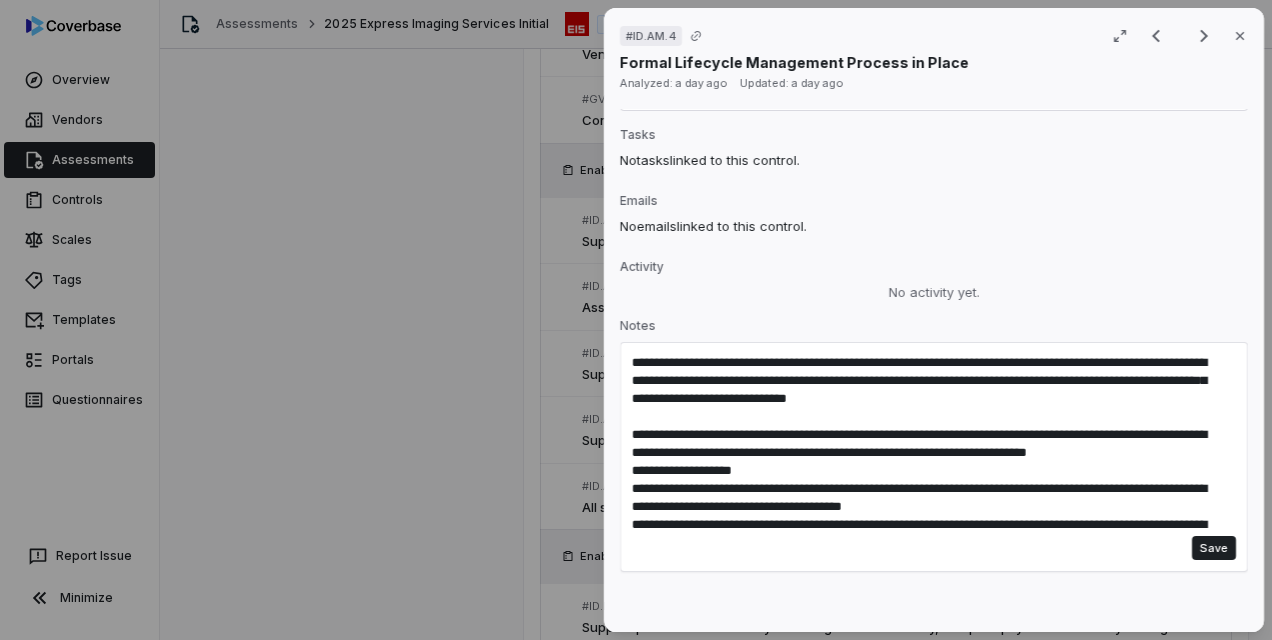 drag, startPoint x: 774, startPoint y: 440, endPoint x: 618, endPoint y: 440, distance: 156 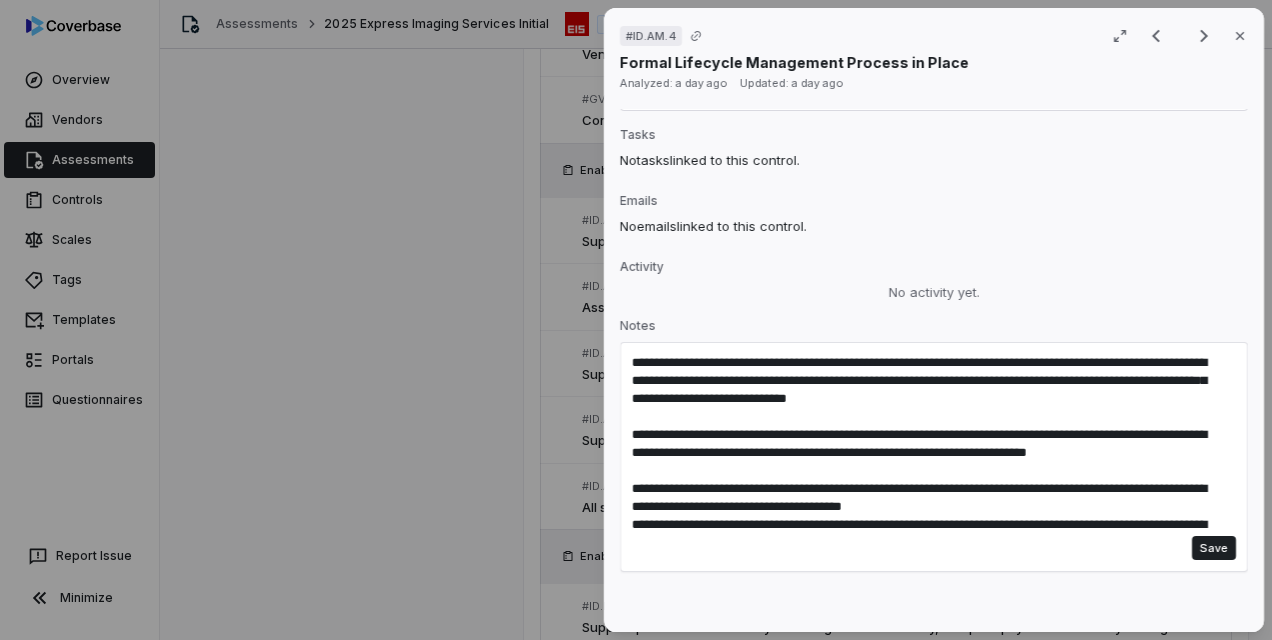 click on "**********" at bounding box center (924, 462) 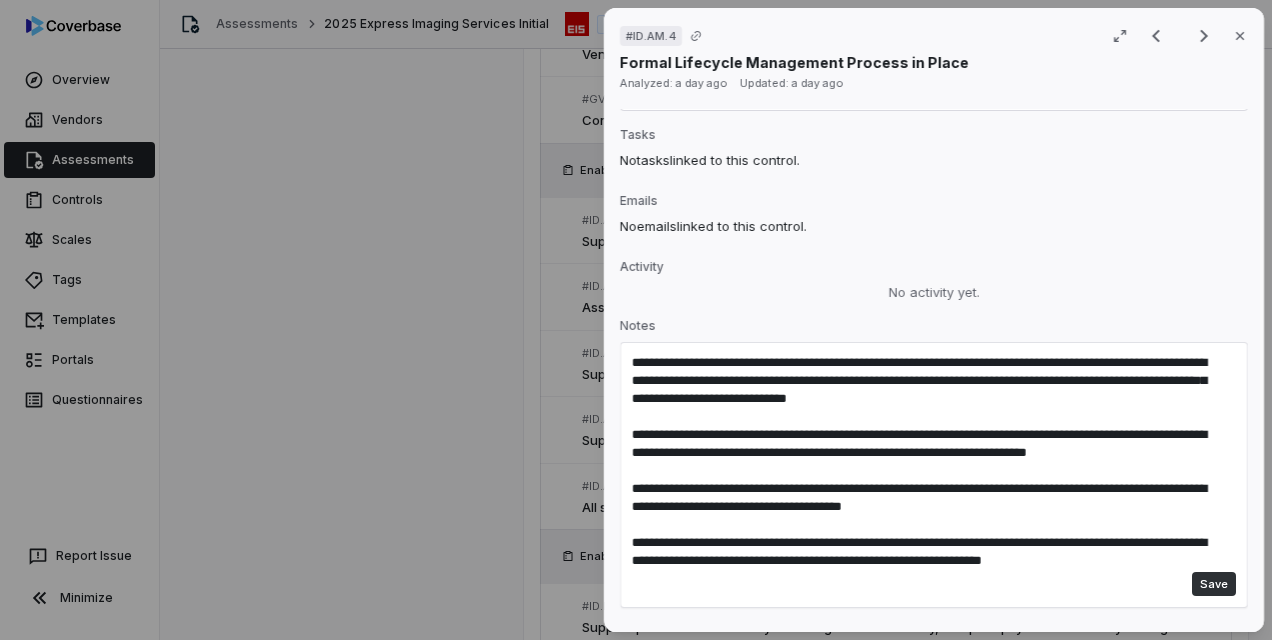 type on "**********" 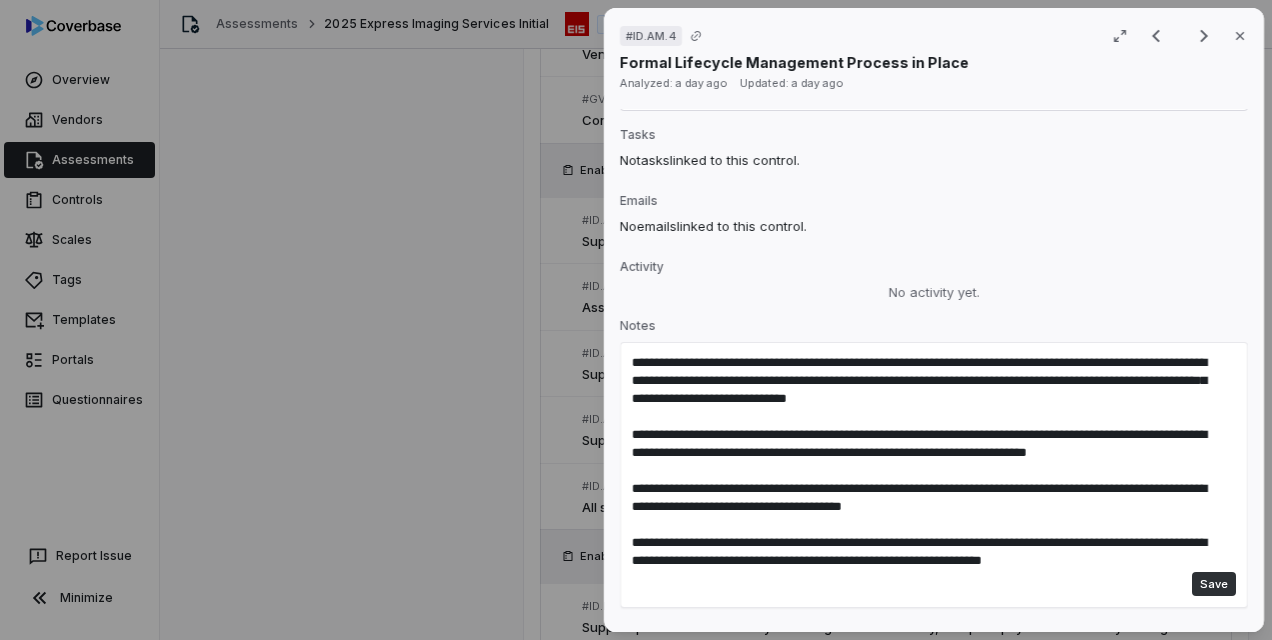 click on "Save" at bounding box center (1214, 584) 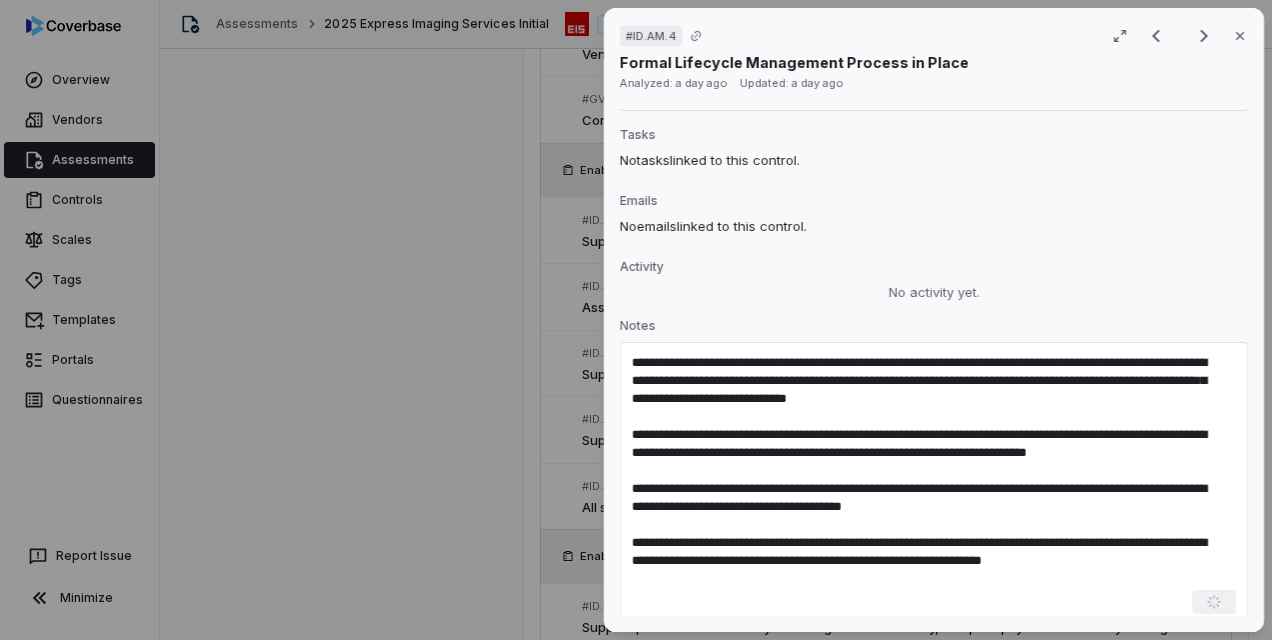 type 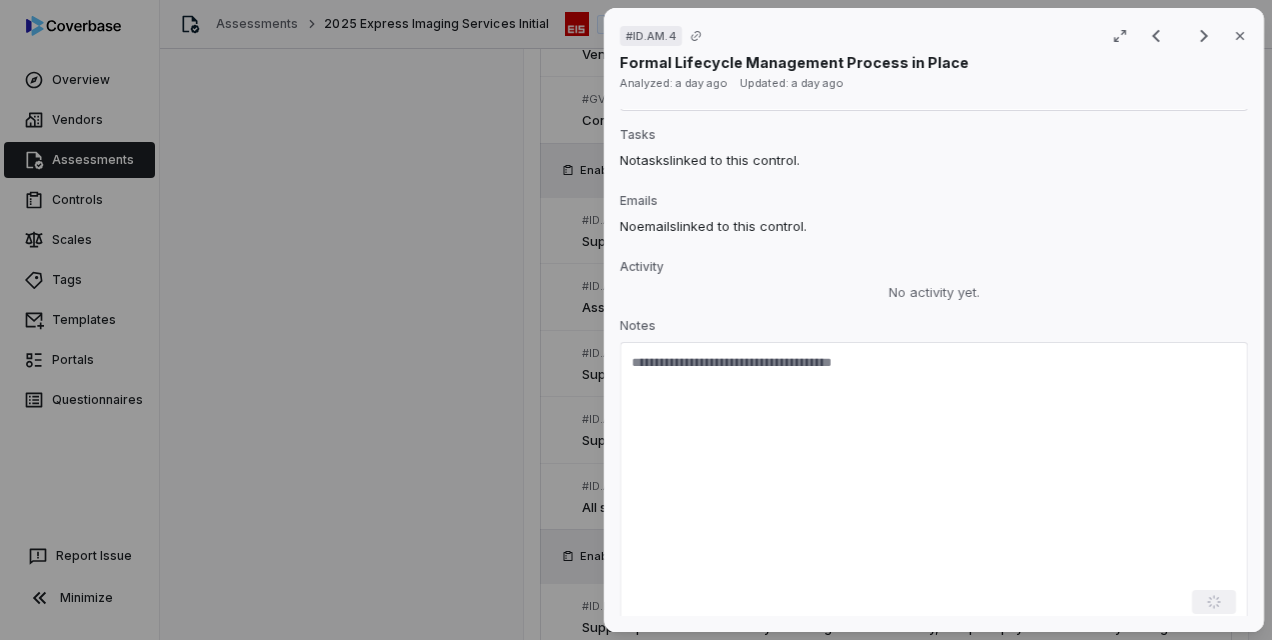 scroll, scrollTop: 2529, scrollLeft: 0, axis: vertical 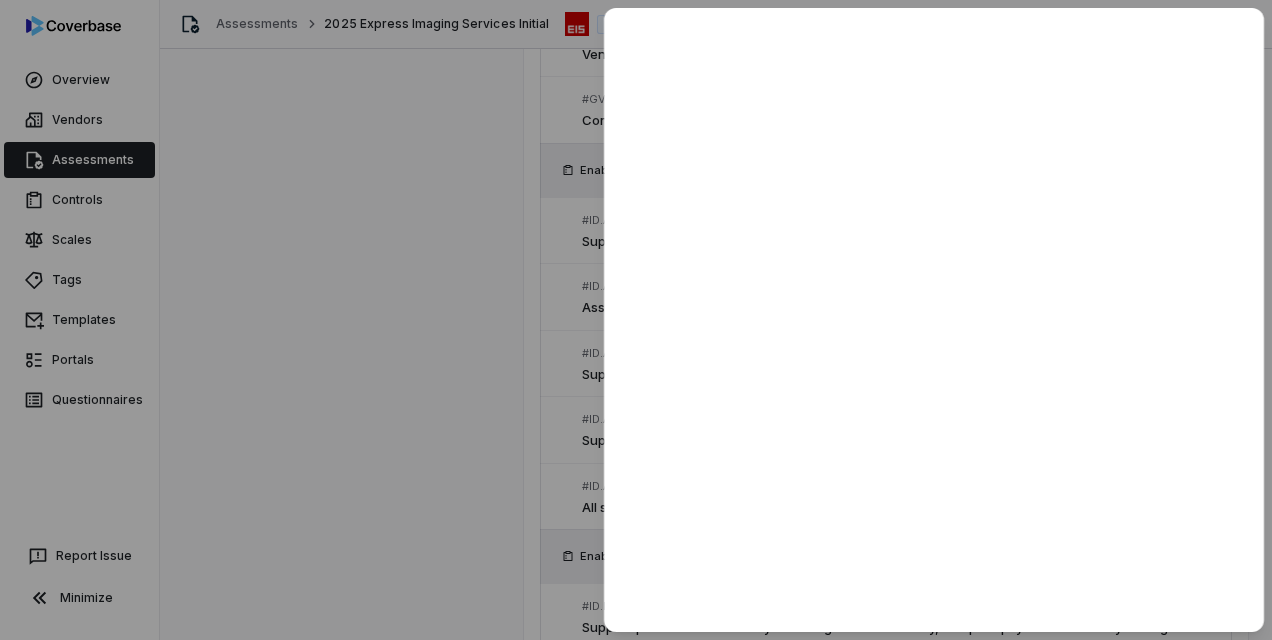click at bounding box center (636, 320) 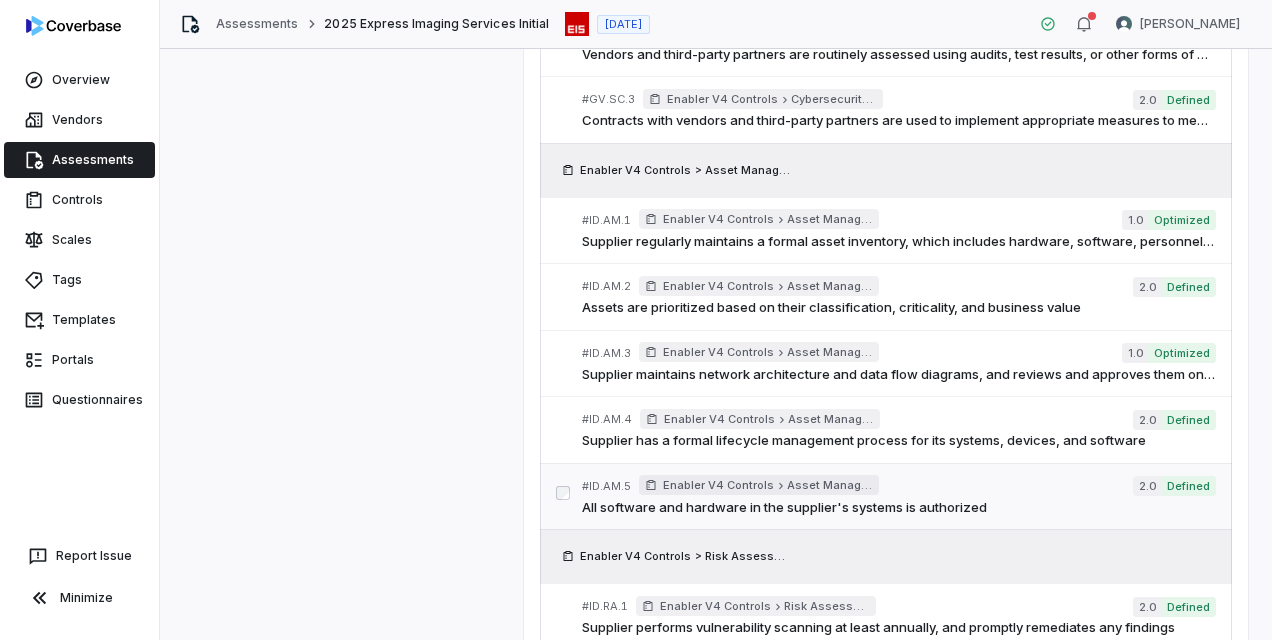 click on "All software and hardware in the supplier's systems is authorized" at bounding box center (898, 508) 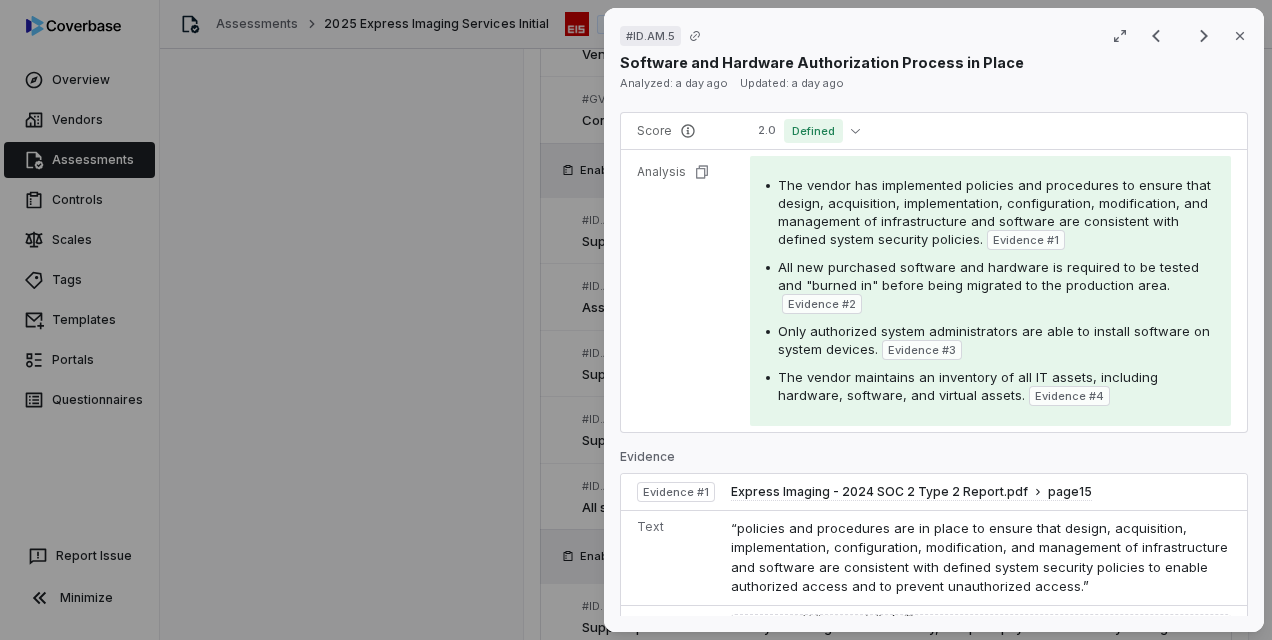 scroll, scrollTop: 300, scrollLeft: 0, axis: vertical 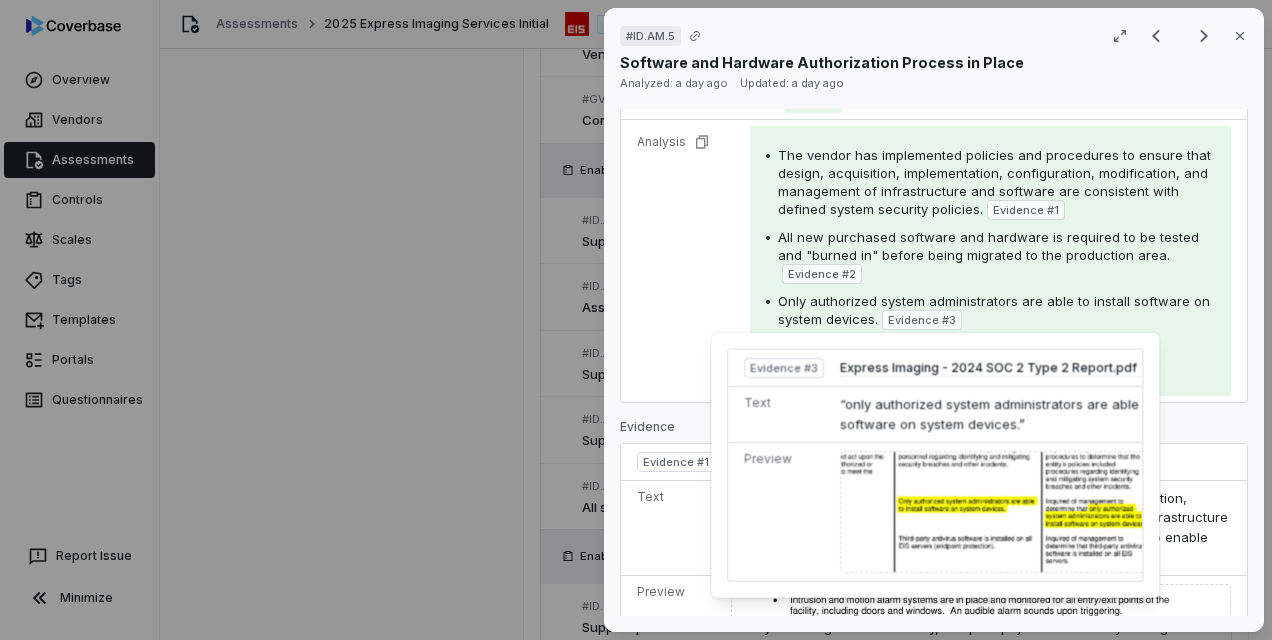 click on "Evidence # 3" at bounding box center (922, 320) 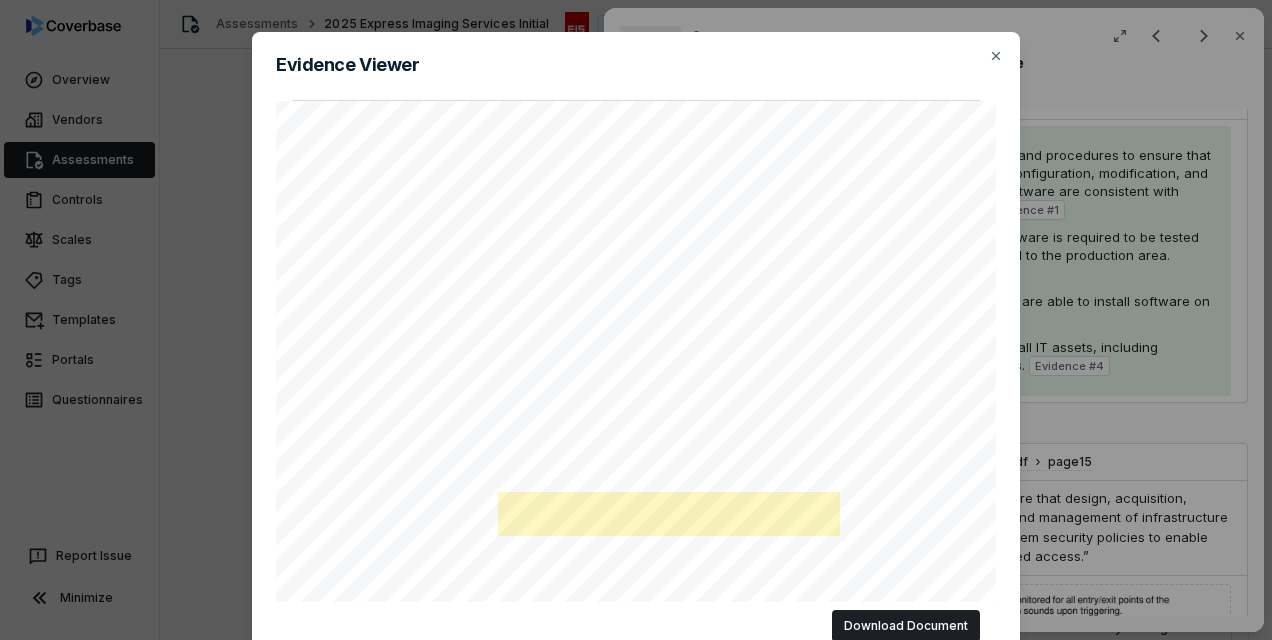 scroll, scrollTop: 100, scrollLeft: 0, axis: vertical 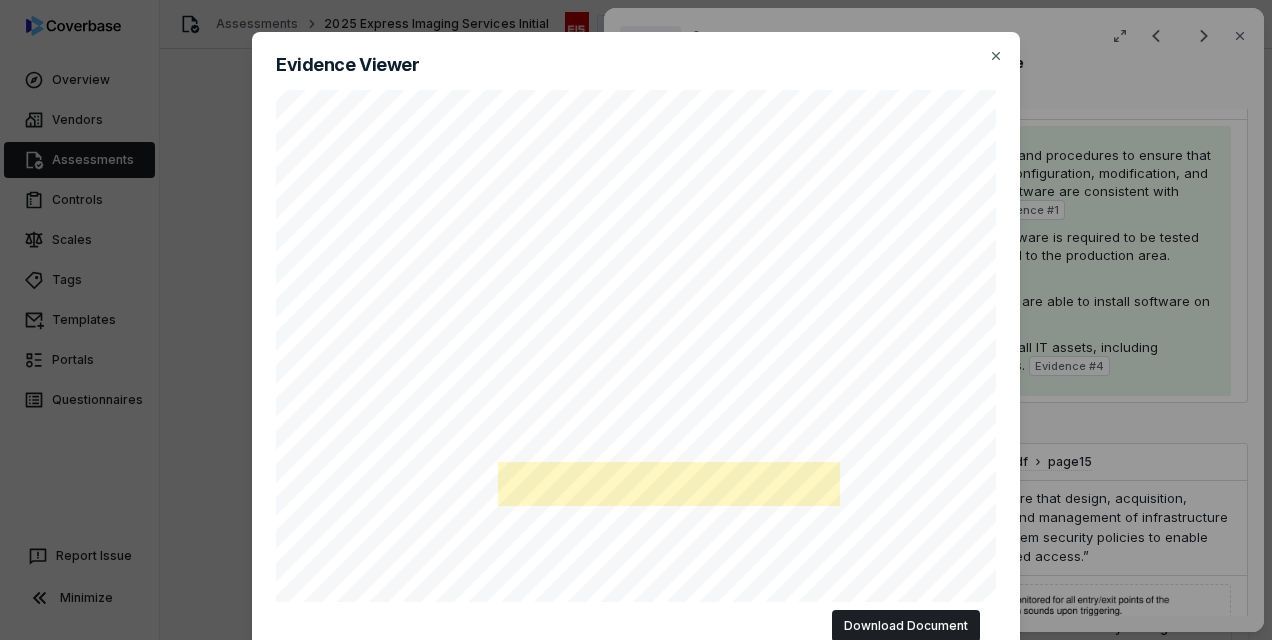 click on "Evidence Viewer "only authorized system administrators are able to install software on system devices." (Page 95) Express Imaging - 2024 SOC 2 Type 2 Report.pdf   |  Page  95  of  149 Download Document Close" at bounding box center [636, 320] 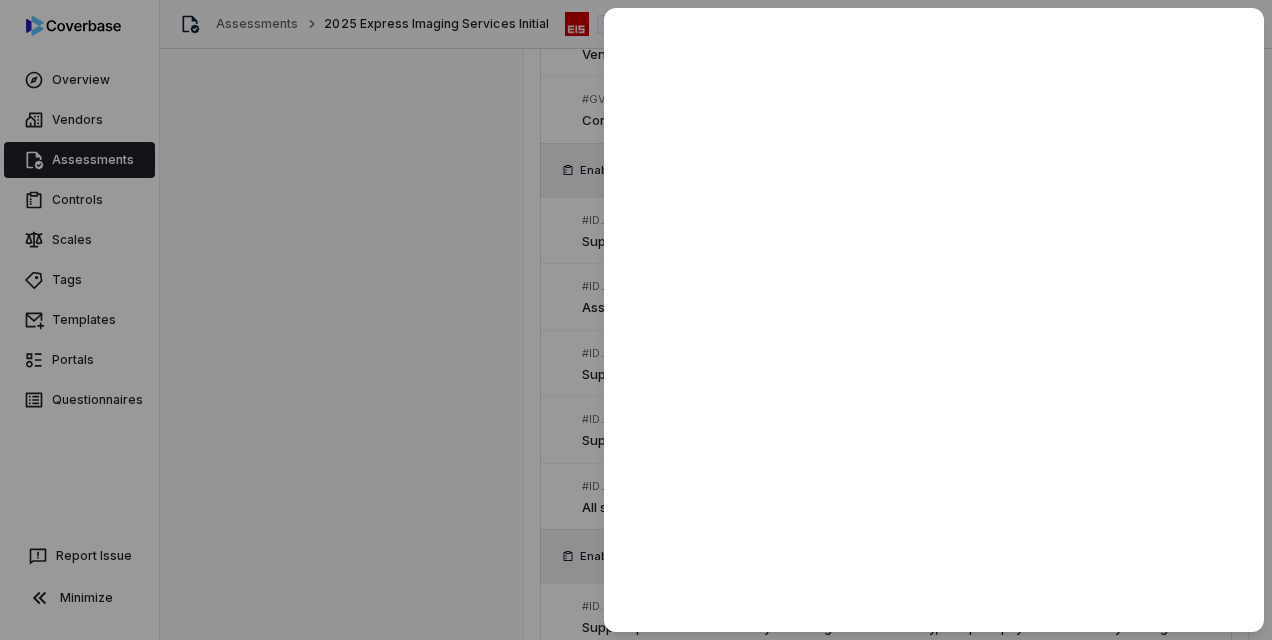 click at bounding box center [636, 320] 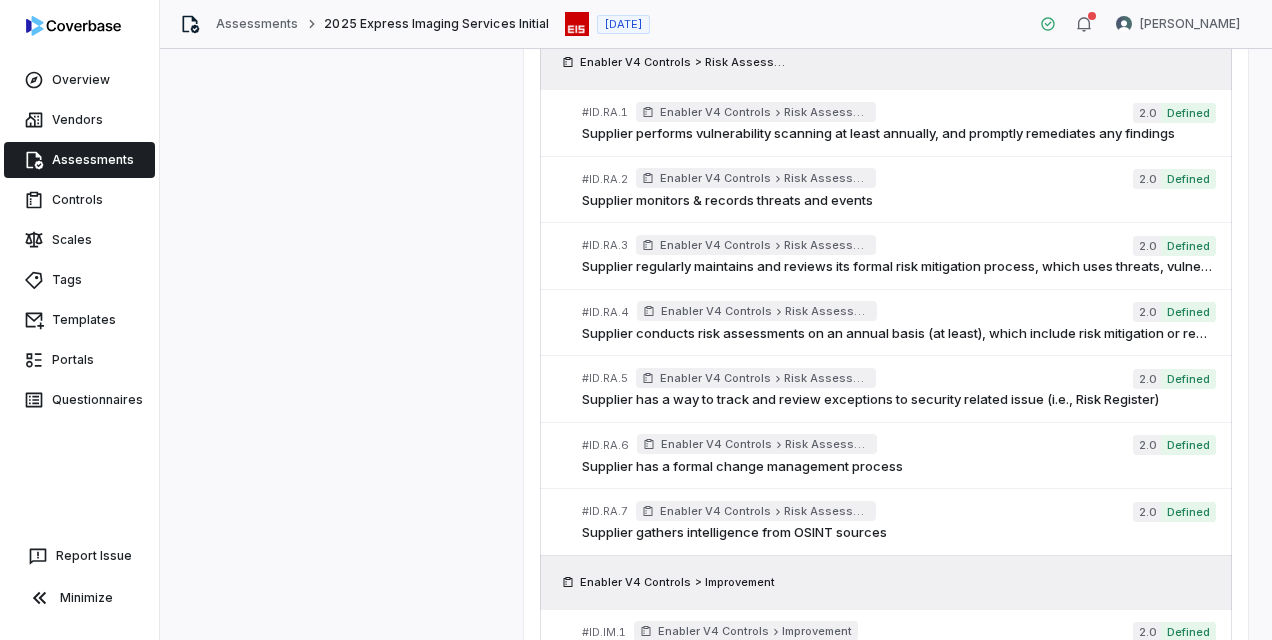 scroll, scrollTop: 2136, scrollLeft: 0, axis: vertical 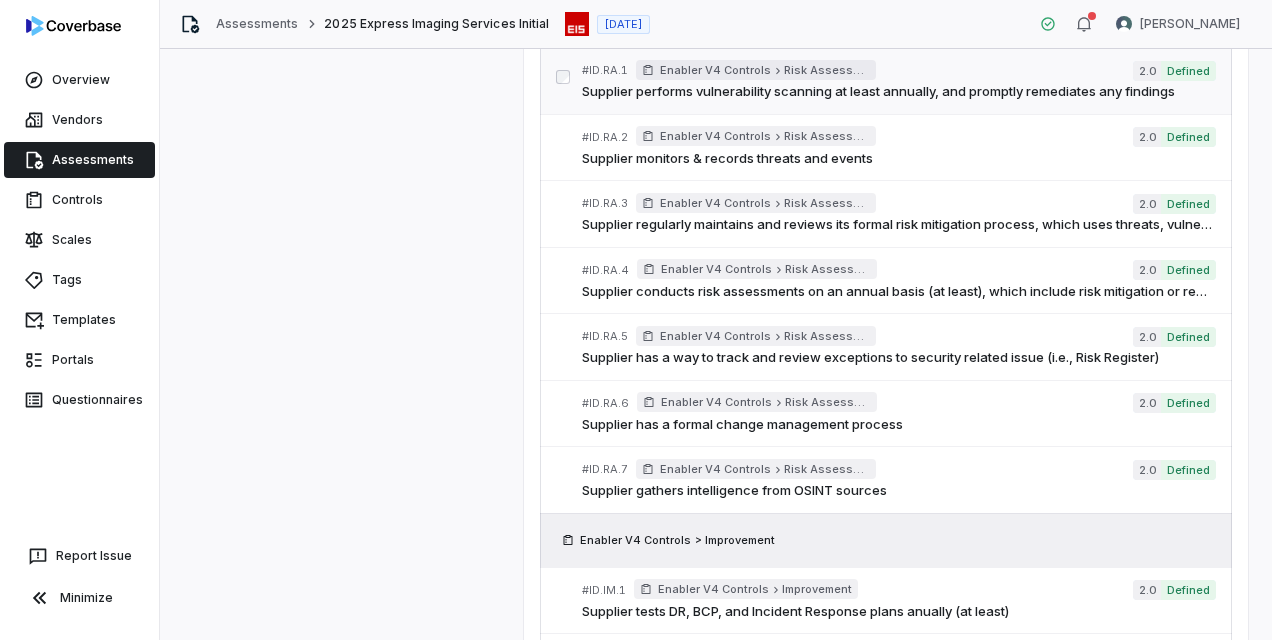 click on "Supplier performs vulnerability scanning at least annually, and promptly remediates any findings" at bounding box center [898, 92] 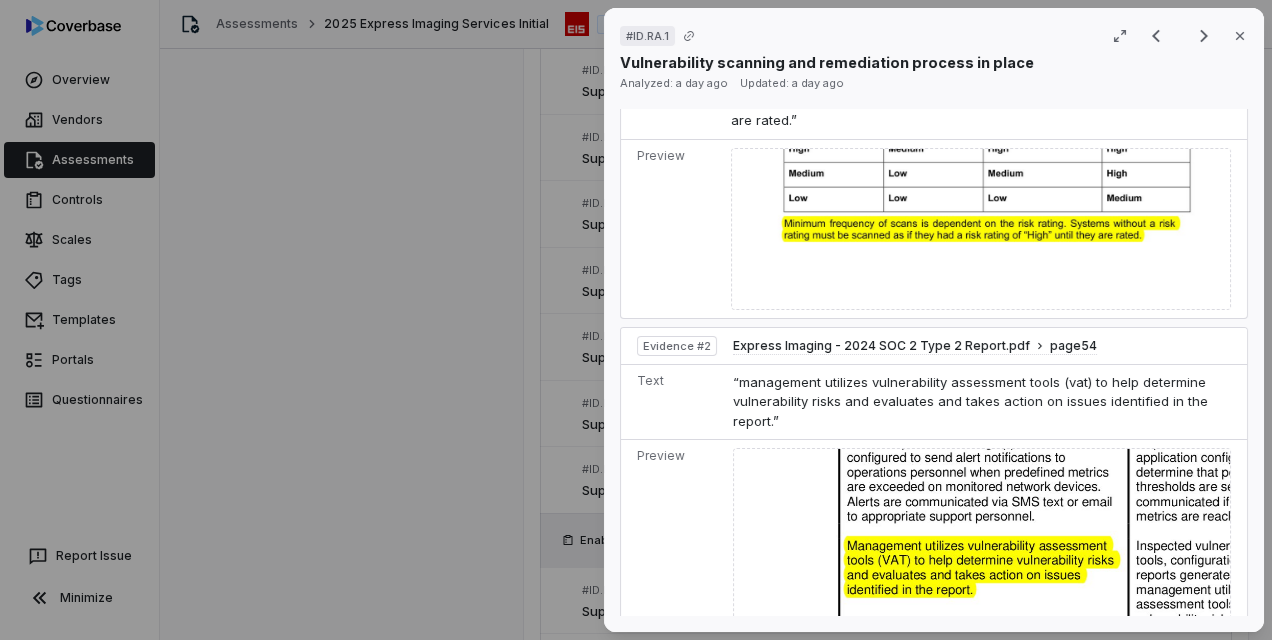 scroll, scrollTop: 600, scrollLeft: 0, axis: vertical 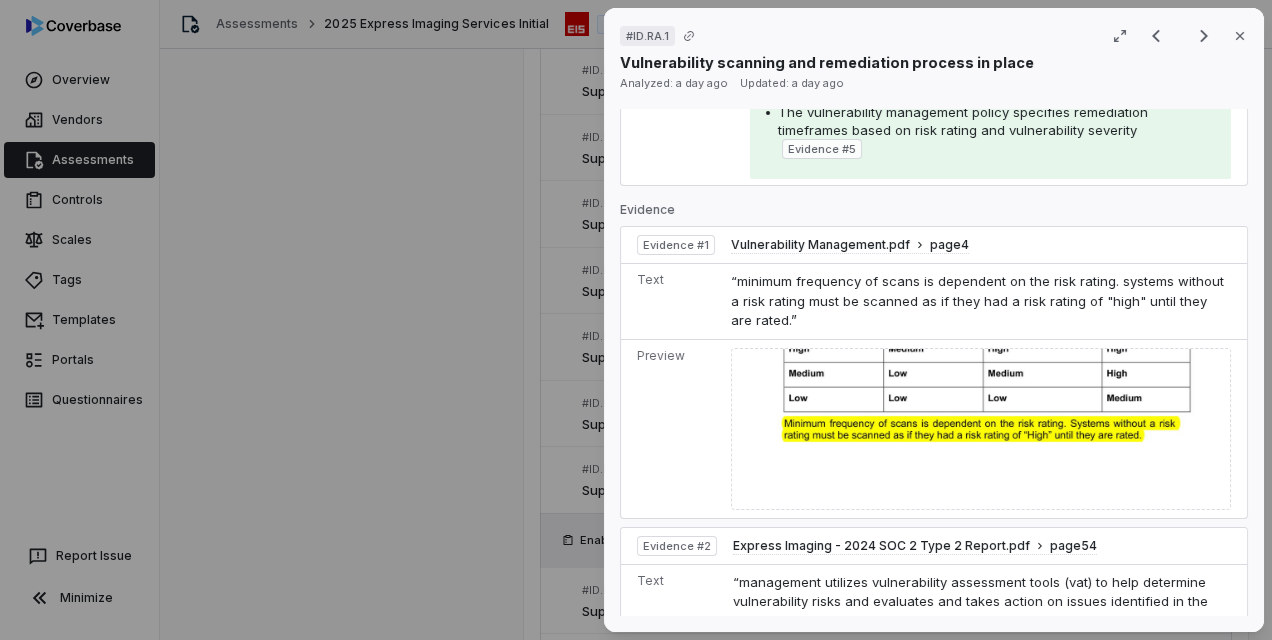 click at bounding box center [981, 429] 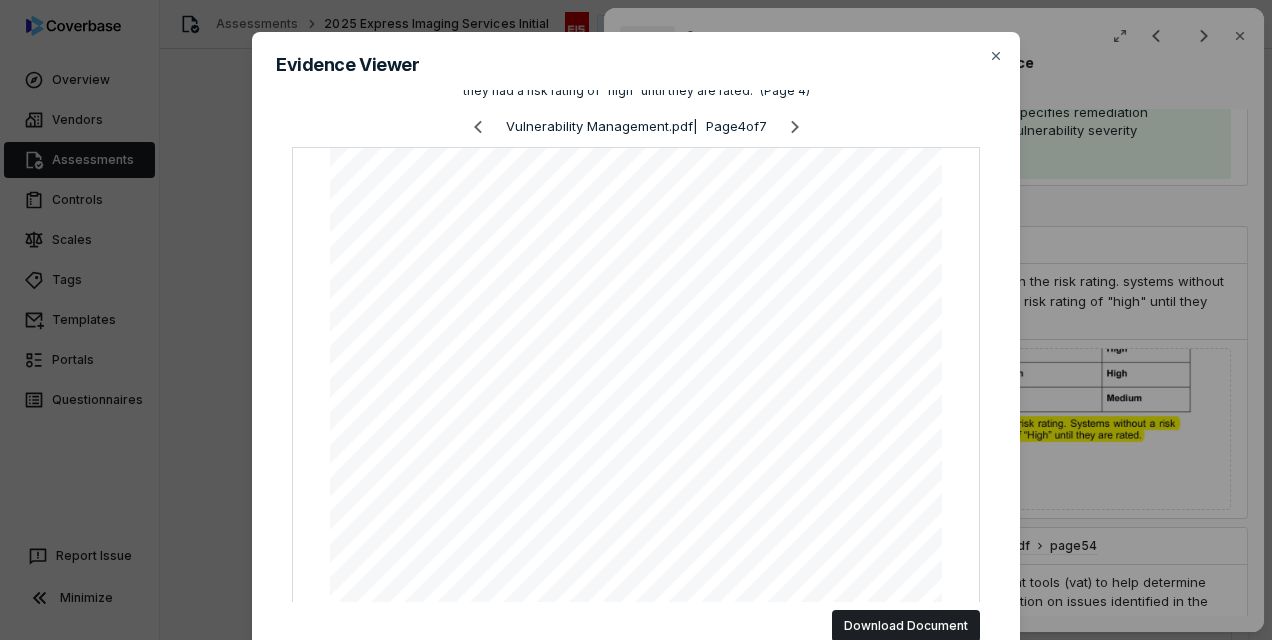 scroll, scrollTop: 0, scrollLeft: 0, axis: both 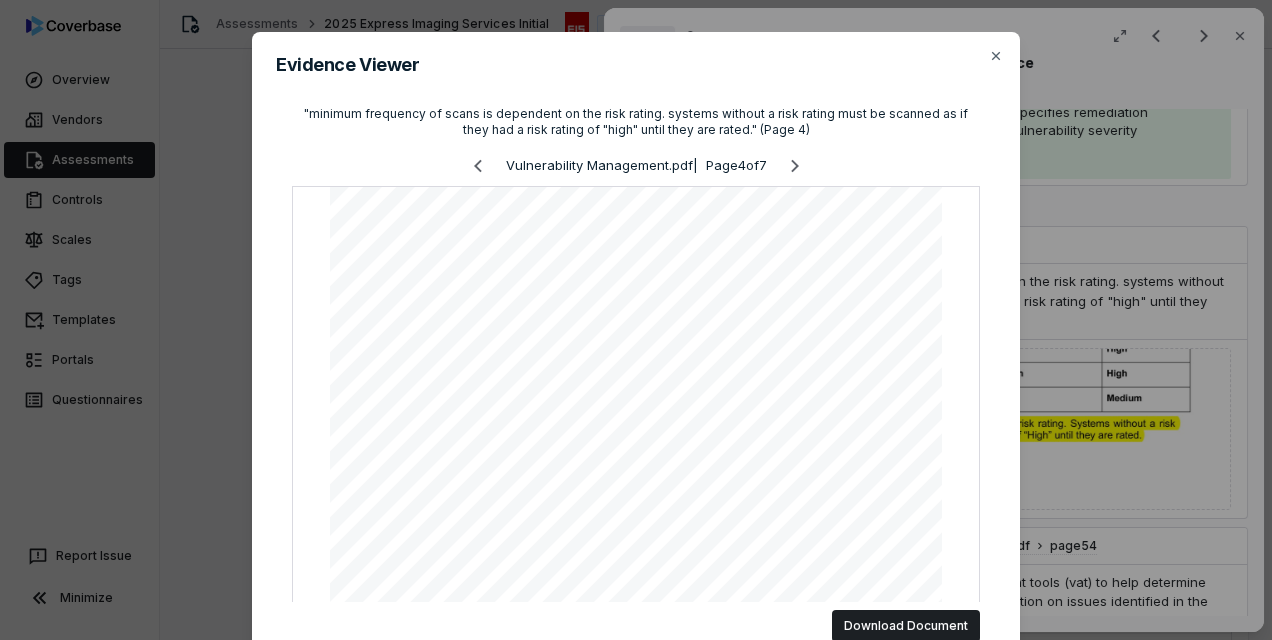 click on "Evidence Viewer "minimum frequency of scans is dependent on the risk rating. systems without a risk rating must be scanned as if they had a risk rating of "high" until they are rated." (Page 4) Vulnerability Management.pdf   |  Page  4  of  7 Download Document Close" at bounding box center (636, 356) 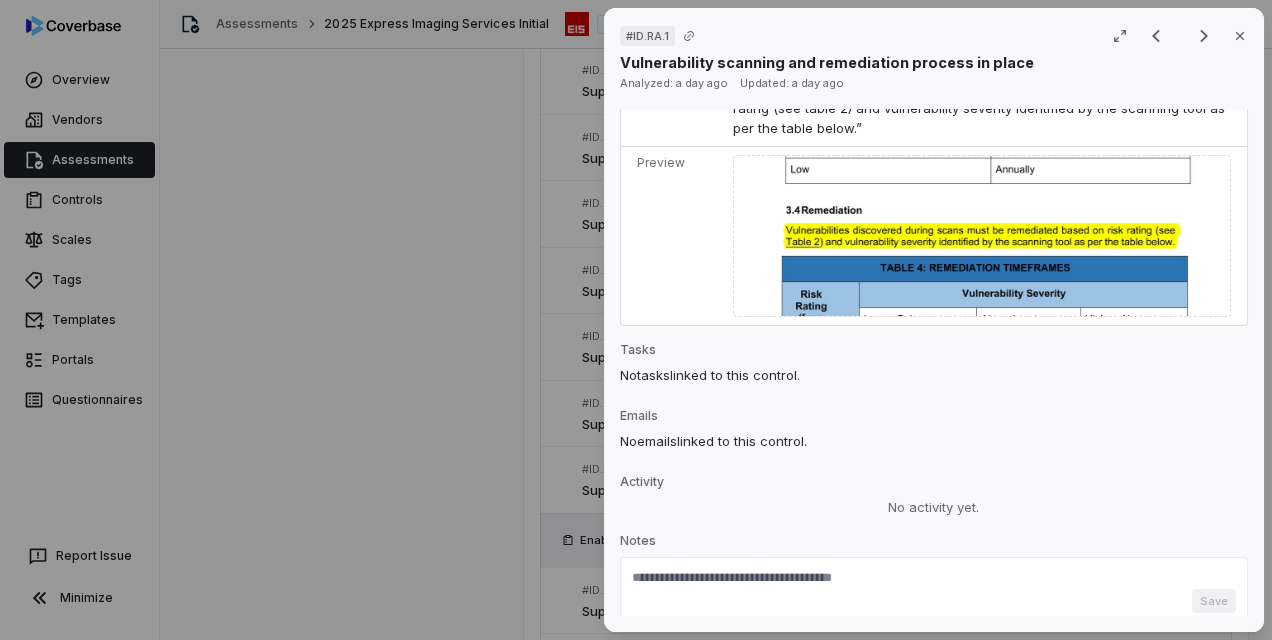 scroll, scrollTop: 2200, scrollLeft: 0, axis: vertical 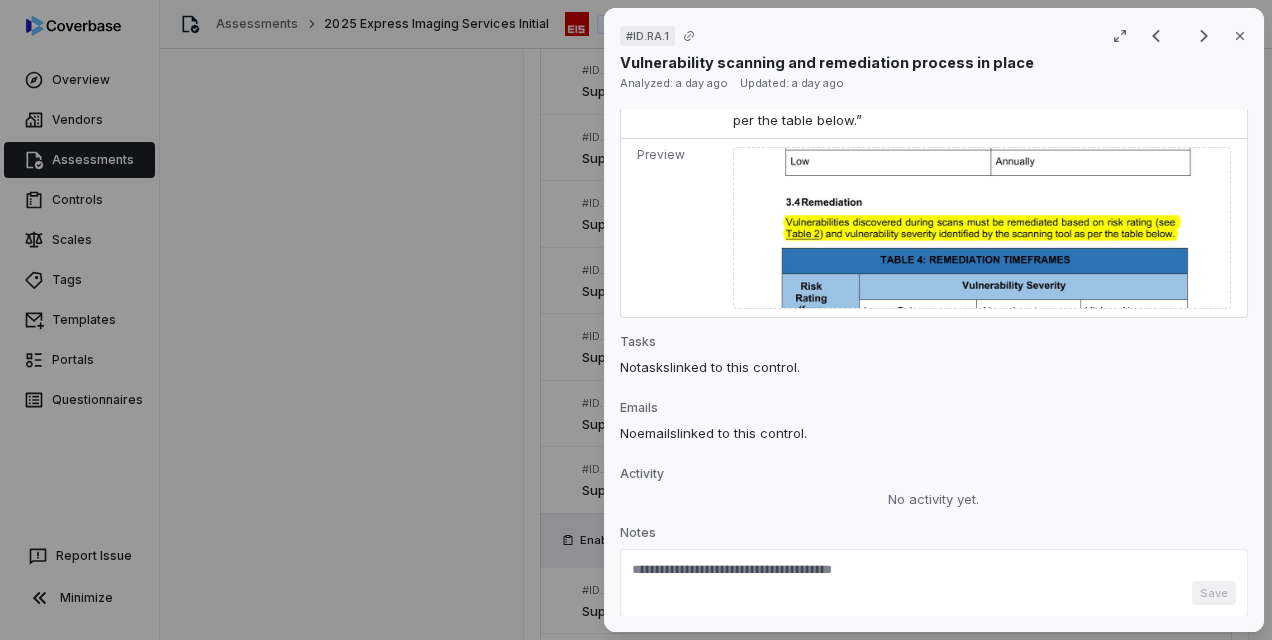 click on "# ID.RA.1 Result 23 of 73 Close Vulnerability scanning and remediation process in place Analyzed: a day ago Updated: a day ago No issue found Mark as issue Control Expectation Supplier performs vulnerability scanning at least annually, and promptly remediates any findings Guidance no guidance Control Set Enabler V4 Controls Risk Assessment  Weight 1 Evaluation Correct the AI Edit   Score 2.0 Defined Analysis Express Imaging Services has a comprehensive vulnerability management policy that outlines scanning frequencies and remediation timeframes Evidence # 1 The company utilizes vulnerability assessment tools (VAT) to determine vulnerability risks and evaluate issues identified in reports Evidence # 2 Periodic internal security assessments are performed, including reviews of server logs and other critical items Evidence # 3 Express Imaging Services contracts with a third-party network security company to conduct external network penetration tests and vulnerability assessments Evidence # 4 Evidence # 5 Evidence" at bounding box center [636, 320] 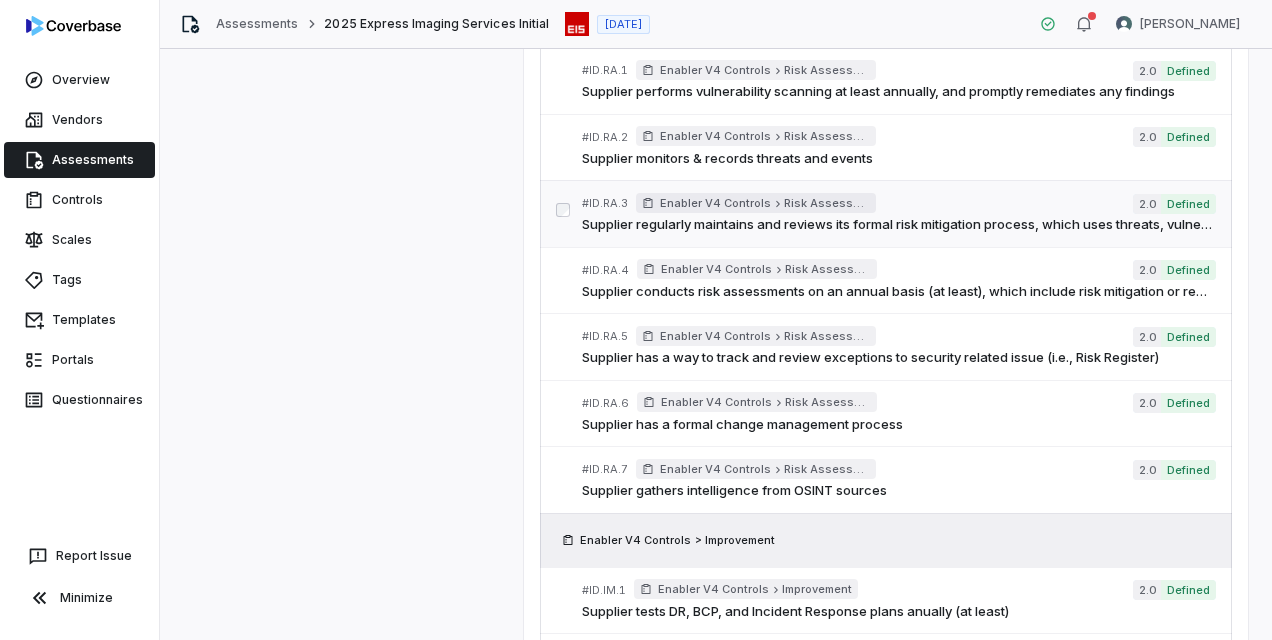click on "Supplier regularly maintains and reviews its formal risk mitigation process, which uses threats, vulnerabilities, likelihoods, and impacts to determine risk" at bounding box center (898, 225) 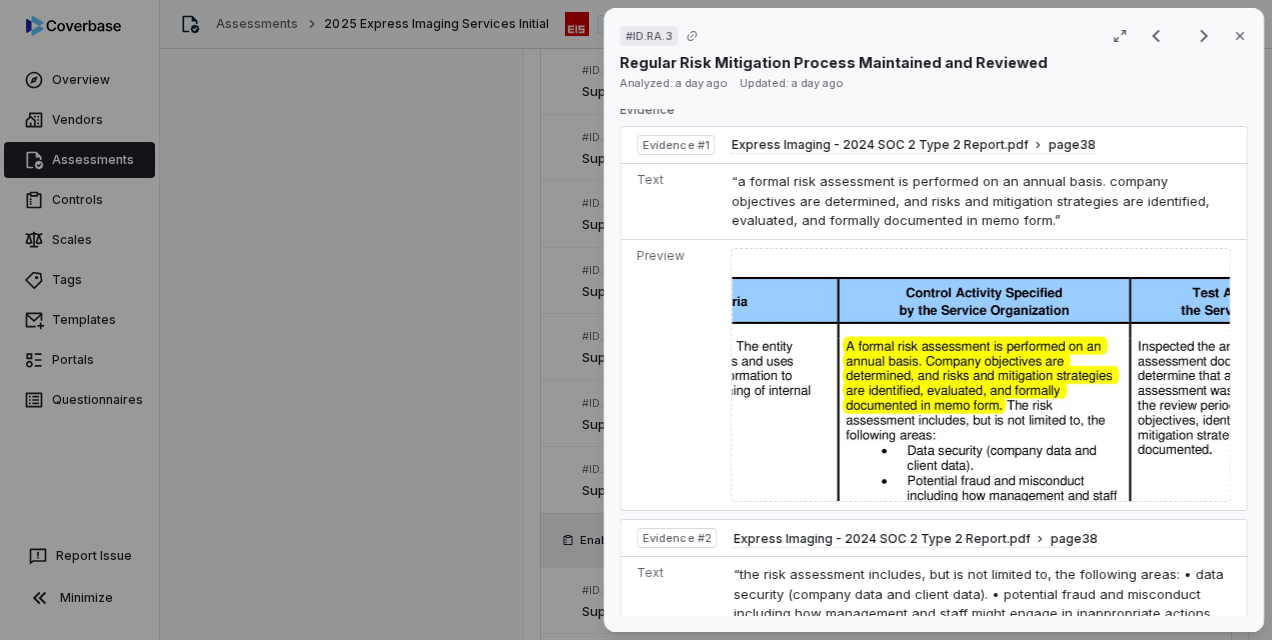 scroll, scrollTop: 0, scrollLeft: 0, axis: both 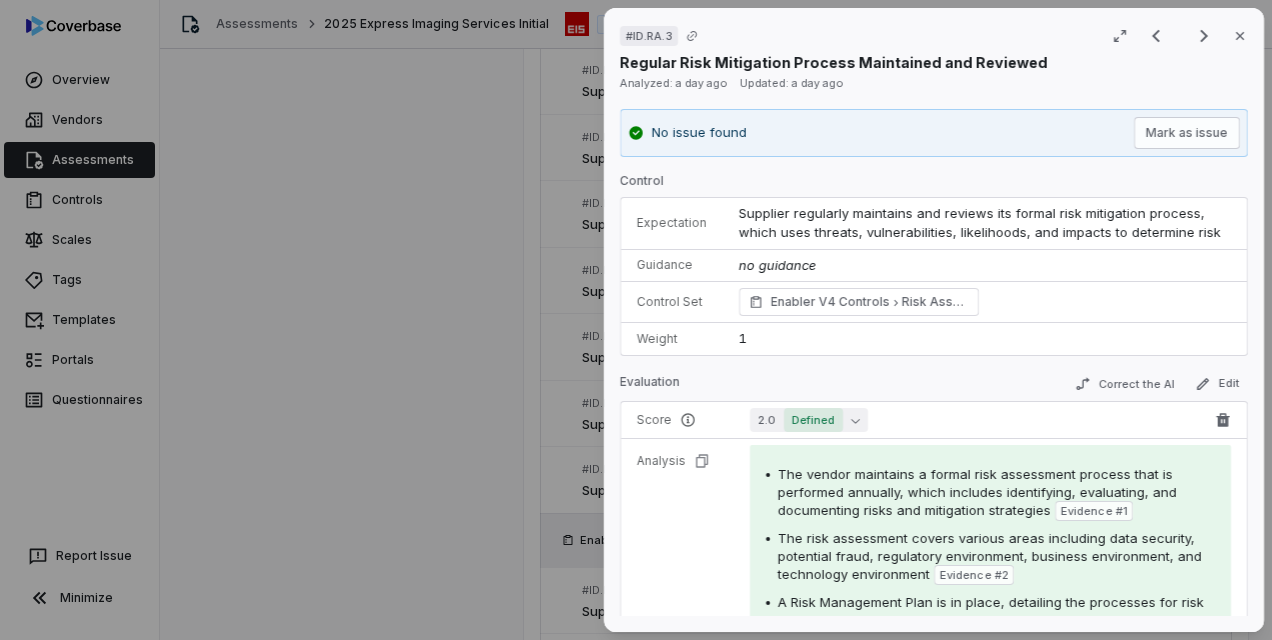 click on "Defined" at bounding box center [813, 420] 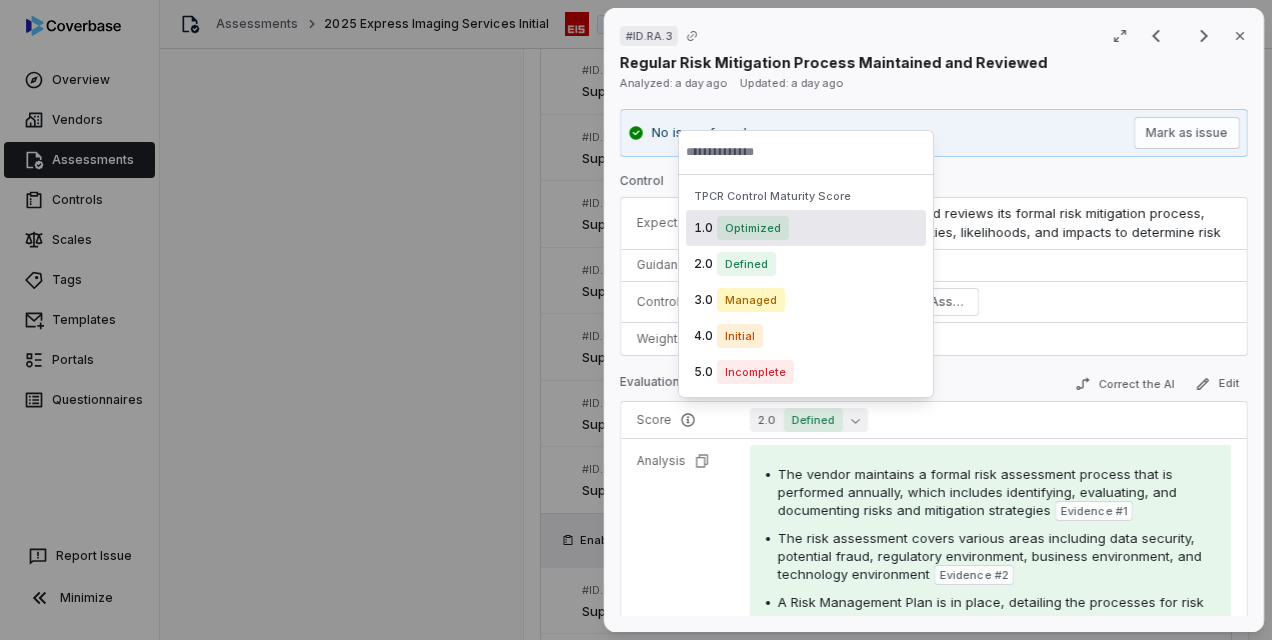 click on "Optimized" at bounding box center [753, 228] 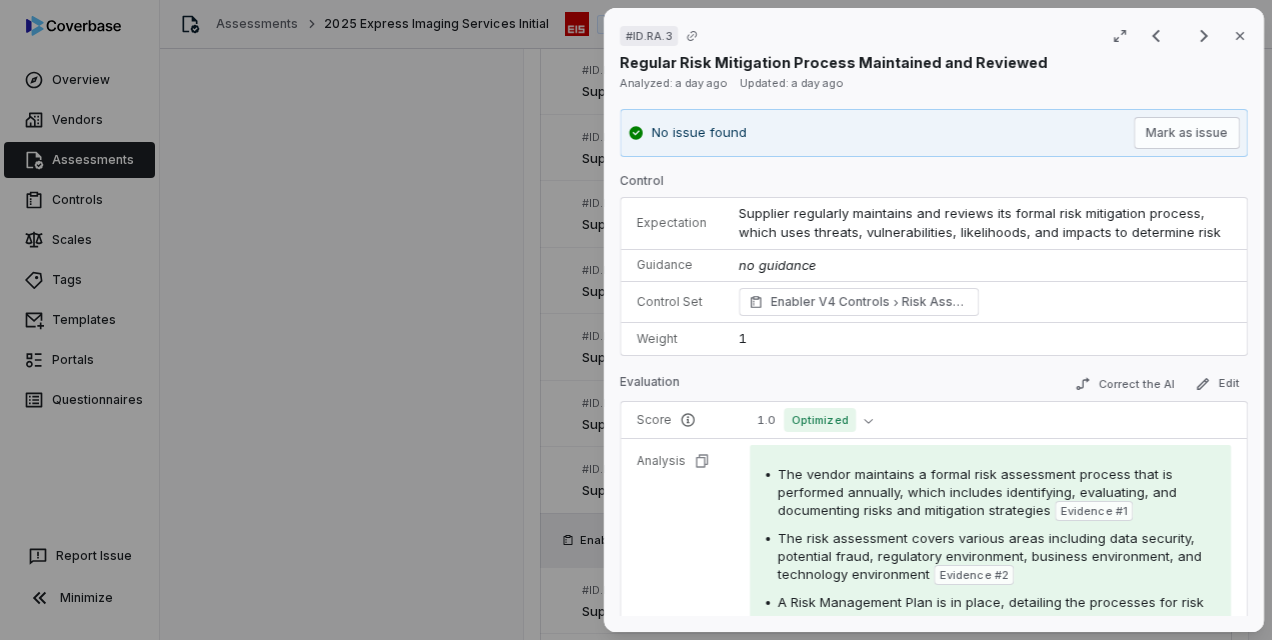 click on "# ID.RA.3 Result 25 of 73 Close Regular Risk Mitigation Process Maintained and Reviewed Analyzed: a day ago Updated: a day ago No issue found Mark as issue Control Expectation Supplier regularly maintains and reviews its formal risk mitigation process, which uses threats, vulnerabilities, likelihoods, and impacts to determine risk Guidance no guidance Control Set Enabler V4 Controls Risk Assessment  Weight 1 Evaluation Correct the AI Edit   Score 1.0 Optimized Analysis The vendor maintains a formal risk assessment process that is performed annually, which includes identifying, evaluating, and documenting risks and mitigation strategies Evidence # 1 The risk assessment covers various areas including data security, potential fraud, regulatory environment, business environment, and technology environment Evidence # 2 A Risk Management Plan is in place, detailing the processes for risk identification, analysis, response planning, and monitoring Evidence # 3 Evidence # 4 Evidence # 5 Evidence Evidence # 1 page  38" at bounding box center (636, 320) 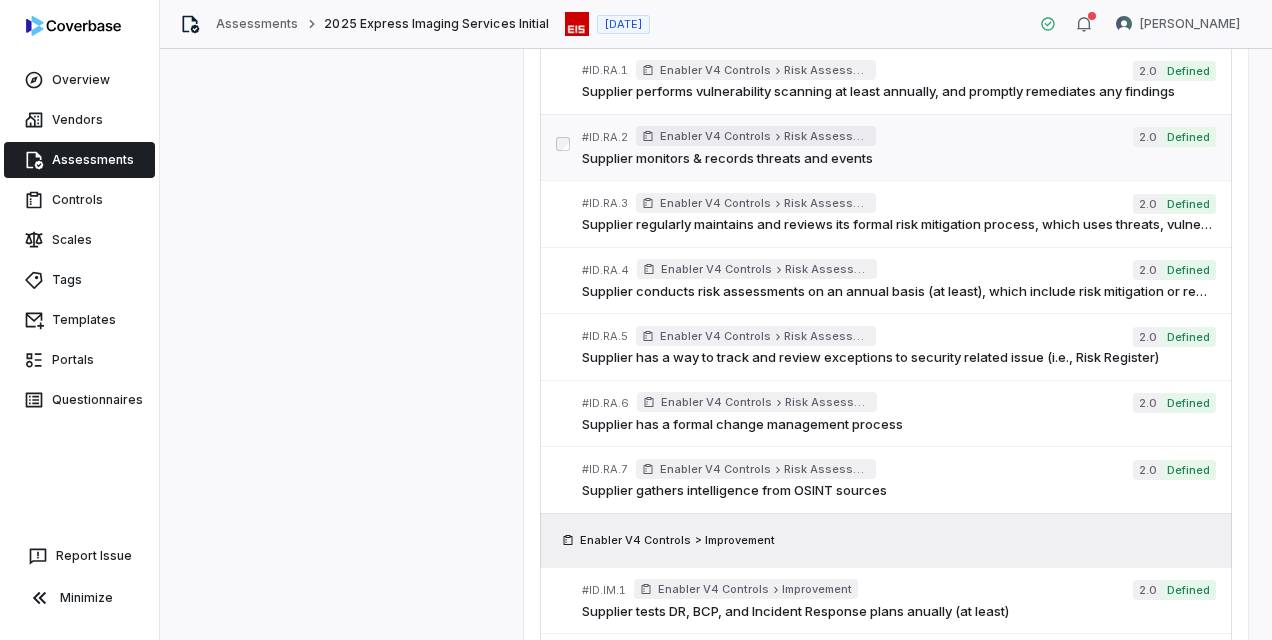 click on "Supplier monitors & records threats and events" at bounding box center (898, 159) 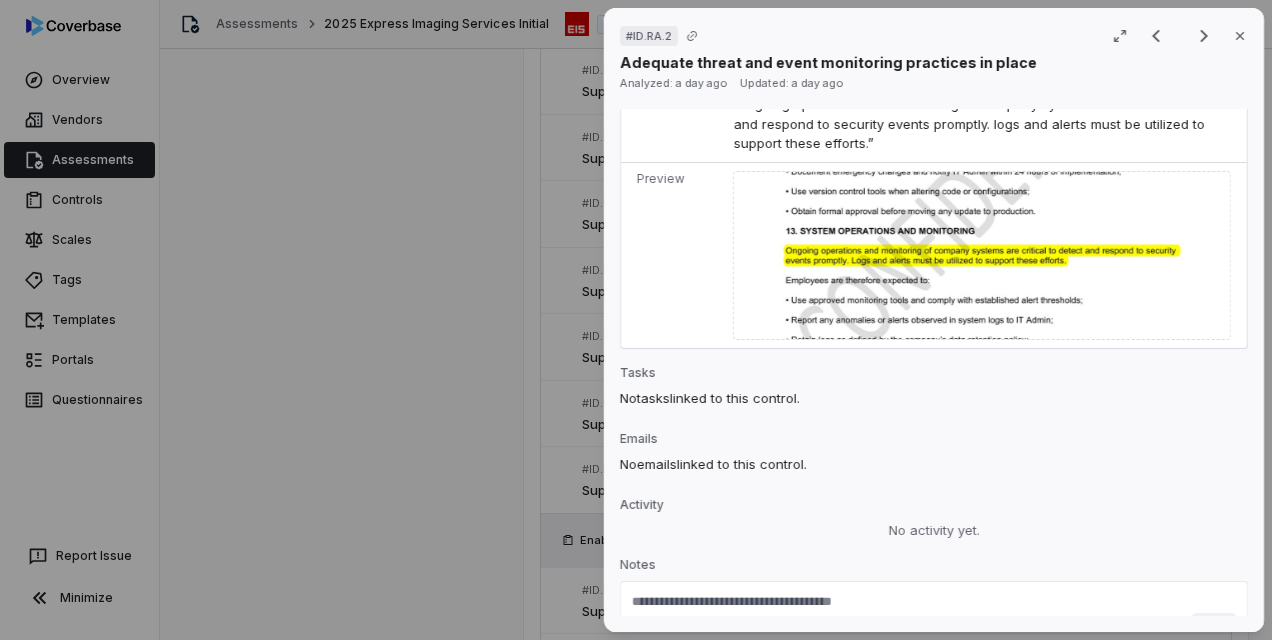 scroll, scrollTop: 2342, scrollLeft: 0, axis: vertical 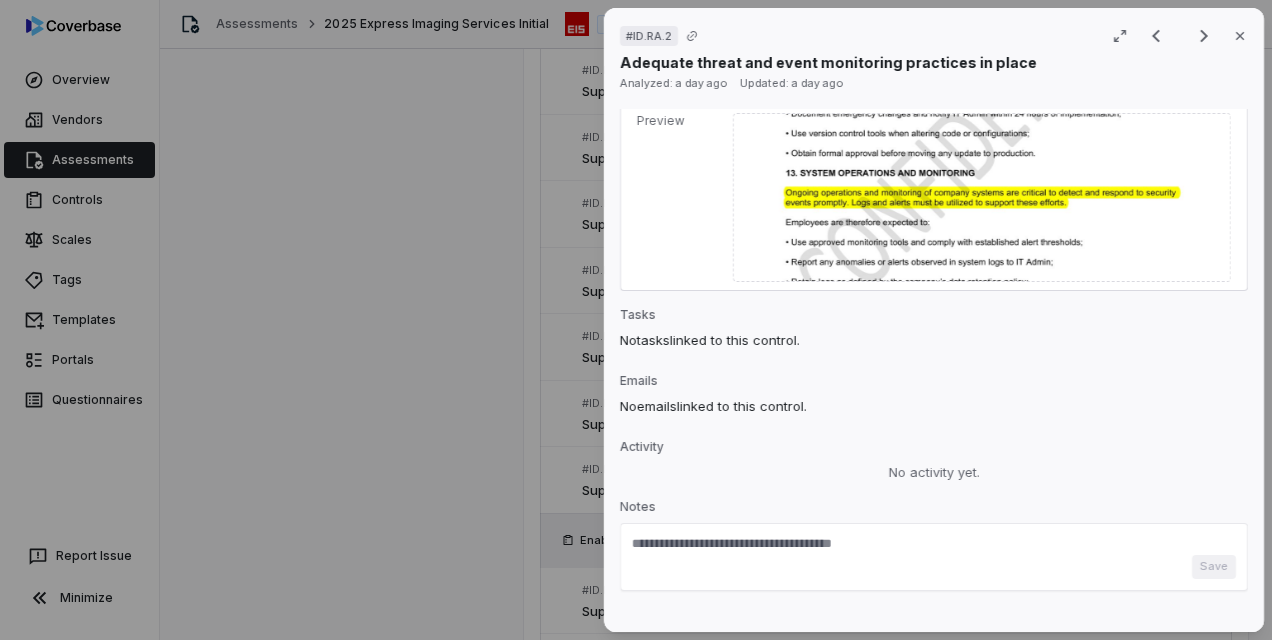 click on "Save" at bounding box center [934, 567] 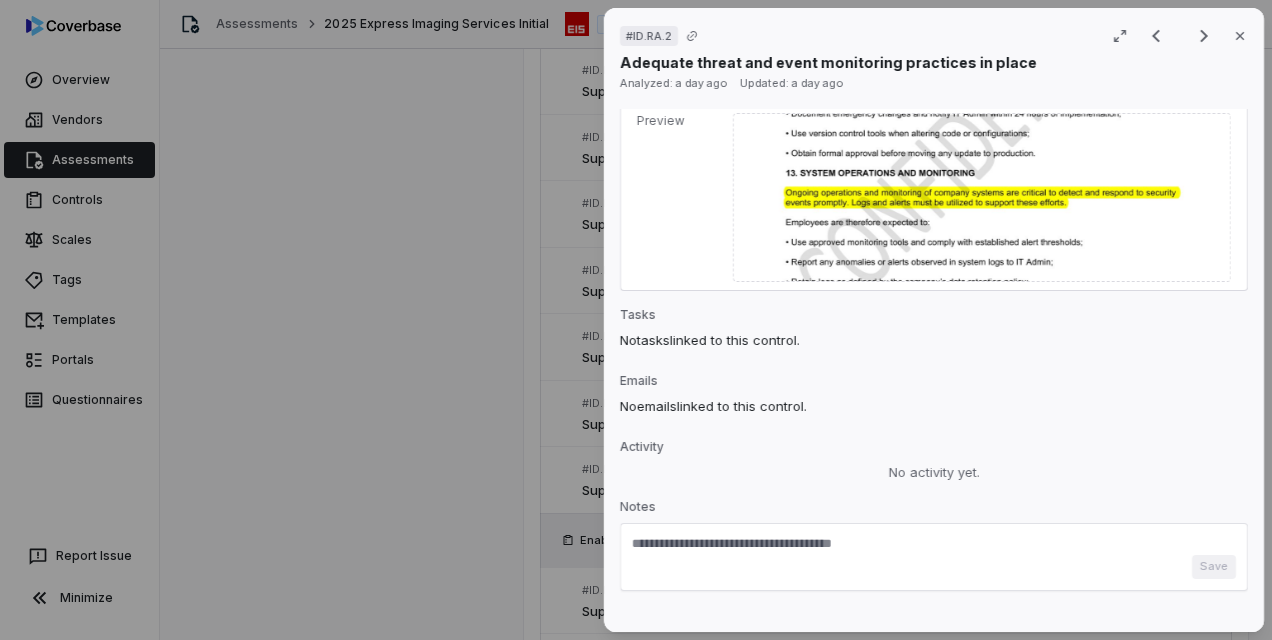 paste on "**********" 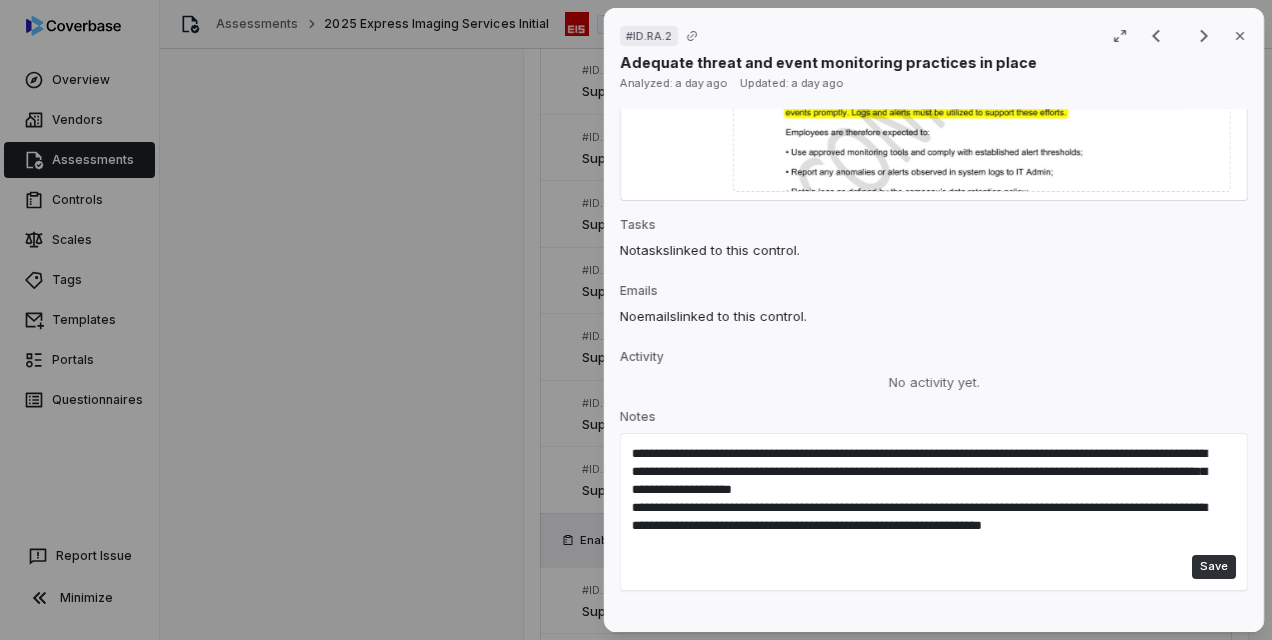 click on "Save" at bounding box center [1214, 567] 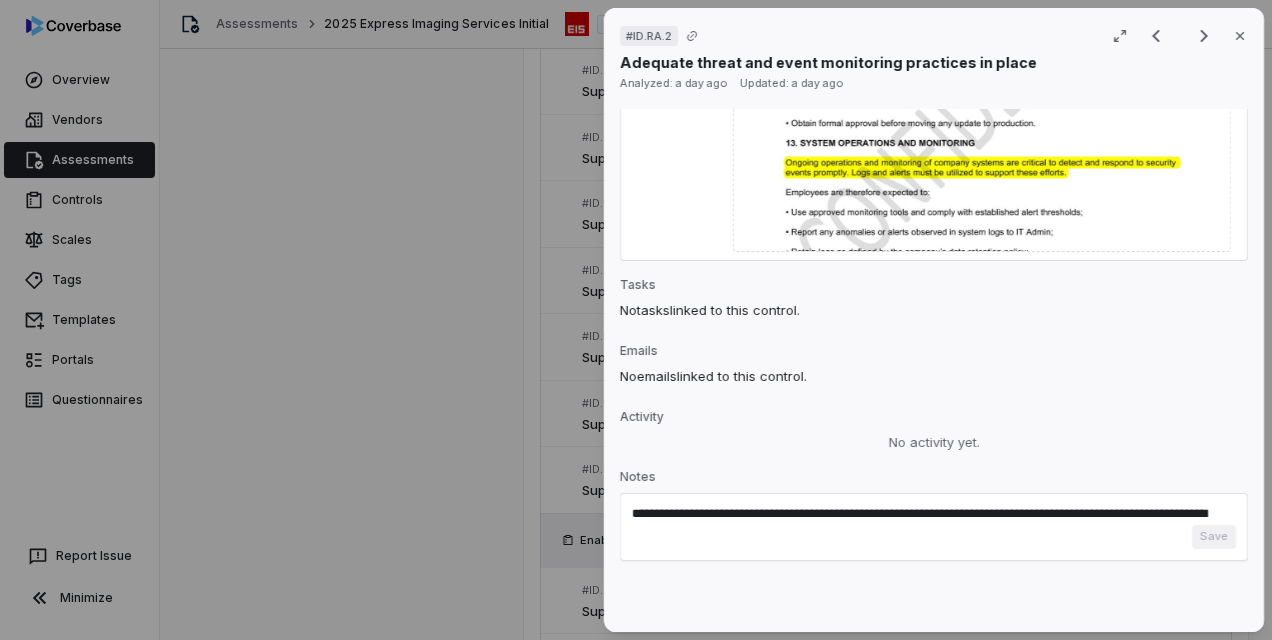 type 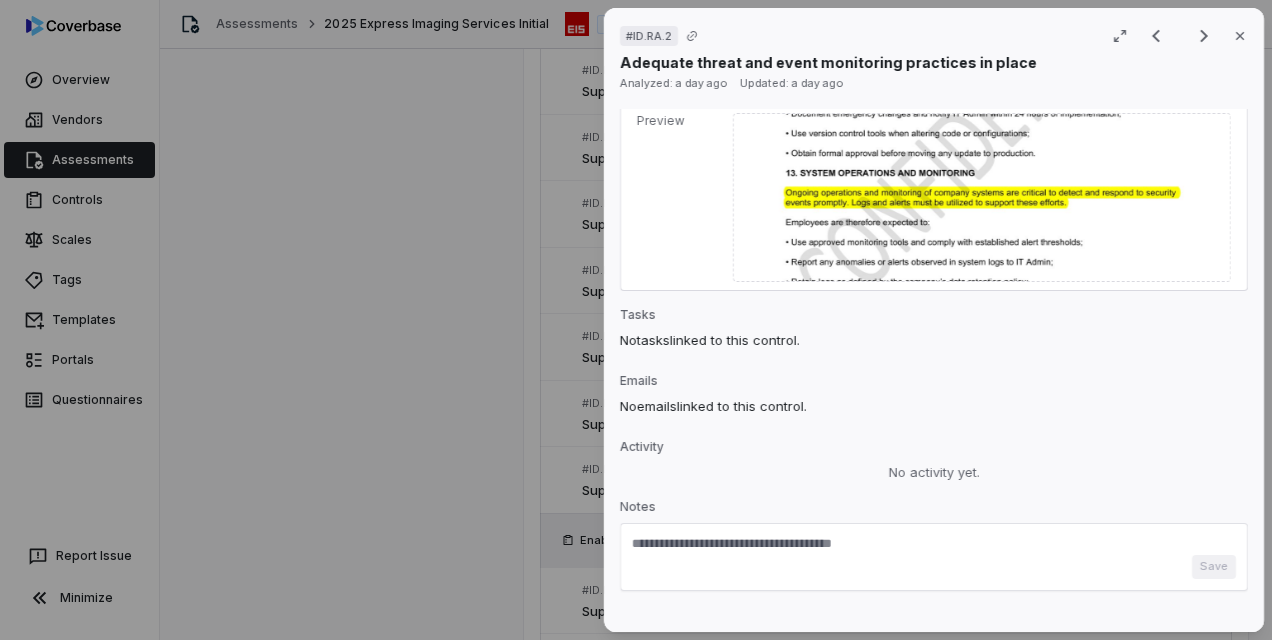 scroll, scrollTop: 2432, scrollLeft: 0, axis: vertical 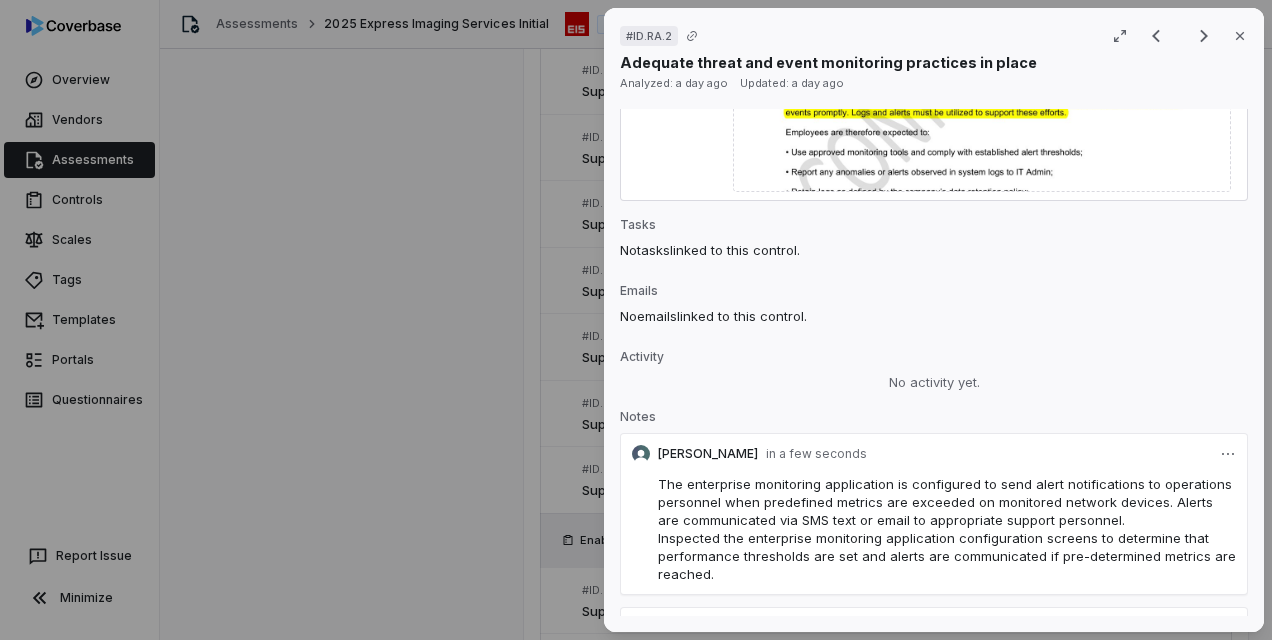 click on "# ID.RA.2 Result 24 of 73 Close Adequate threat and event monitoring practices in place Analyzed: a day ago Updated: a day ago No issue found Mark as issue Control Expectation Supplier monitors & records threats and events Guidance no guidance Control Set Enabler V4 Controls Risk Assessment  Weight 1 Evaluation Correct the AI Edit   Score 2.0 Defined Analysis The vendor utilizes enterprise monitoring applications to monitor system downtime and operations issues, with alerts configured for predefined metrics Evidence # 1 Vulnerability assessment tools are employed to identify and evaluate potential security risks Evidence # 2 The vendor conducts periodic external network penetration tests and vulnerability assessments through a third-party security company Evidence # 3 Intrusion prevention systems (IPS) are utilized to prevent unauthorized intrusion into the production environment Evidence # 4 Evidence # 5 Evidence Evidence # 1 Express Imaging - 2024 SOC 2 Type 2 Report.pdf page  41 Text Preview Evidence # 2 3" at bounding box center (636, 320) 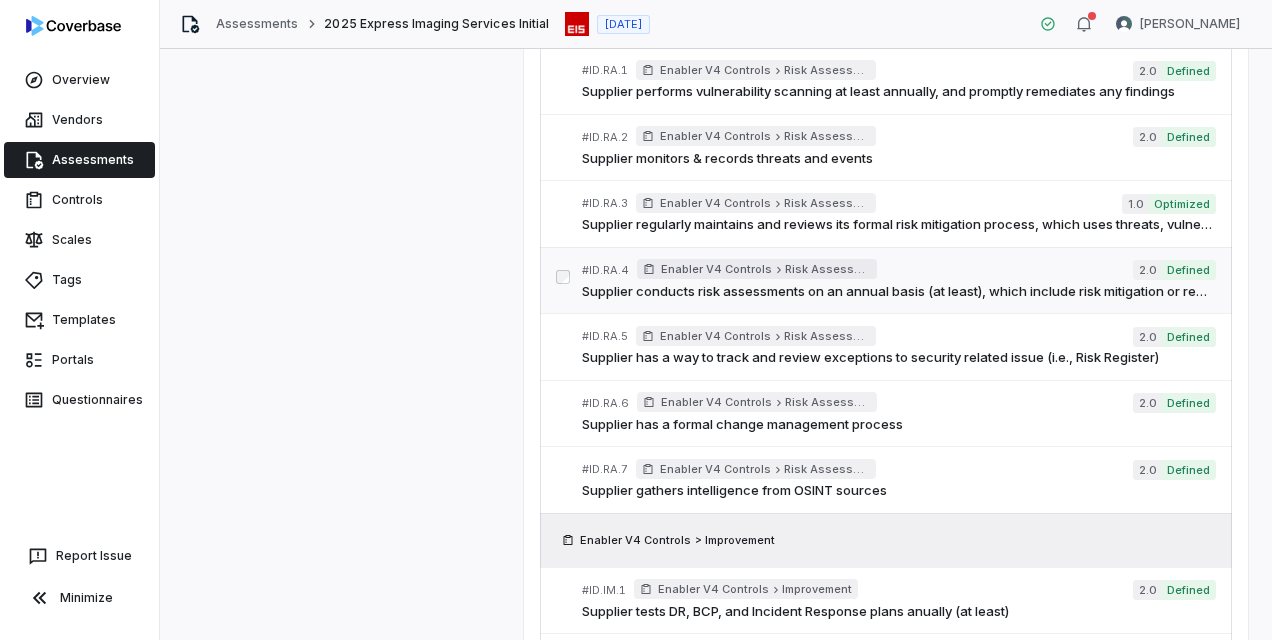 click on "Supplier conducts risk assessments on an annual basis (at least), which include risk mitigation or remediation efforts" at bounding box center [898, 292] 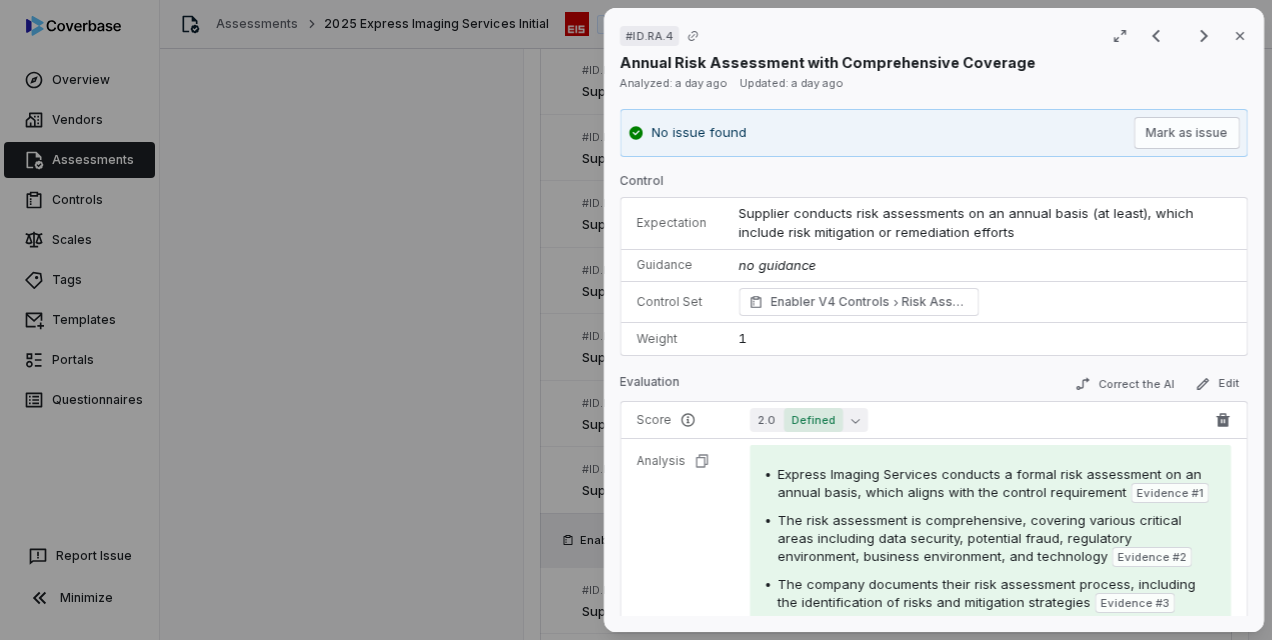 click on "2.0 Defined" at bounding box center (809, 420) 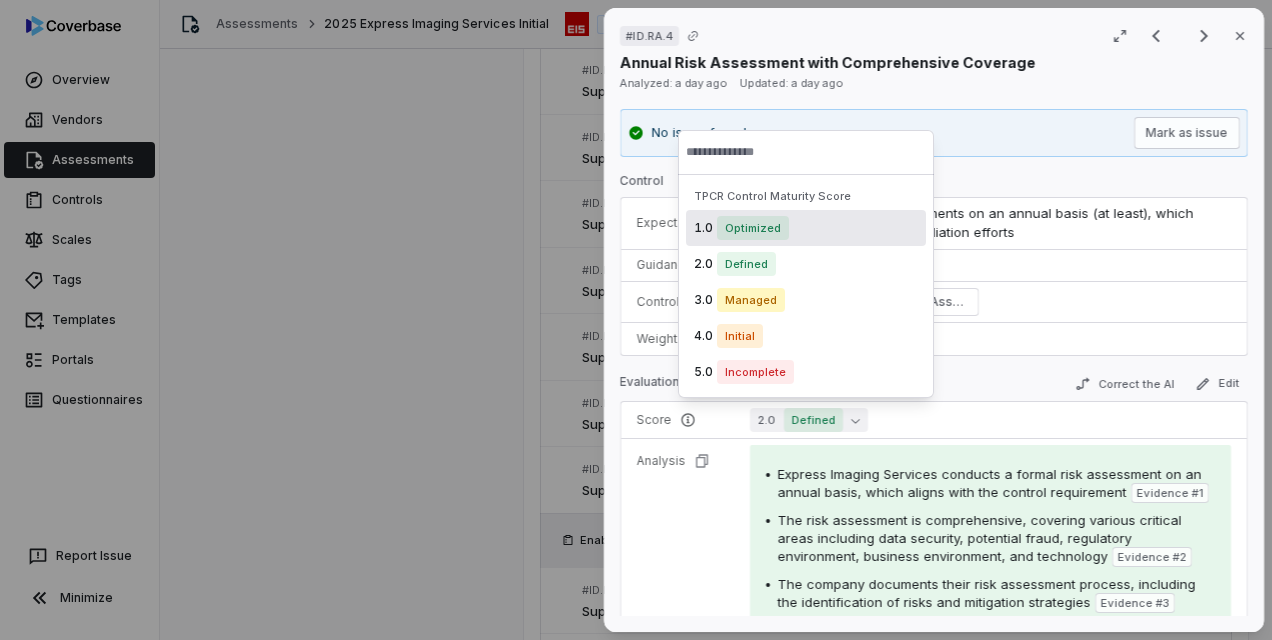click on "Optimized" at bounding box center [753, 228] 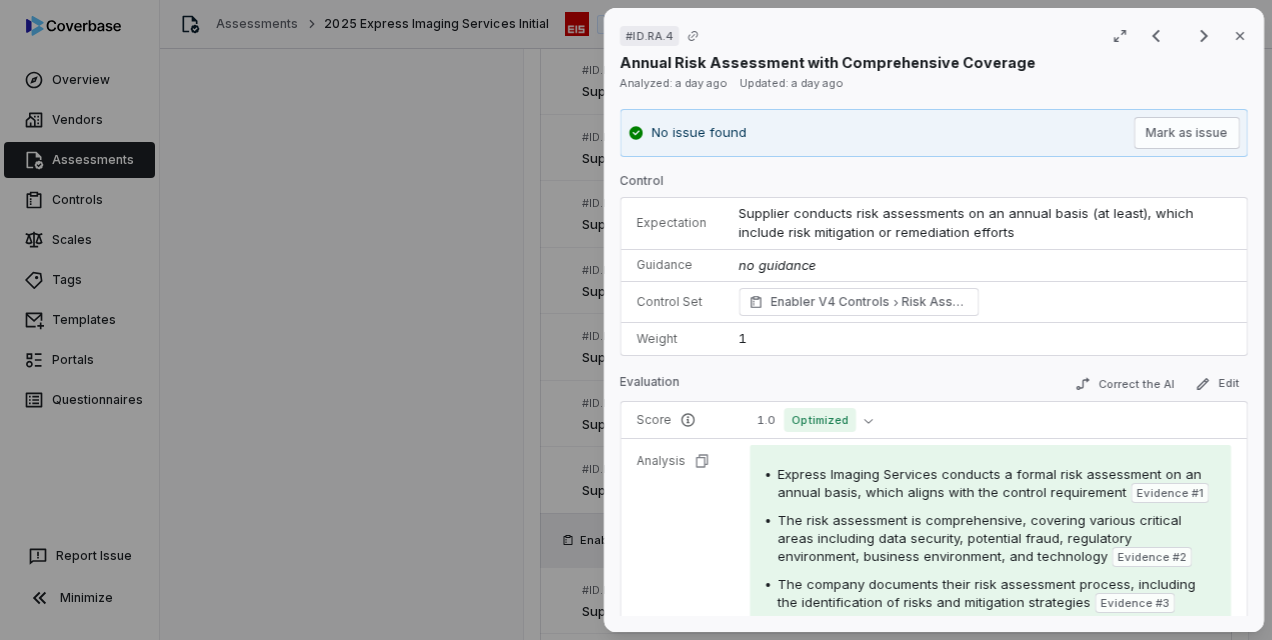 click on "# ID.RA.4 Result 26 of 73 Close Annual Risk Assessment with Comprehensive Coverage Analyzed: a day ago Updated: a day ago No issue found Mark as issue Control Expectation Supplier conducts risk assessments on an annual basis (at least), which include risk mitigation or remediation efforts Guidance no guidance Control Set Enabler V4 Controls Risk Assessment  Weight 1 Evaluation Correct the AI Edit   Score 1.0 Optimized Analysis Express Imaging Services conducts a formal risk assessment on an annual basis, which aligns with the control requirement Evidence # 1 The risk assessment is comprehensive, covering various critical areas including data security, potential fraud, regulatory environment, business environment, and technology Evidence # 2 The company documents their risk assessment process, including the identification of risks and mitigation strategies Evidence # 3 Evidence # 4 Evidence Evidence # 1 Express Imaging - 2024 SOC 2 Type 2 Report.pdf page  38 Text Preview Evidence # 2 page  38 Text Preview 3 38" at bounding box center (636, 320) 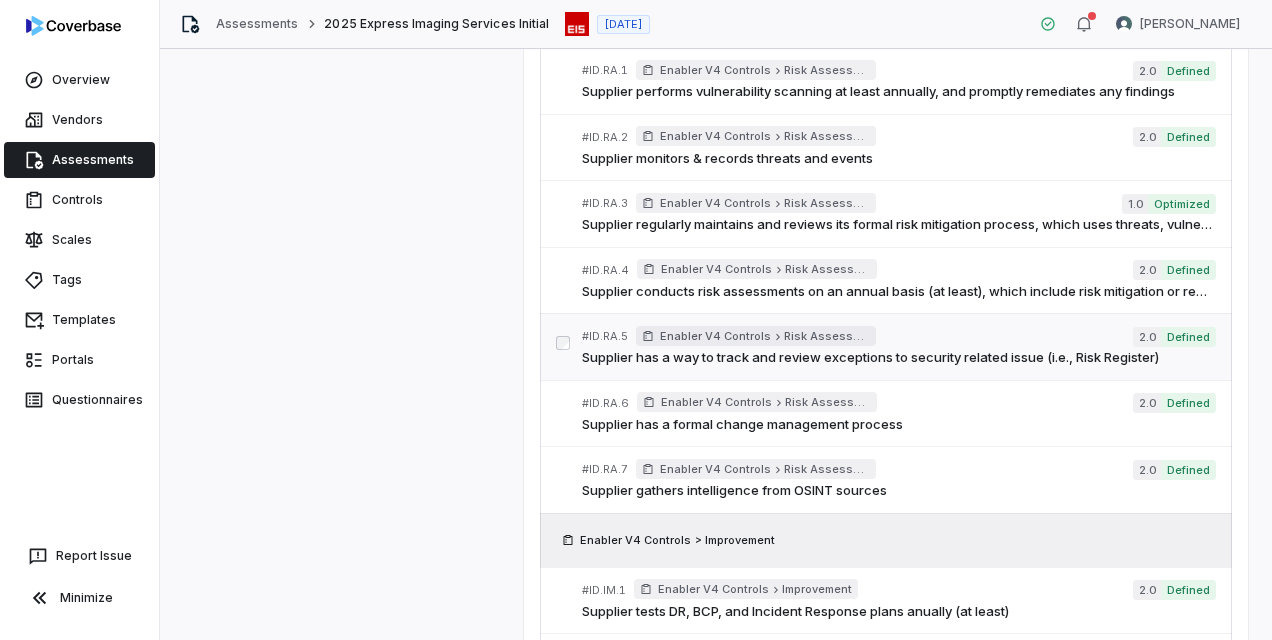 click on "Supplier has a way to track and review exceptions to security related issue (i.e., Risk Register)" at bounding box center [898, 358] 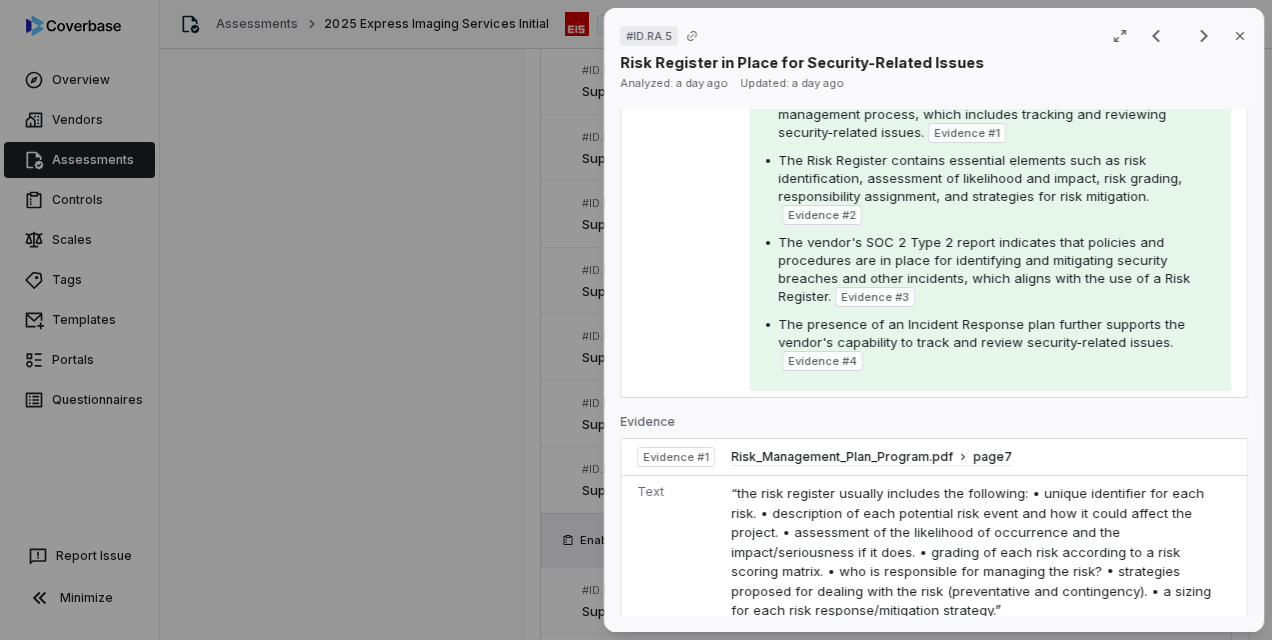 scroll, scrollTop: 400, scrollLeft: 0, axis: vertical 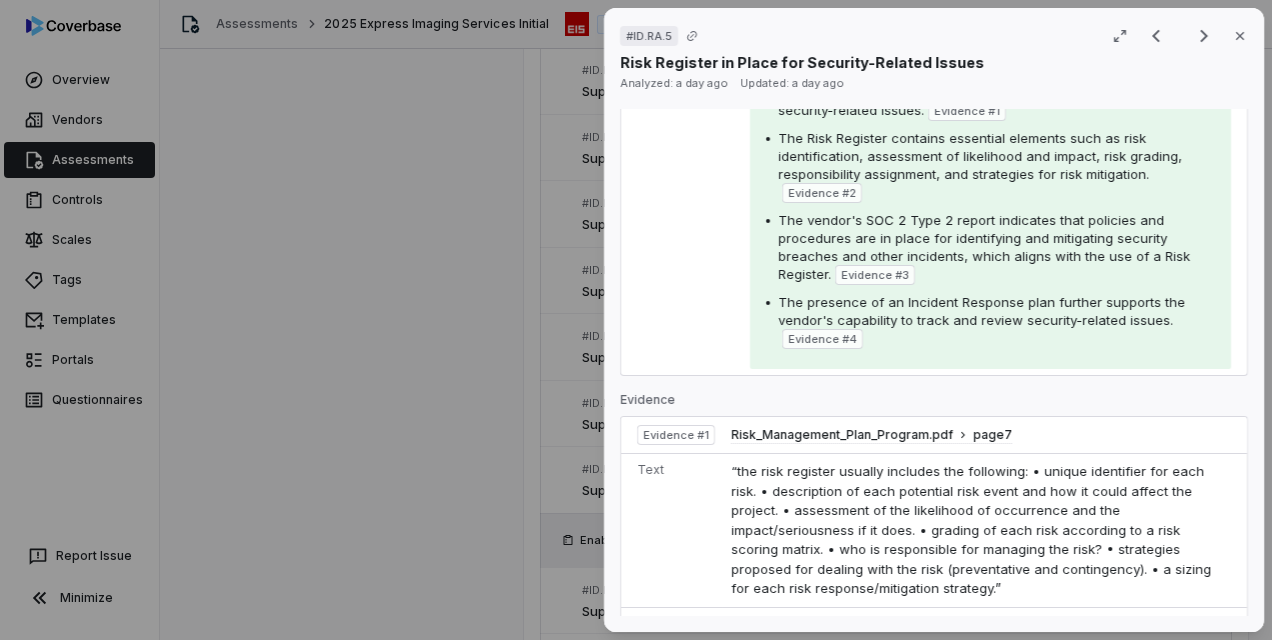 click on "# ID.RA.5 Result 27 of 73 Close Risk Register in Place for Security-Related Issues Analyzed: a day ago Updated: a day ago No issue found [PERSON_NAME] as issue Control Expectation Supplier has a way to track and review exceptions to security related issue (i.e., Risk Register) Guidance no guidance Control Set Enabler V4 Controls Risk Assessment  Weight 1 Evaluation Correct the AI Edit   Score 2.0 Defined Analysis The vendor has implemented a Risk Register as part of their risk management process, which includes tracking and reviewing security-related issues. Evidence # 1 The Risk Register contains essential elements such as risk identification, assessment of likelihood and impact, risk grading, responsibility assignment, and strategies for risk mitigation. Evidence # 2 The vendor's SOC 2 Type 2 report indicates that policies and procedures are in place for identifying and mitigating security breaches and other incidents, which aligns with the use of a Risk Register. Evidence # 3 Evidence # 4 Evidence Evidence # 1 7 2" at bounding box center [636, 320] 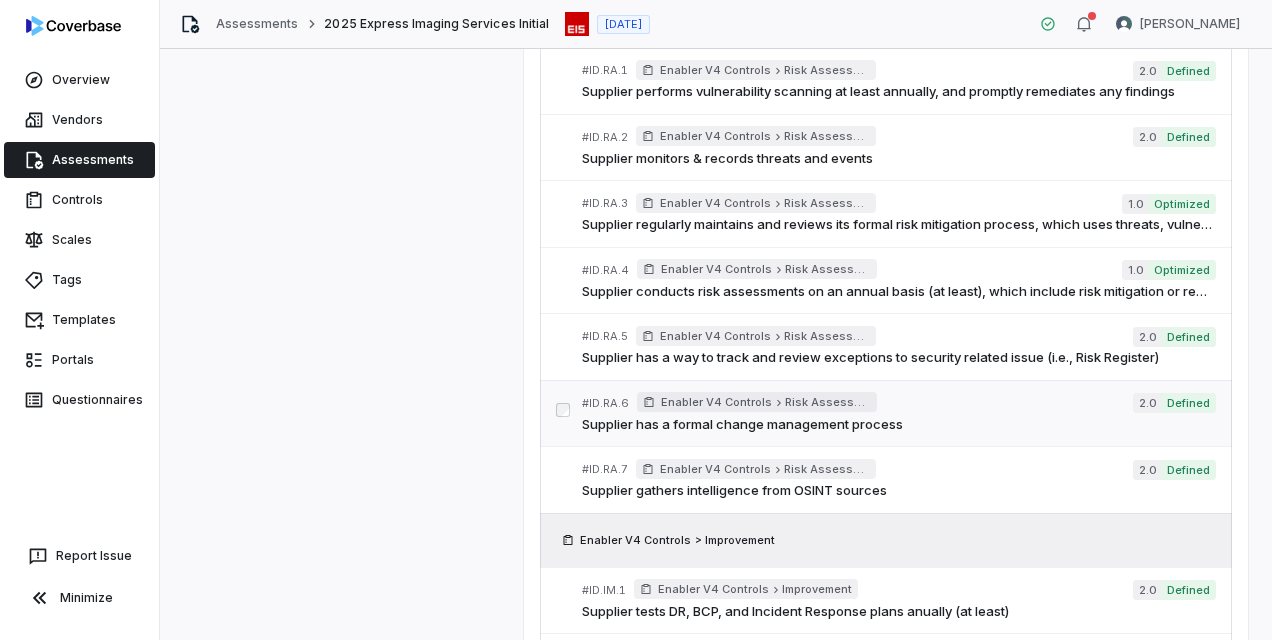 click on "Supplier has a formal change management process" at bounding box center [898, 425] 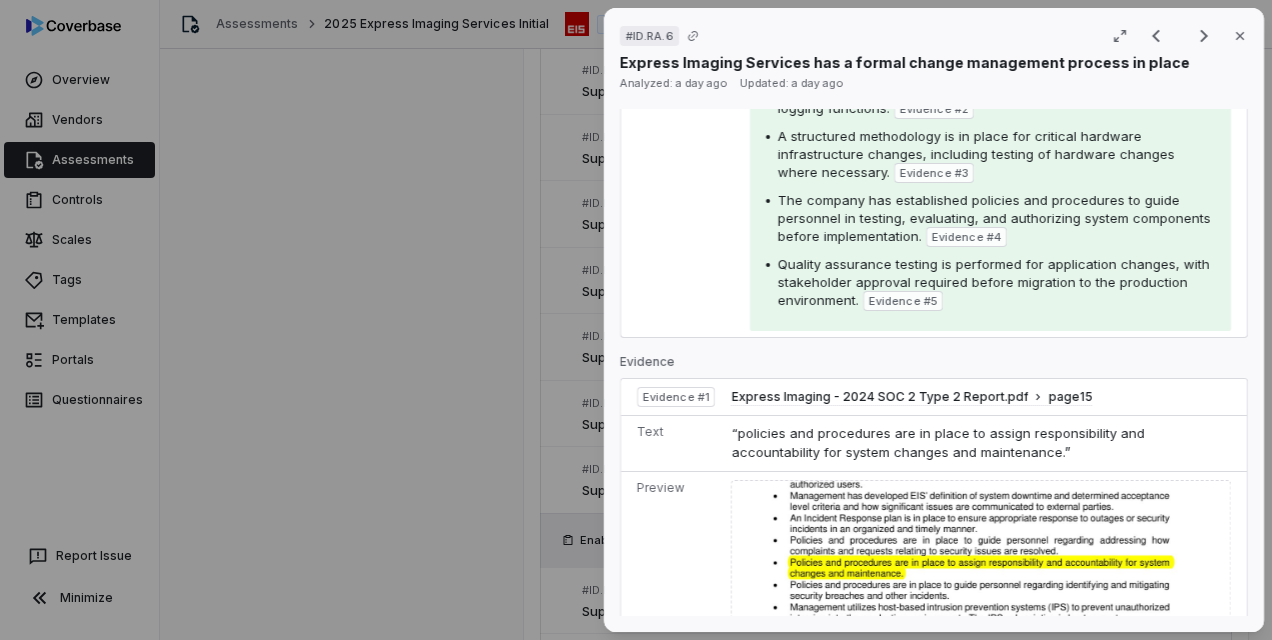scroll, scrollTop: 0, scrollLeft: 0, axis: both 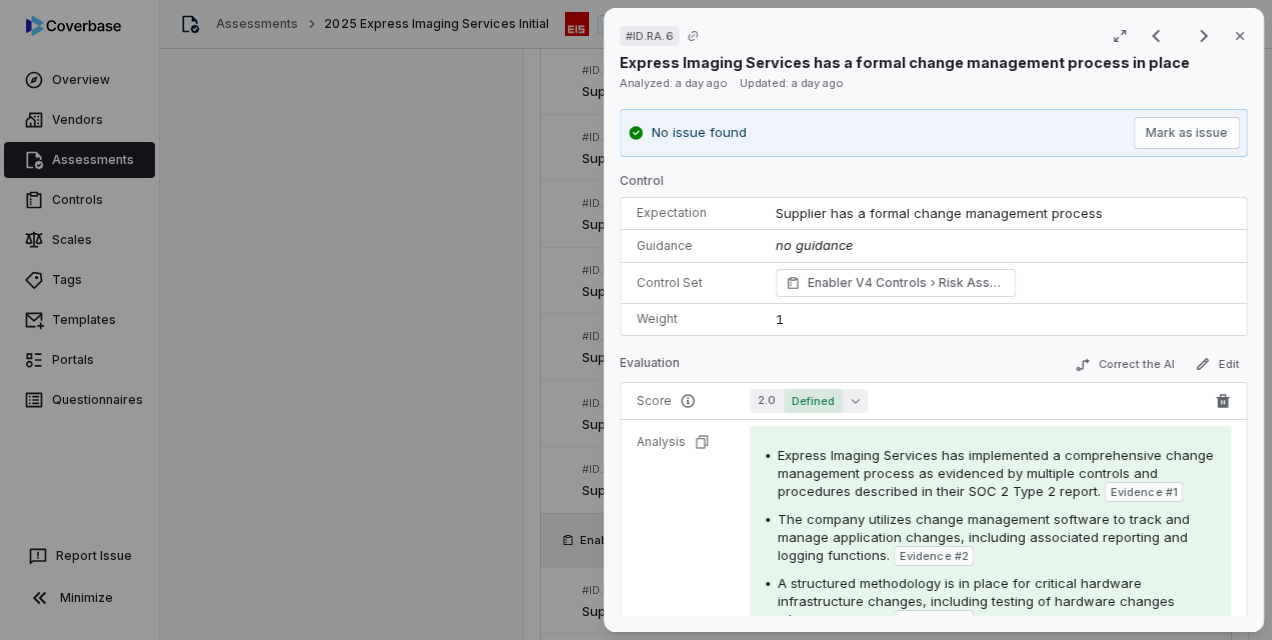 click on "2.0 Defined" at bounding box center [809, 401] 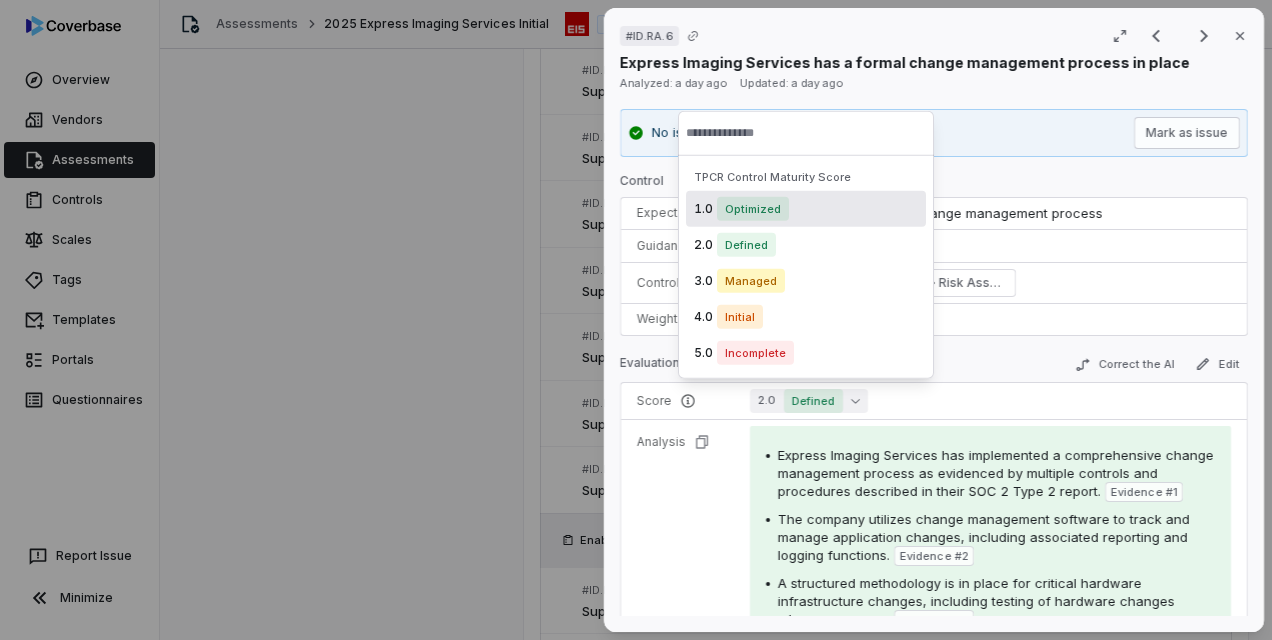click on "Optimized" at bounding box center [753, 209] 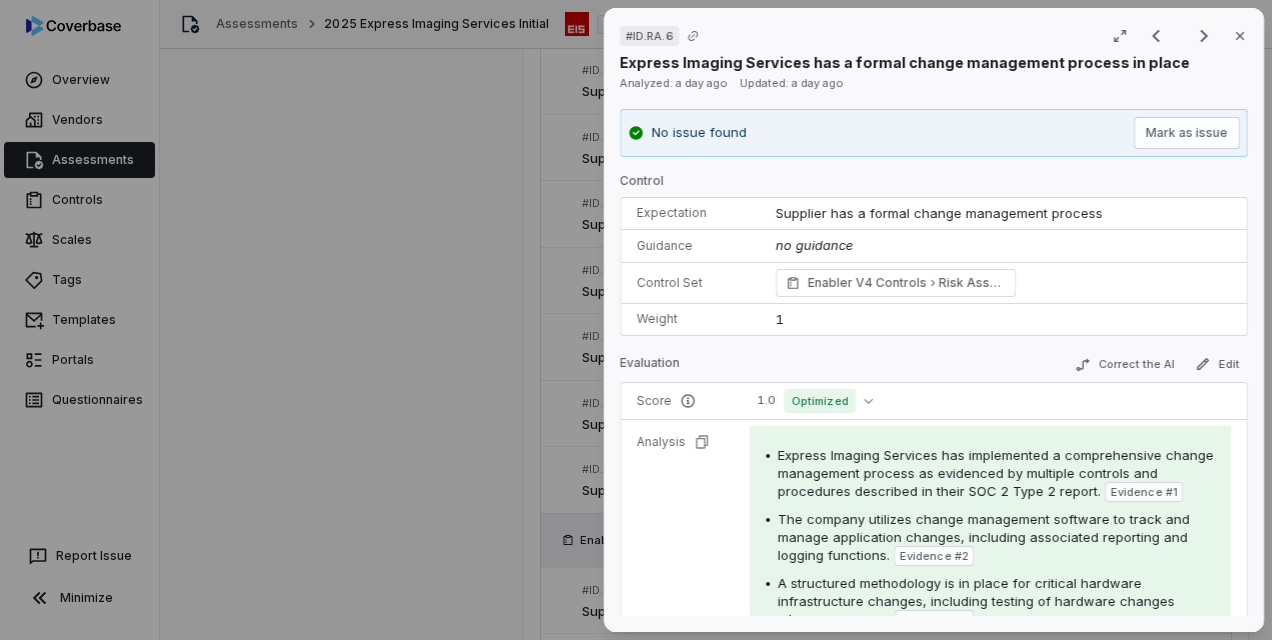 click on "# ID.RA.6 Result 28 of 73 Close Express Imaging Services has a formal change management process in place Analyzed: a day ago Updated: a day ago No issue found Mark as issue Control Expectation Supplier has a formal change management process Guidance no guidance Control Set Enabler V4 Controls Risk Assessment  Weight 1 Evaluation Correct the AI Edit   Score 1.0 Optimized Analysis Express Imaging Services has implemented a comprehensive change management process as evidenced by multiple controls and procedures described in their SOC 2 Type 2 report. Evidence # 1 The company utilizes change management software to track and manage application changes, including associated reporting and logging functions. Evidence # 2 A structured methodology is in place for critical hardware infrastructure changes, including testing of hardware changes where necessary. Evidence # 3 Evidence # 4 Evidence # 5 Evidence Evidence # 1 Express Imaging - 2024 SOC 2 Type 2 Report.pdf page  15 Text Preview Evidence # 2 page  63 Text 3 65 4" at bounding box center [636, 320] 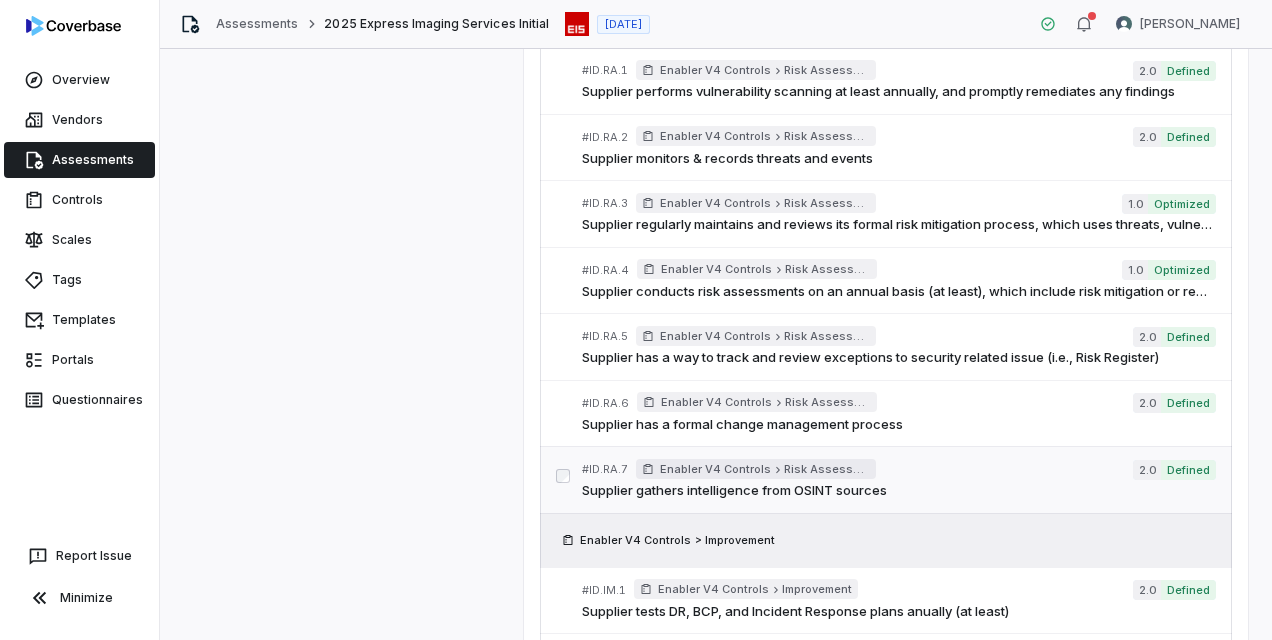 click on "Supplier gathers intelligence from OSINT sources" at bounding box center [898, 491] 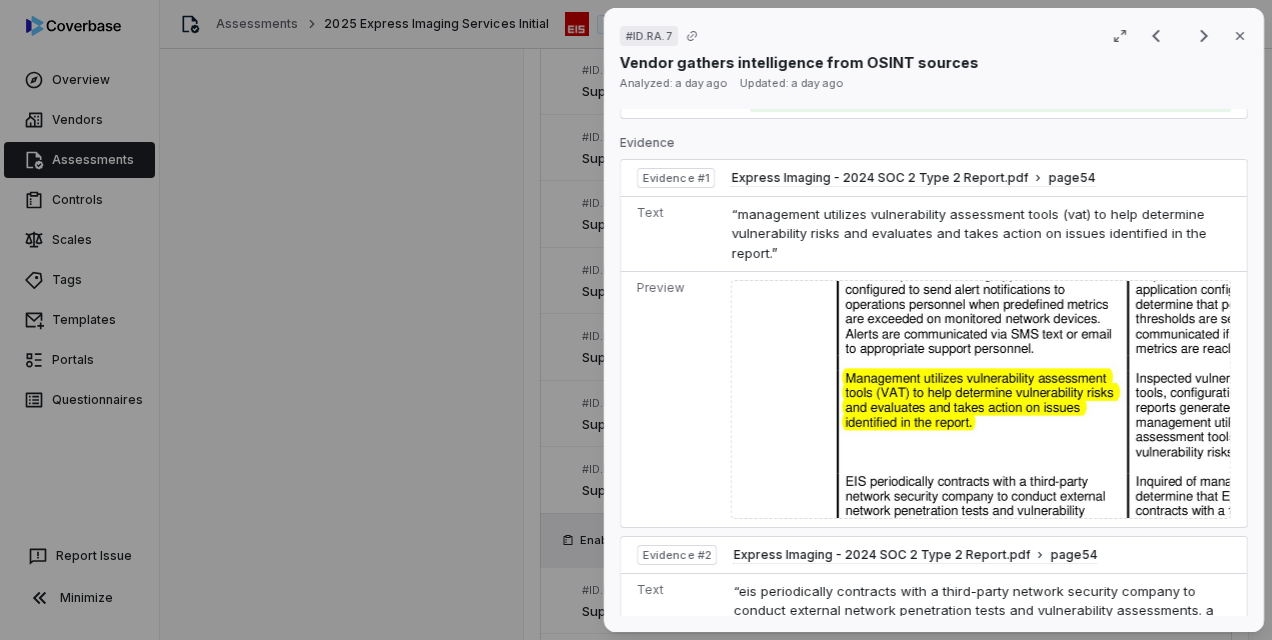 scroll, scrollTop: 0, scrollLeft: 0, axis: both 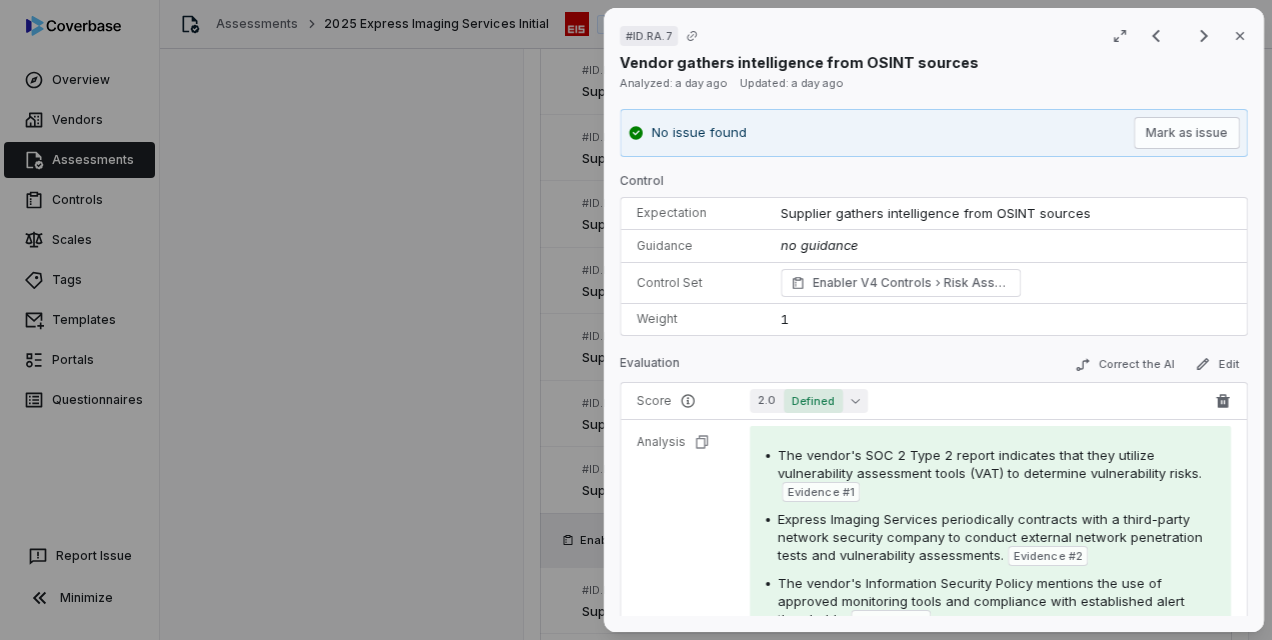 click on "Defined" at bounding box center [813, 401] 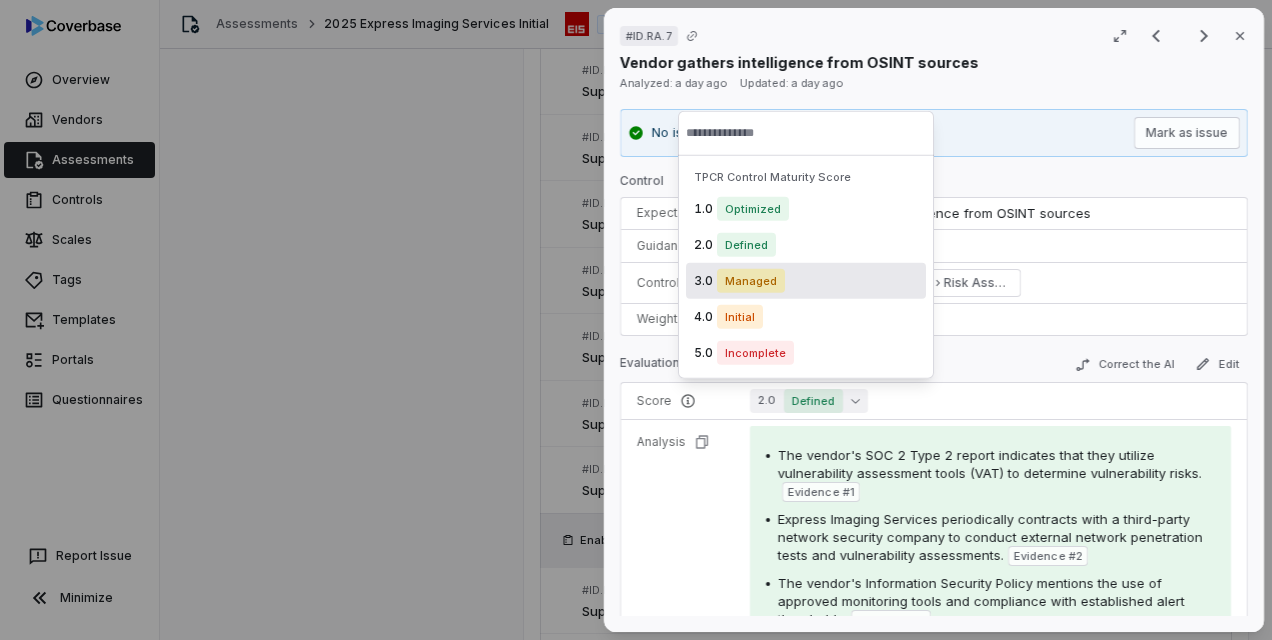 click on "Managed" at bounding box center [751, 281] 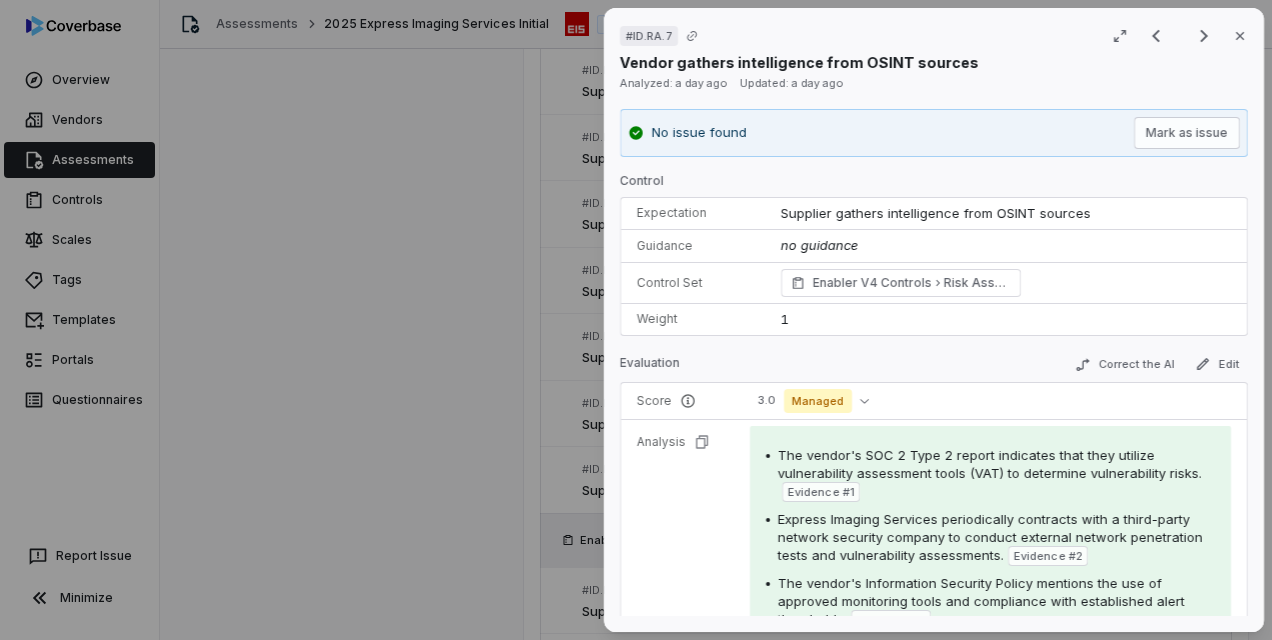click on "# ID.RA.7 Result 29 of 73 Close Vendor gathers intelligence from OSINT sources Analyzed: a day ago Updated: a day ago No issue found Mark as issue Control Expectation Supplier gathers intelligence from OSINT sources Guidance no guidance Control Set Enabler V4 Controls Risk Assessment  Weight 1 Evaluation Correct the AI Edit   Score 3.0 Managed Analysis The vendor's SOC 2 Type 2 report indicates that they utilize vulnerability assessment tools (VAT) to determine vulnerability risks. Evidence # 1 Express Imaging Services periodically contracts with a third-party network security company to conduct external network penetration tests and vulnerability assessments. Evidence # 2 The vendor's Information Security Policy mentions the use of approved monitoring tools and compliance with established alert thresholds. Evidence # 3 The presence of external and application penetration test reports demonstrates that the vendor actively gathers intelligence about potential vulnerabilities in their systems. Evidence 1 page" at bounding box center [636, 320] 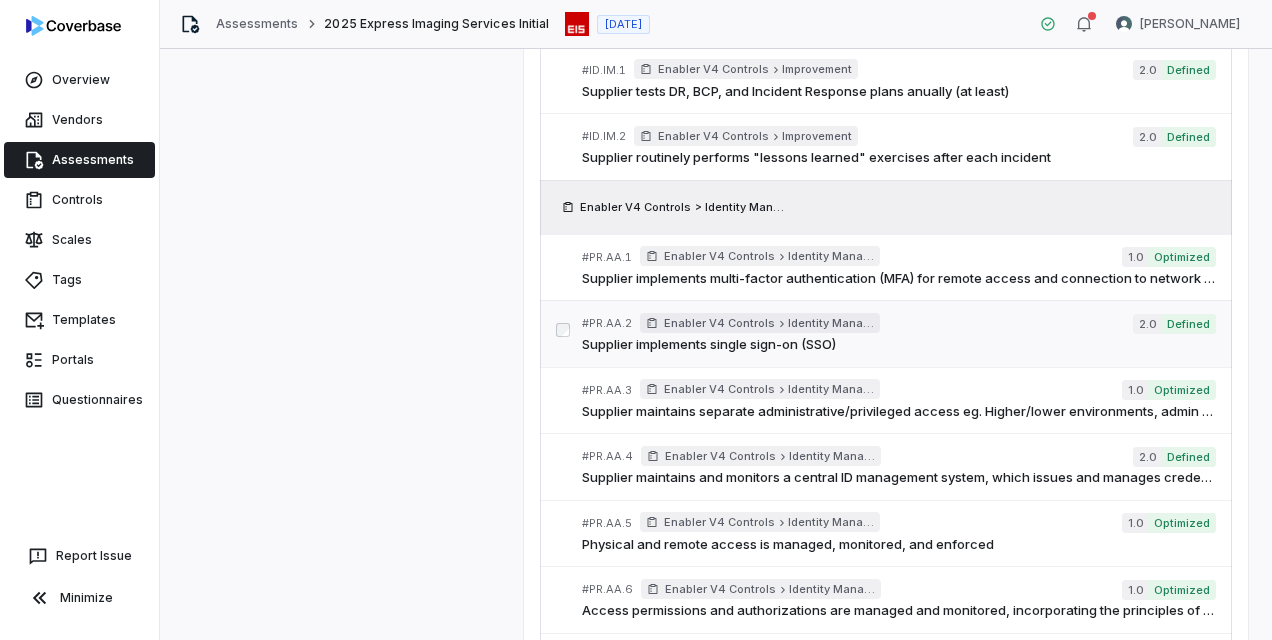 scroll, scrollTop: 2736, scrollLeft: 0, axis: vertical 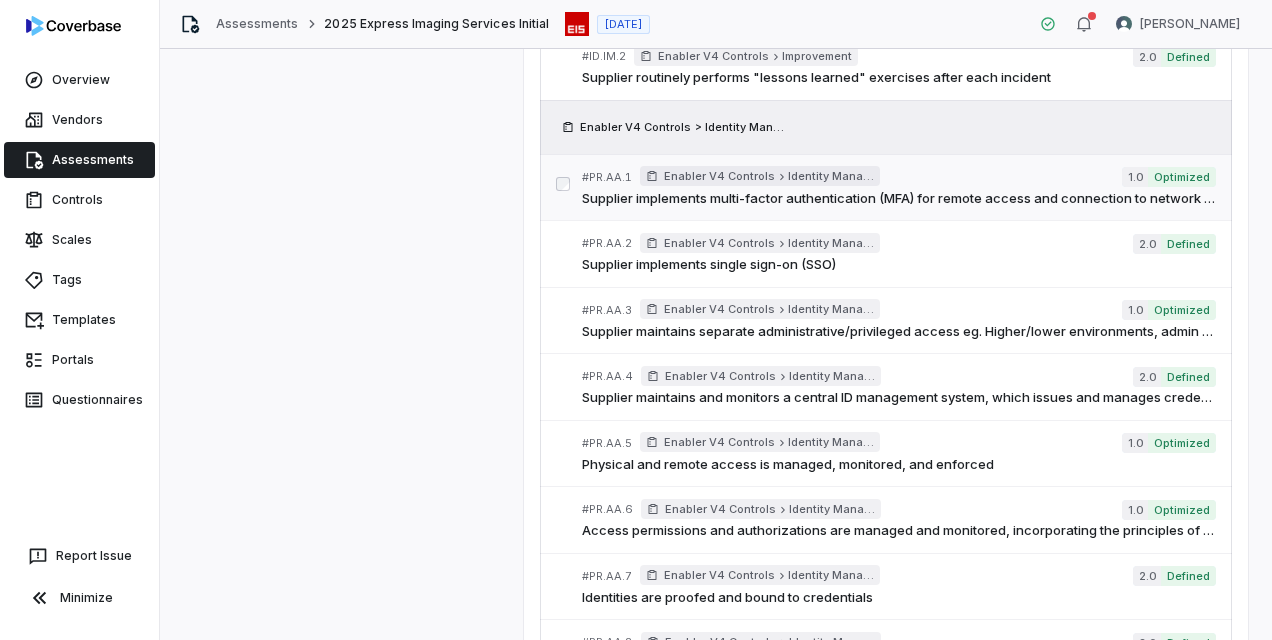 click on "Supplier implements multi-factor authentication (MFA) for remote access and connection to network devices" at bounding box center (898, 199) 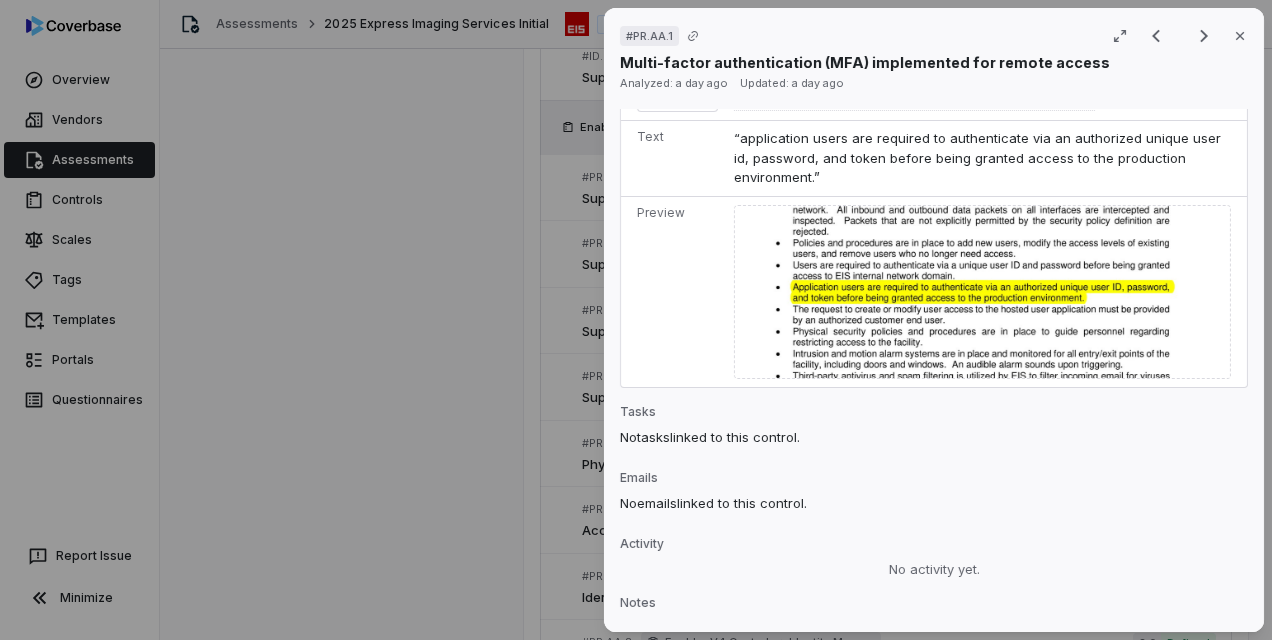 scroll, scrollTop: 1808, scrollLeft: 0, axis: vertical 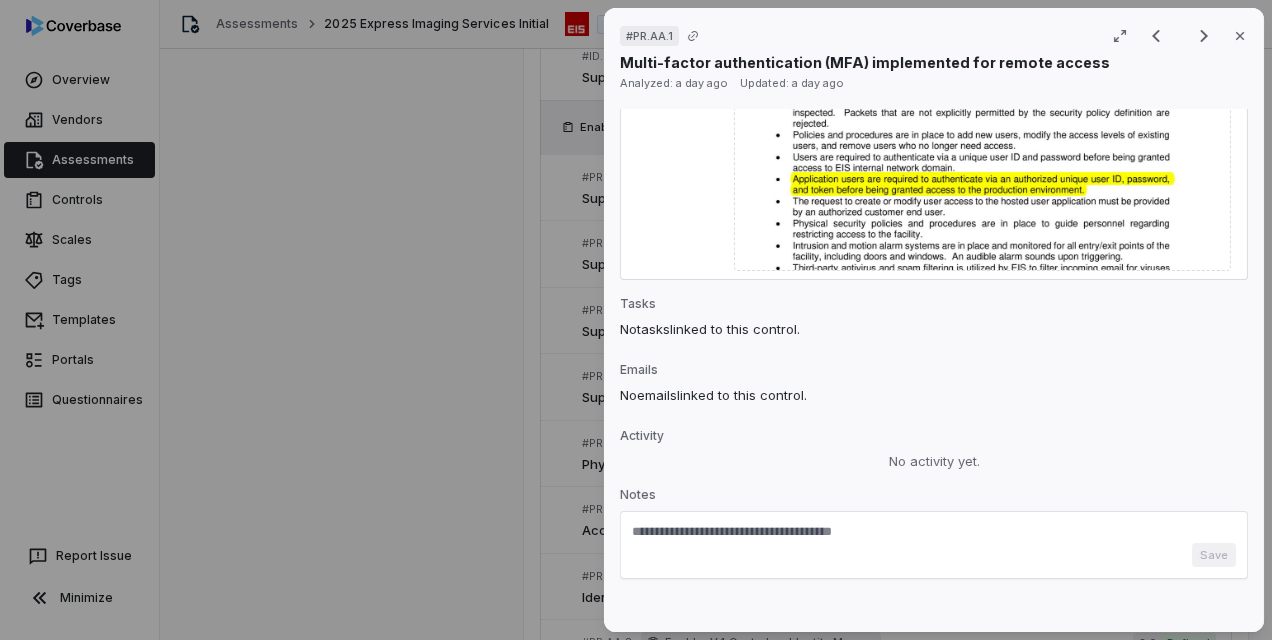click at bounding box center (934, 533) 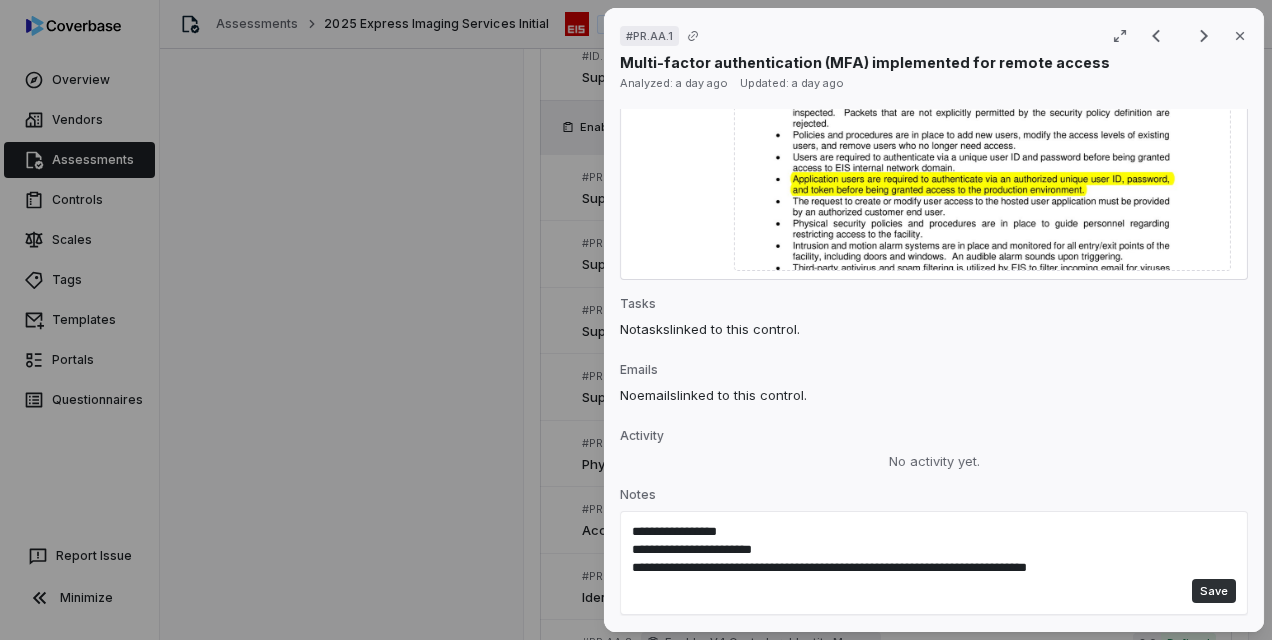click on "Save" at bounding box center (1214, 591) 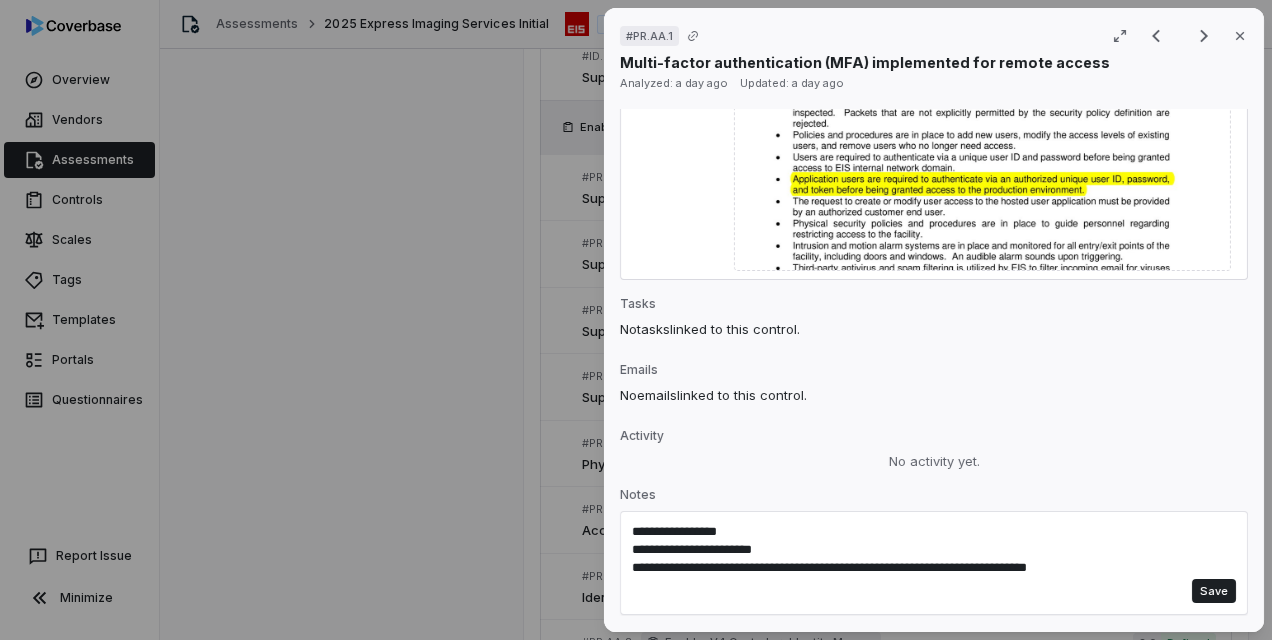 type 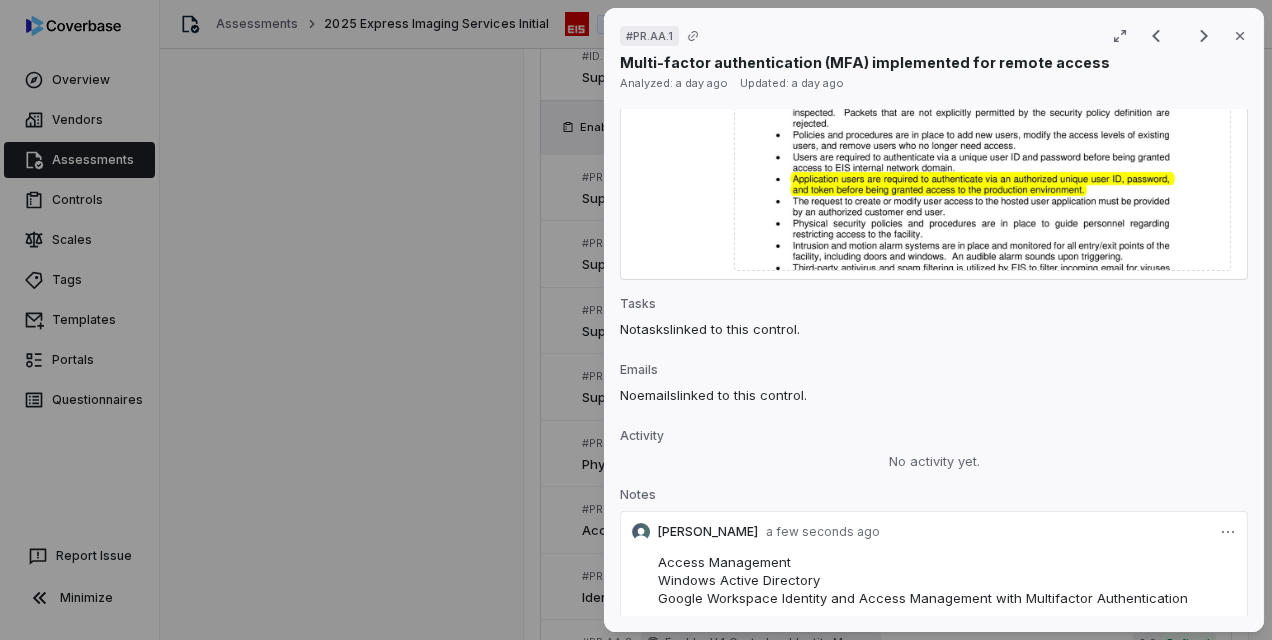 click on "# PR.AA.1 Result 32 of 73 Close Multi-factor authentication (MFA) implemented for remote access Analyzed: a day ago Updated: a day ago No issue found Mark as issue Control Expectation Supplier implements multi-factor authentication (MFA) for remote access and connection to network devices Guidance no guidance Control Set Enabler V4 Controls Identity Management, Authentication, and Access Control  Weight 1 Evaluation Correct the AI Edit   Score 1.0 Optimized Analysis The vendor has implemented multi-factor authentication (MFA) for remote access to their network, as required by the control. Evidence # 1 The Remote Access and Remote Desktop Policy explicitly states that remote access requires MFA to verify user identity. Evidence # 2 The policy specifies that MFA methods can include a combination of passwords, biometric verification, and one-time passcodes sent to registered devices, providing multiple authentication factors. Evidence # 3 Evidence # 4 Evidence Evidence # 1 page  16 Text Preview Evidence # 2 1 3" at bounding box center (636, 320) 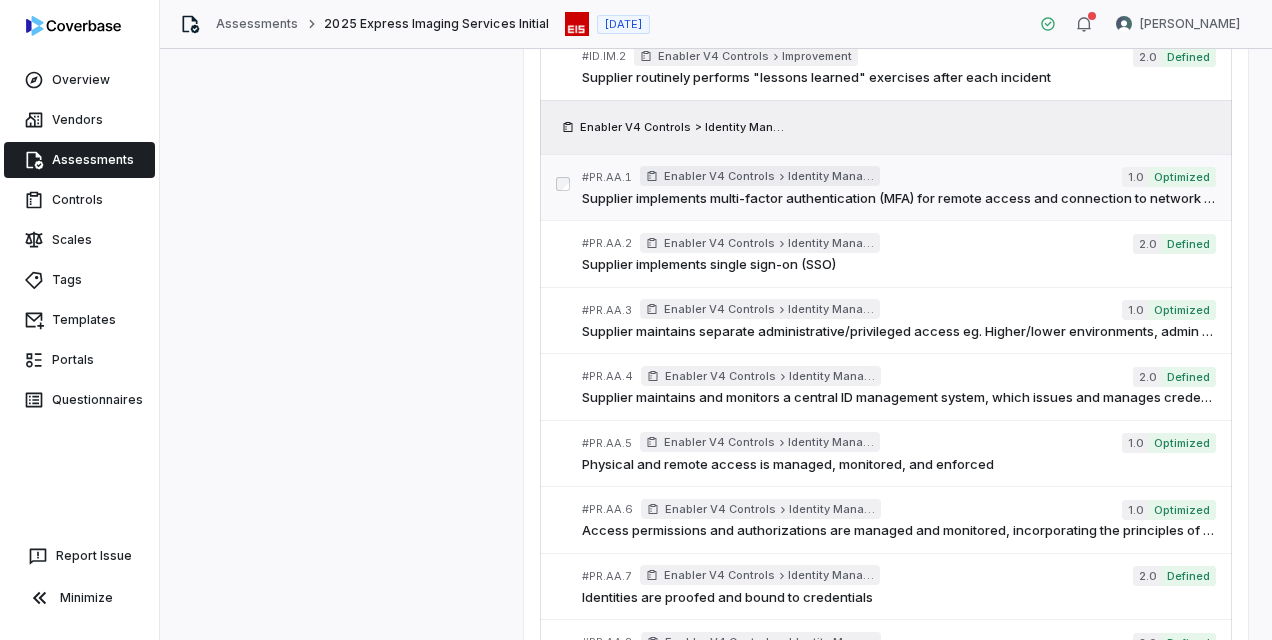 click on "Supplier implements multi-factor authentication (MFA) for remote access and connection to network devices" at bounding box center [898, 199] 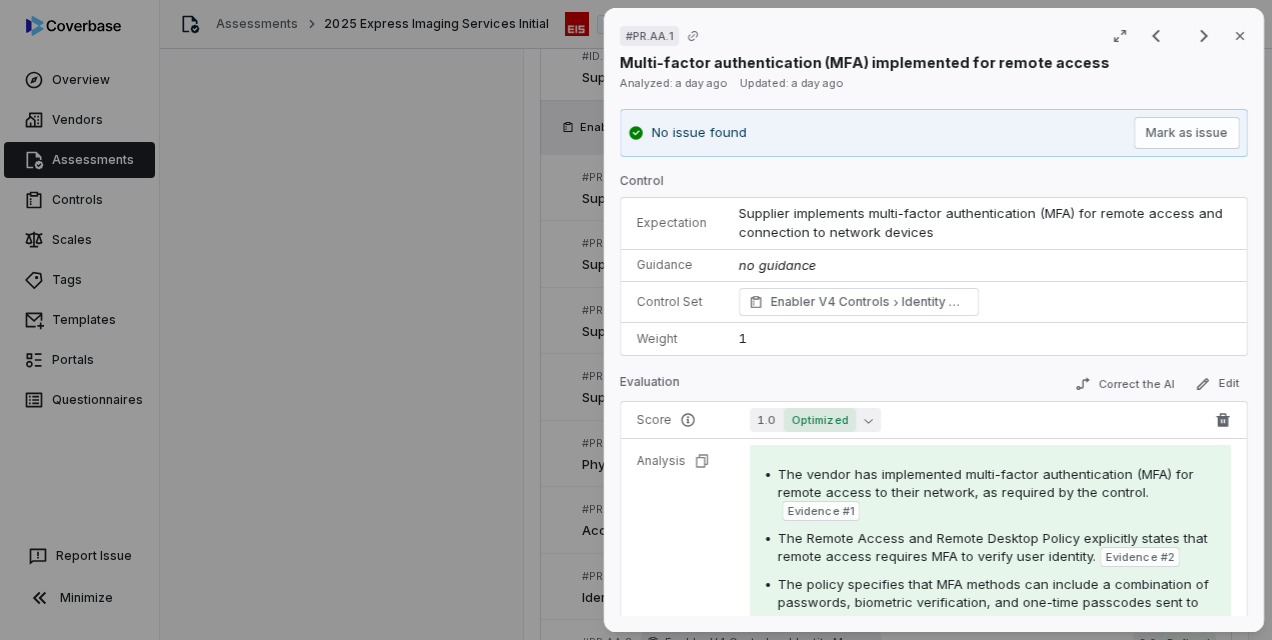 click on "Optimized" at bounding box center (820, 420) 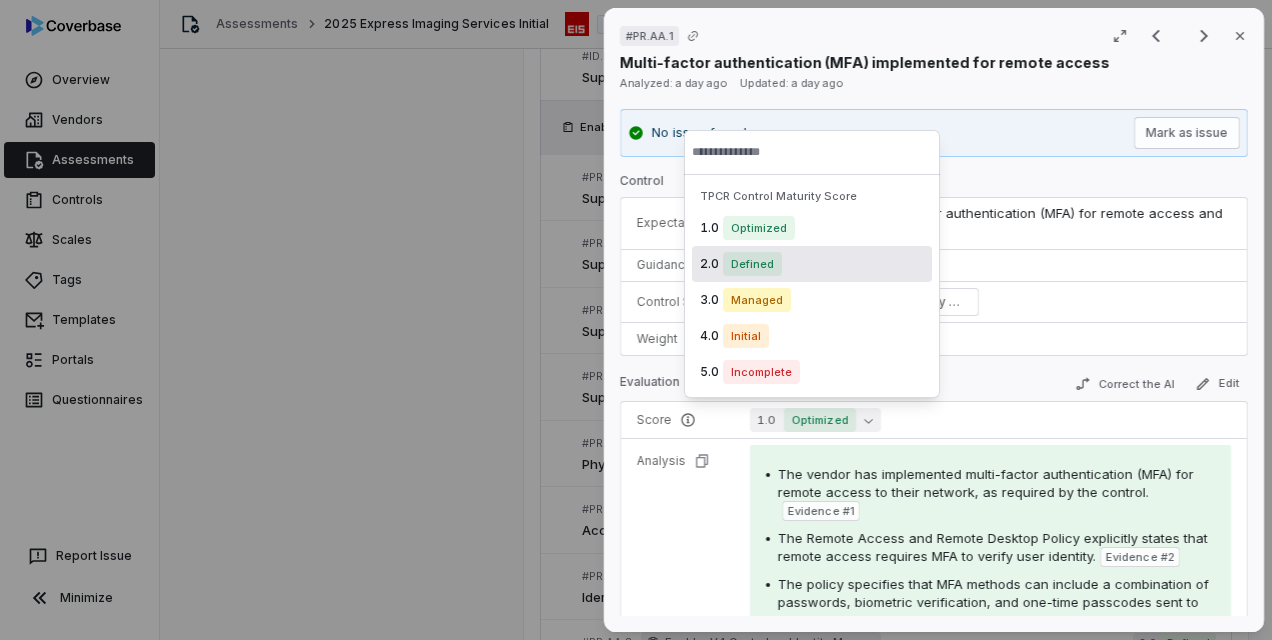 click on "2.0 Defined" at bounding box center (812, 264) 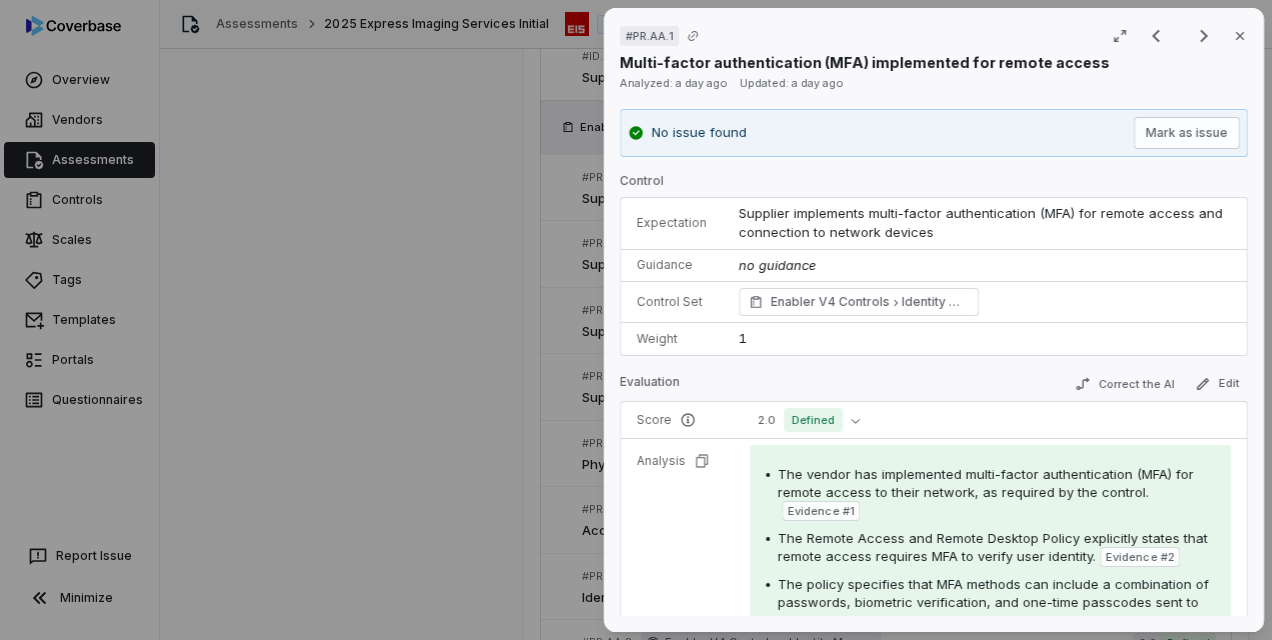 click on "# PR.AA.1 Result 32 of 73 Close Multi-factor authentication (MFA) implemented for remote access Analyzed: a day ago Updated: a day ago No issue found Mark as issue Control Expectation Supplier implements multi-factor authentication (MFA) for remote access and connection to network devices Guidance no guidance Control Set Enabler V4 Controls Identity Management, Authentication, and Access Control  Weight 1 Evaluation Correct the AI Edit   Score 2.0 Defined Analysis The vendor has implemented multi-factor authentication (MFA) for remote access to their network, as required by the control. Evidence # 1 The Remote Access and Remote Desktop Policy explicitly states that remote access requires MFA to verify user identity. Evidence # 2 The policy specifies that MFA methods can include a combination of passwords, biometric verification, and one-time passcodes sent to registered devices, providing multiple authentication factors. Evidence # 3 Evidence # 4 Evidence Evidence # 1 page  16 Text Preview Evidence # 2 page" at bounding box center (636, 320) 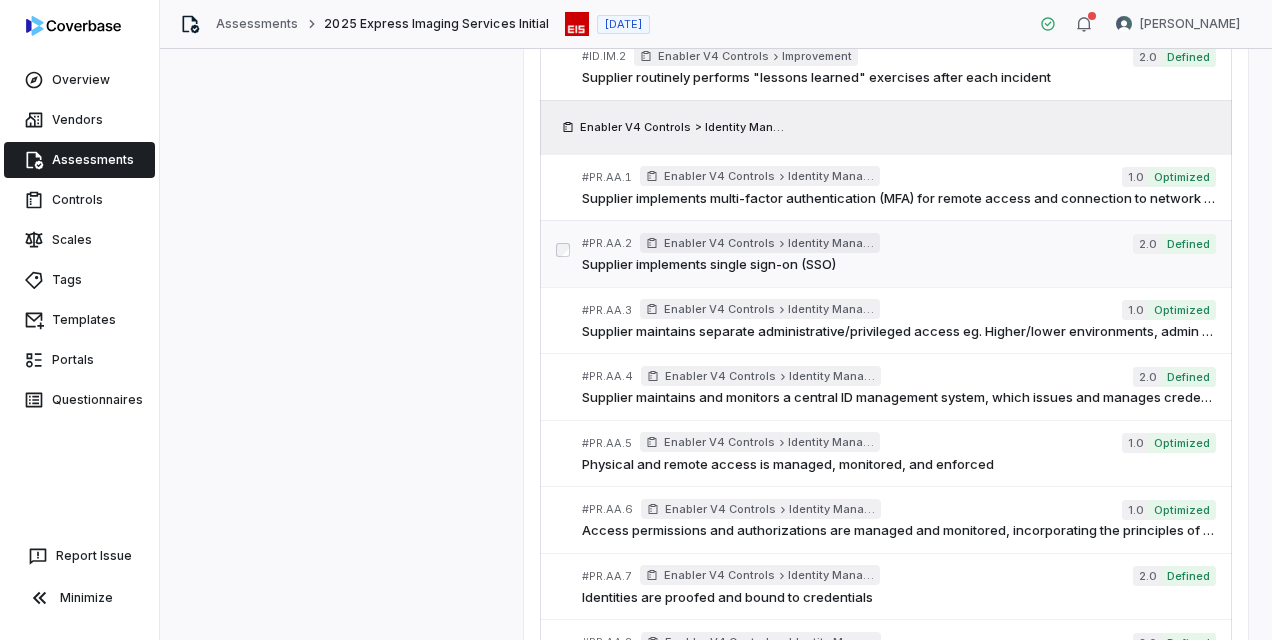 click on "Supplier implements single sign-on (SSO)" at bounding box center [898, 265] 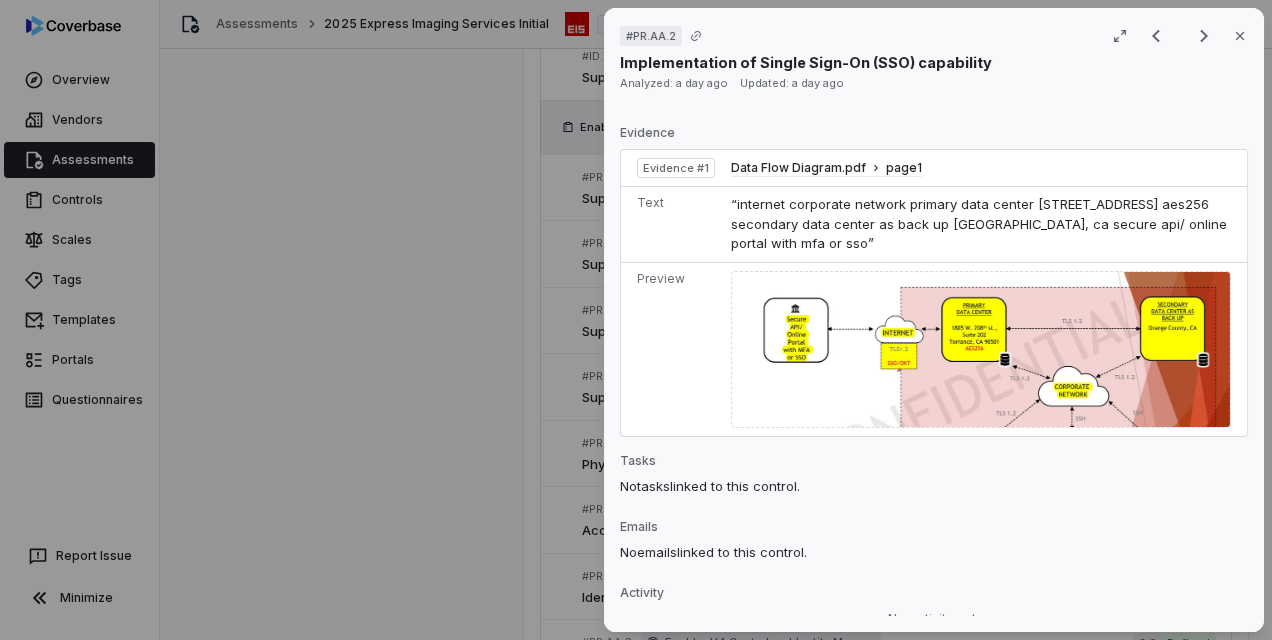 scroll, scrollTop: 773, scrollLeft: 0, axis: vertical 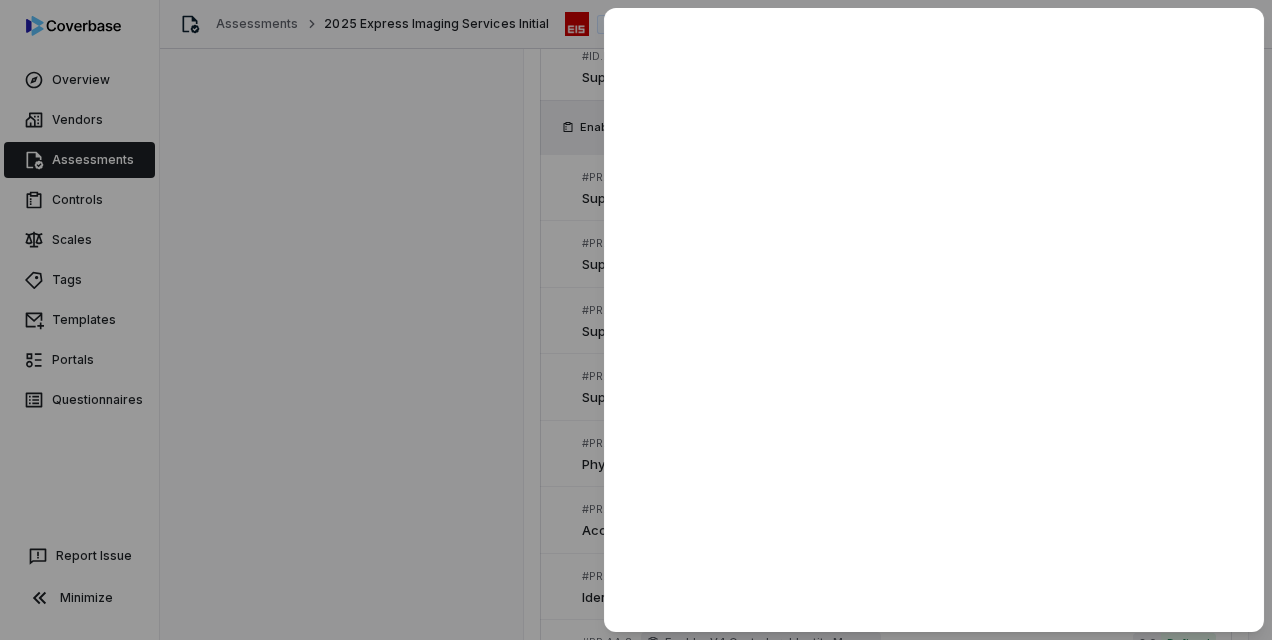 click at bounding box center [636, 320] 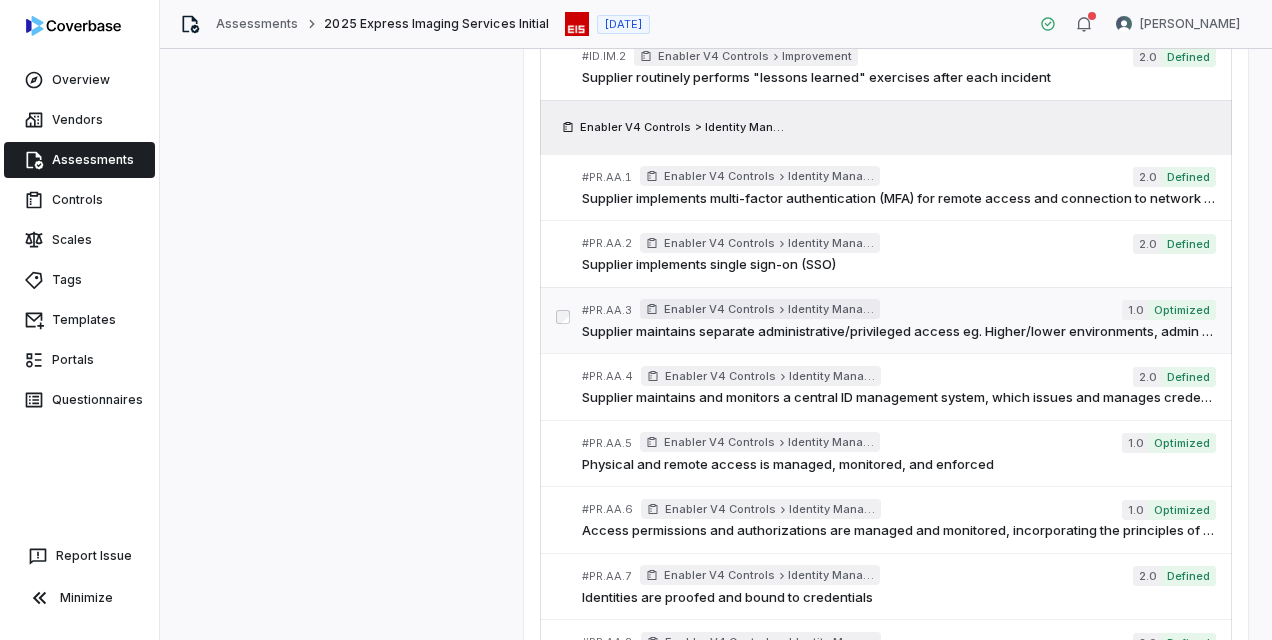 click on "Supplier maintains separate administrative/privileged access
eg. Higher/lower environments, admin access, root access, provision accounts based on least-privilege, etc" at bounding box center (898, 332) 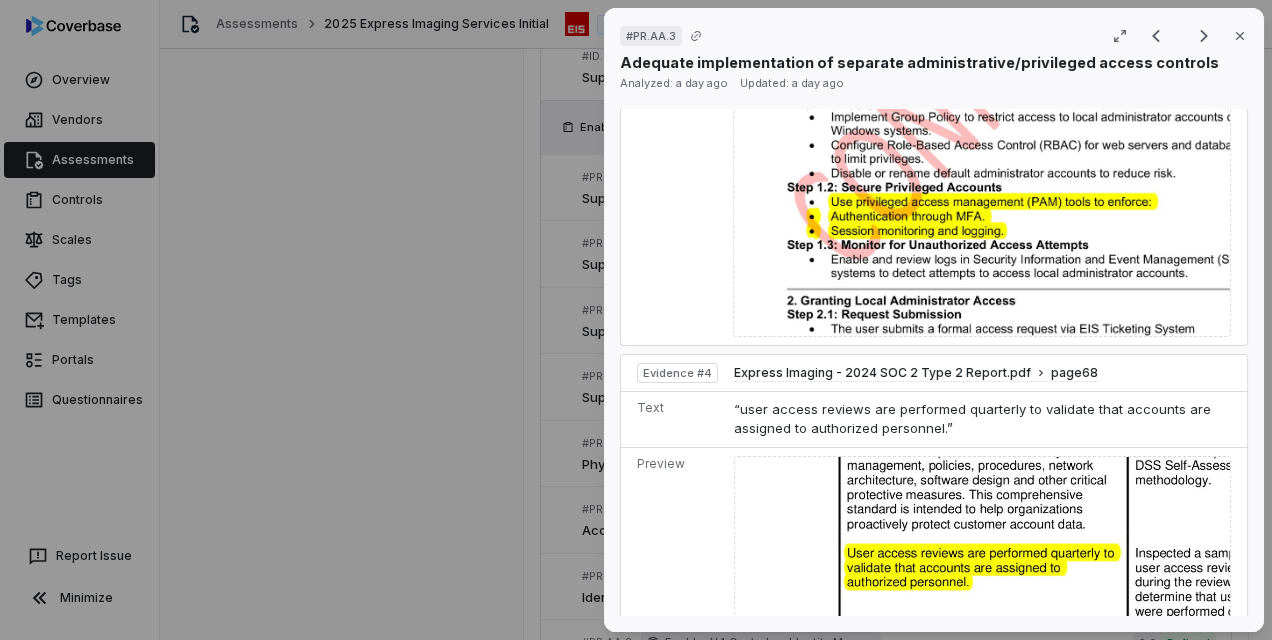 scroll, scrollTop: 1800, scrollLeft: 0, axis: vertical 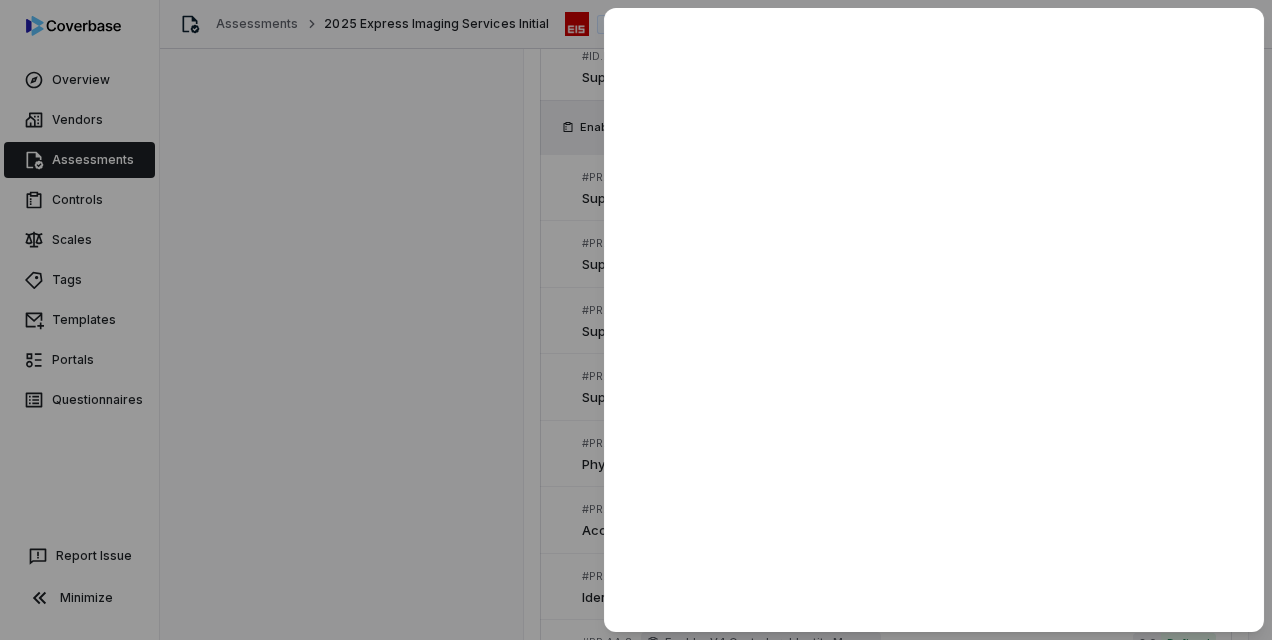click at bounding box center (636, 320) 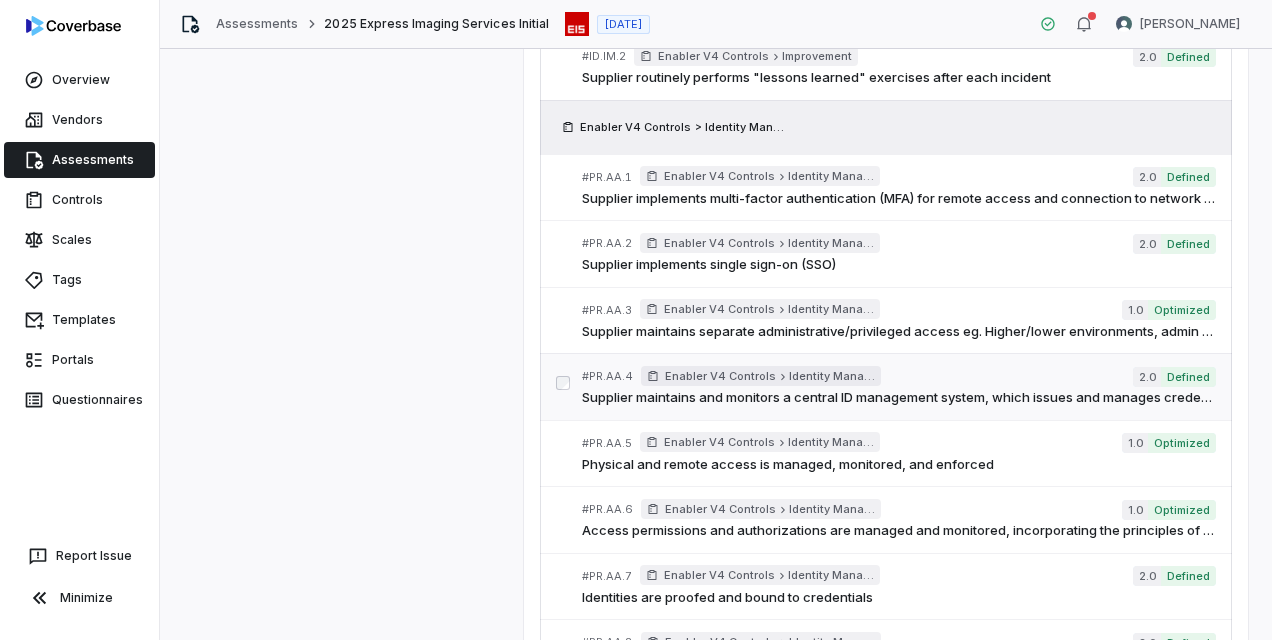 click on "Supplier maintains and monitors a central ID management system, which issues and manages credentials (including validating, revoking, and auditing) for authorized devices, users, systems, processes" at bounding box center (898, 398) 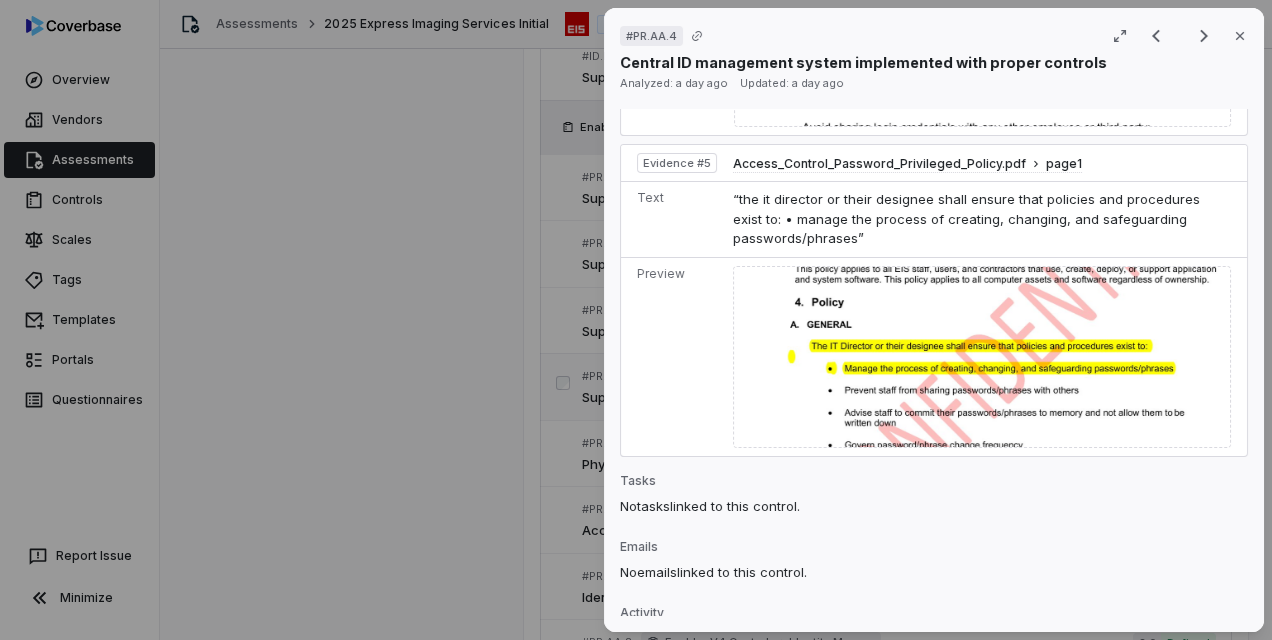 scroll, scrollTop: 2000, scrollLeft: 0, axis: vertical 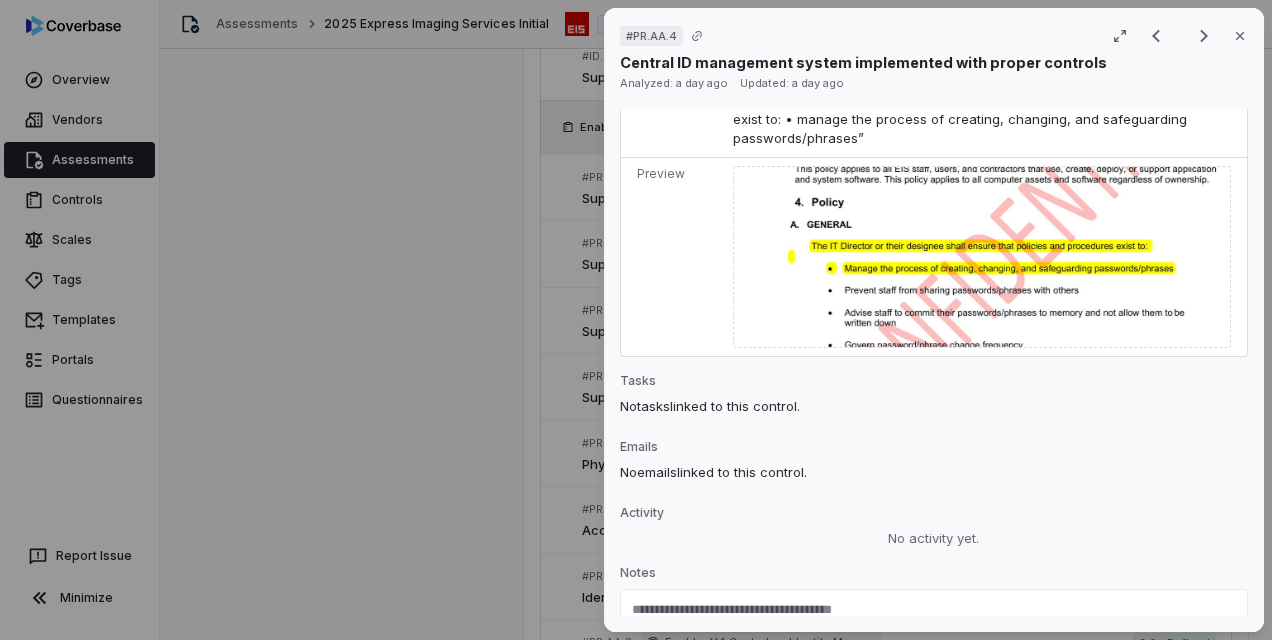 click on "Save" at bounding box center (934, 633) 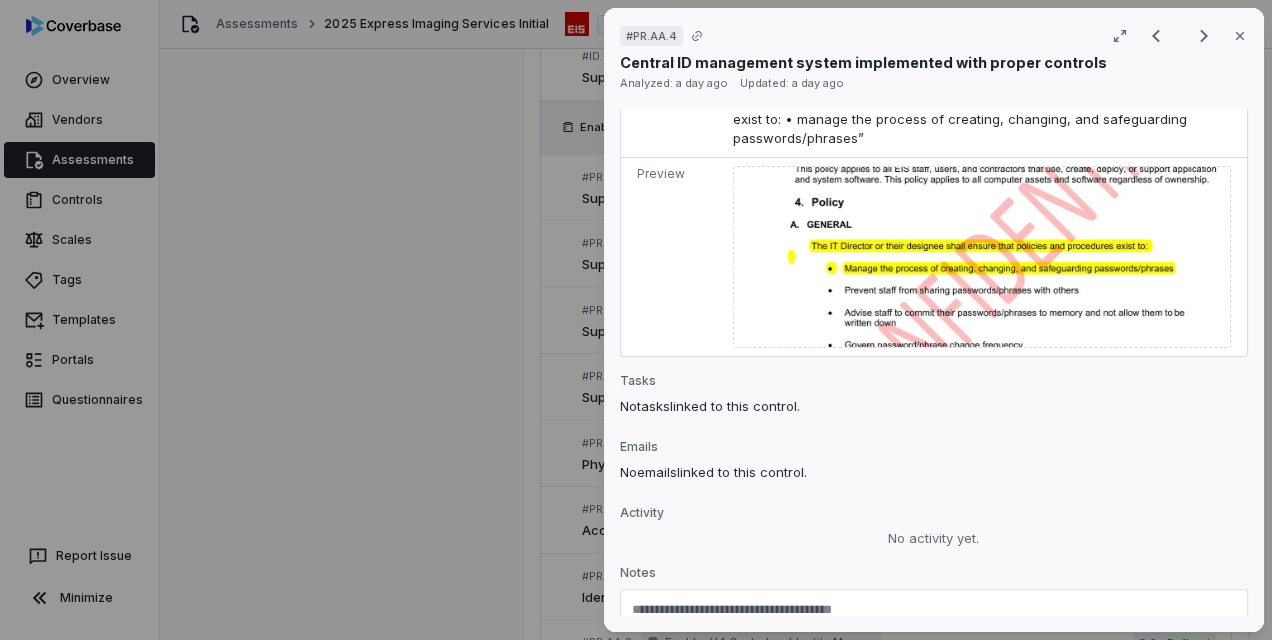 paste on "**********" 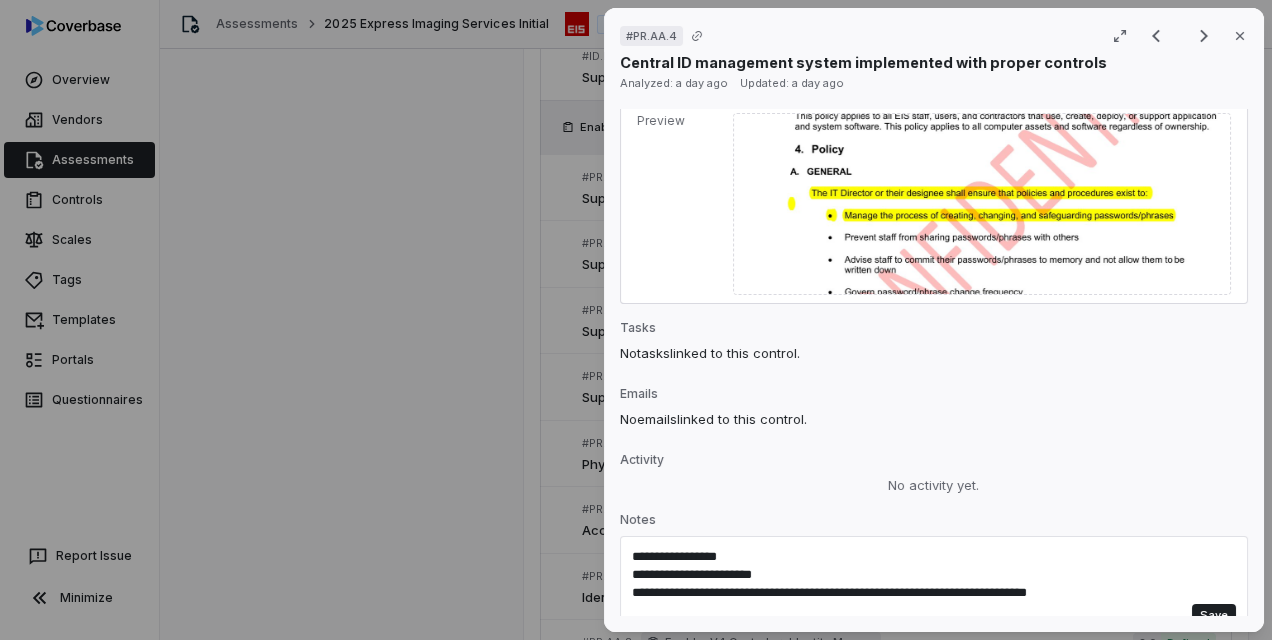 scroll, scrollTop: 2090, scrollLeft: 0, axis: vertical 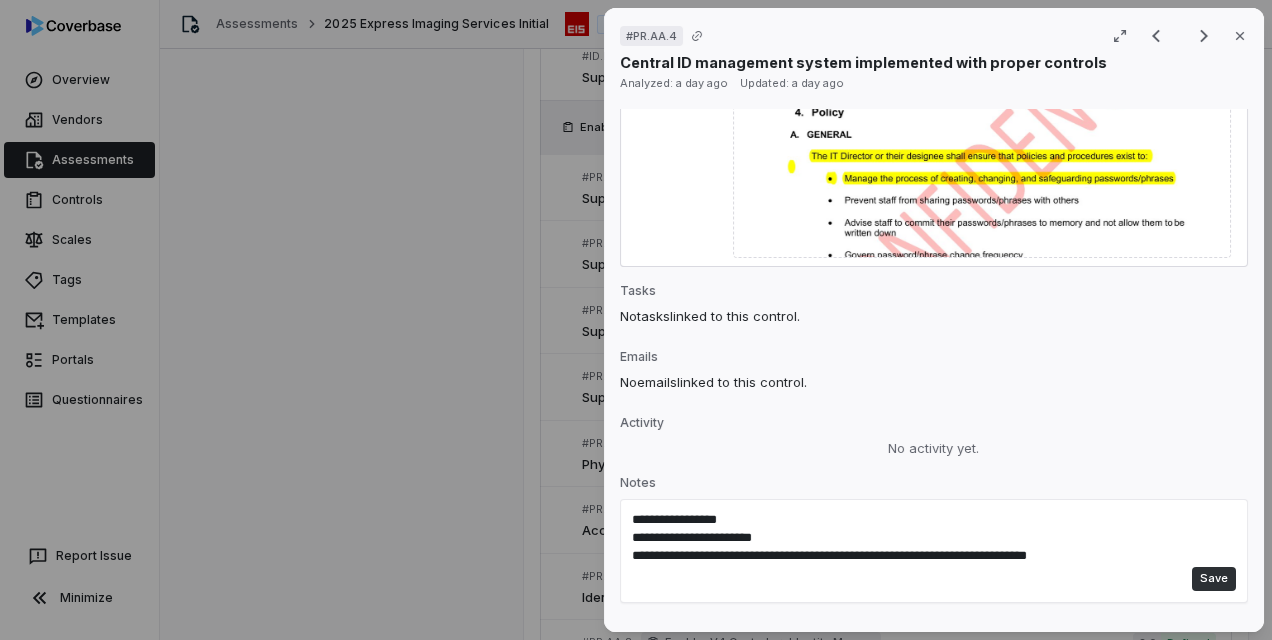 click on "**********" at bounding box center (934, 551) 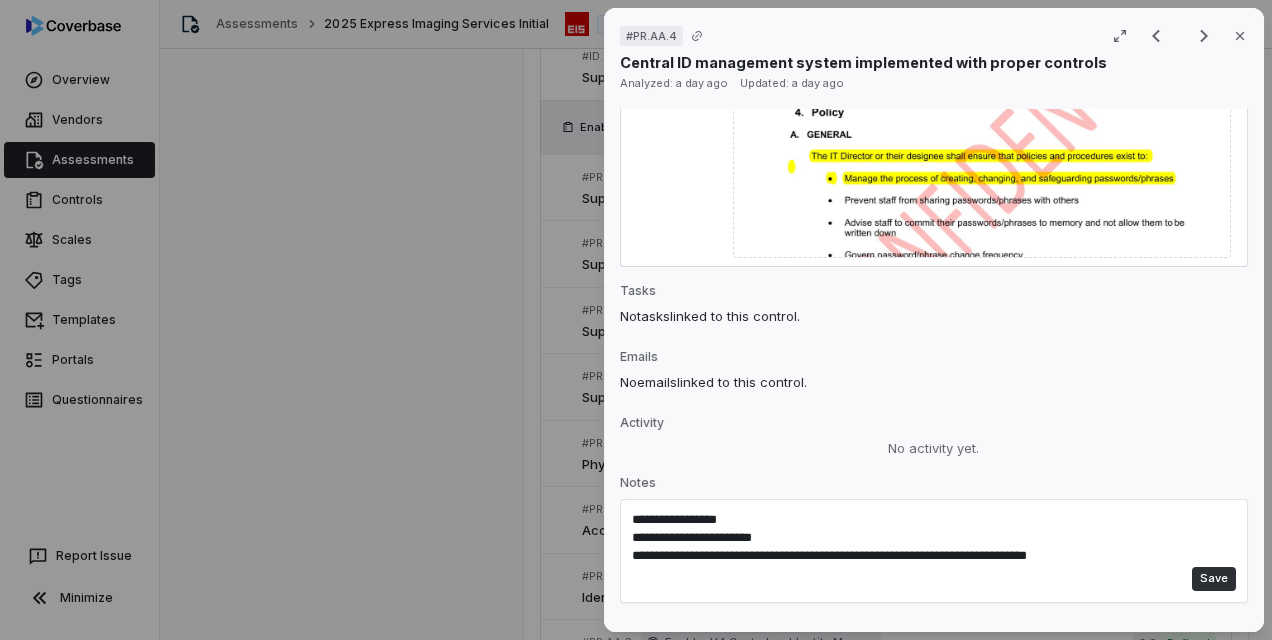 click on "Save" at bounding box center [1214, 579] 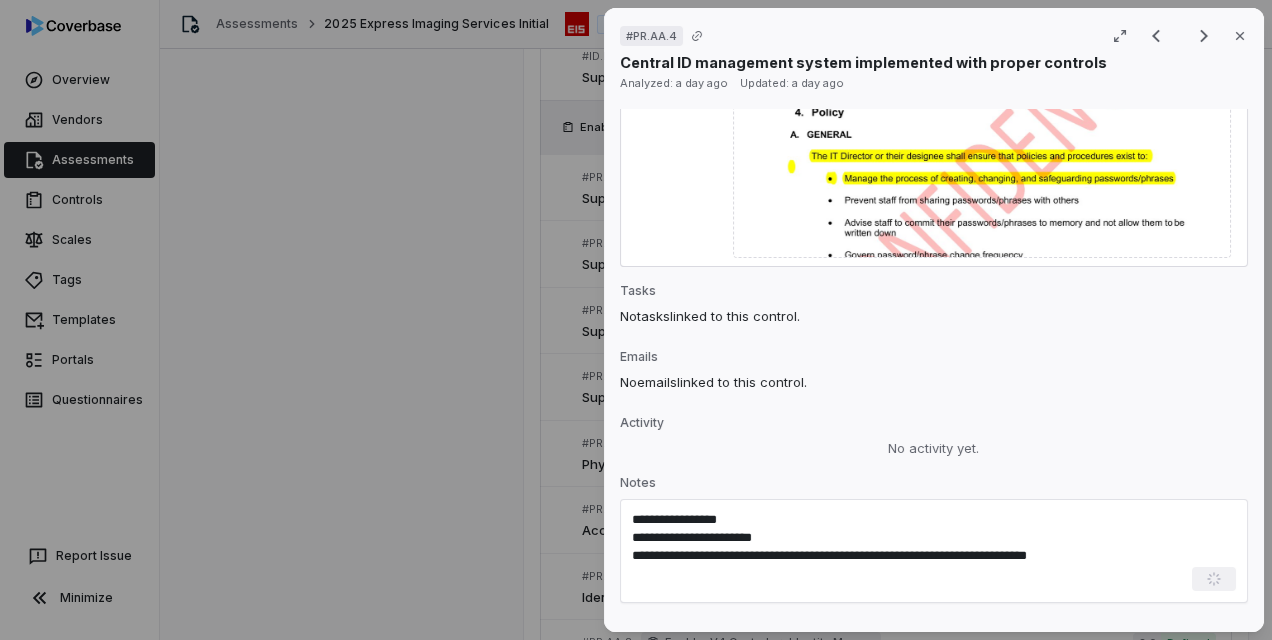 type 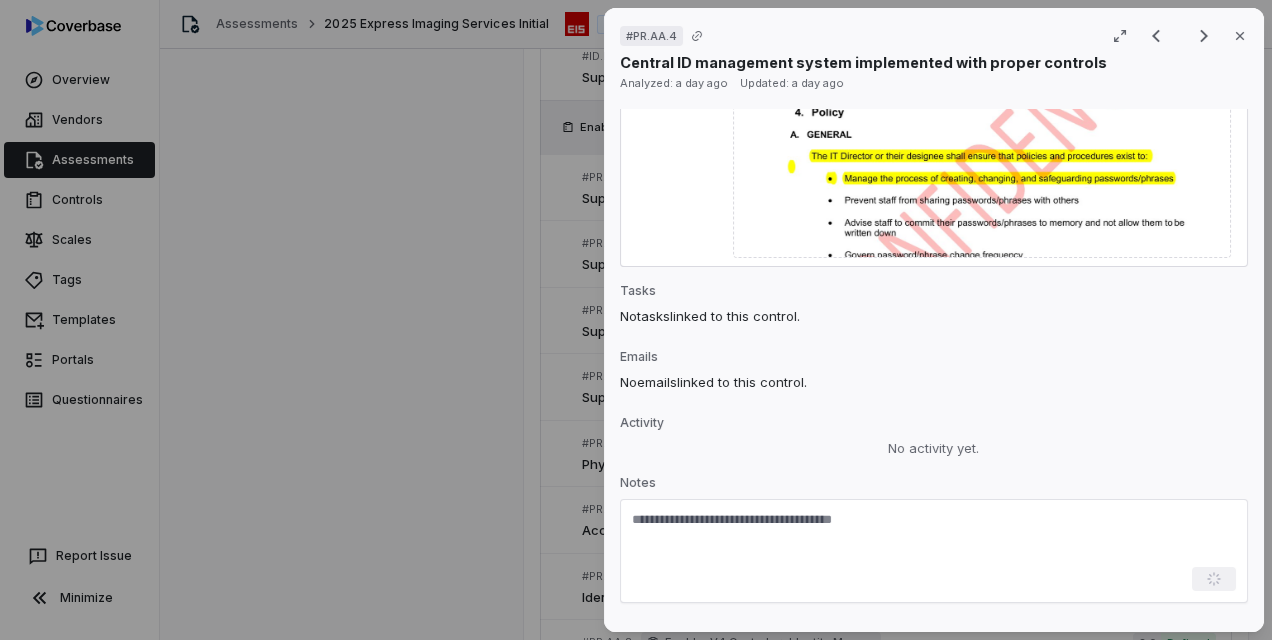 scroll, scrollTop: 2090, scrollLeft: 0, axis: vertical 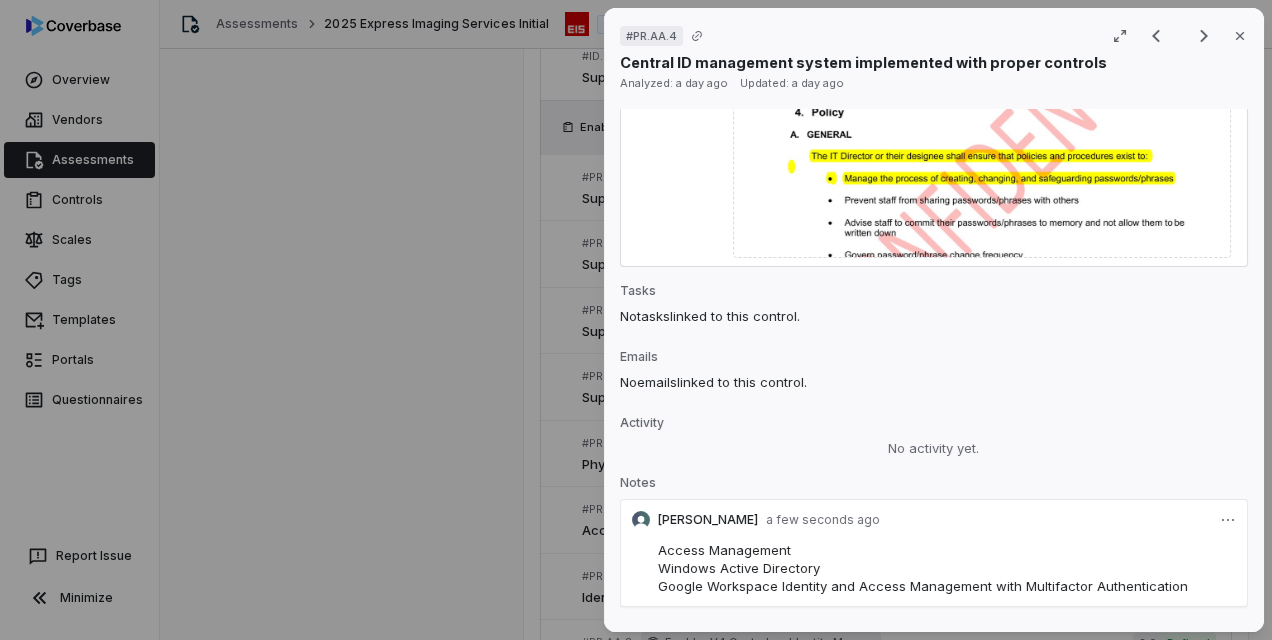 click on "# PR.AA.4 Result 35 of 73 Close Central ID management system implemented with proper controls Analyzed: a day ago Updated: a day ago No issue found Mark as issue Control Expectation Supplier maintains and monitors a central ID management system, which issues and manages credentials (including validating, revoking, and auditing) for authorized devices, users, systems, processes Guidance no guidance Control Set Enabler V4 Controls Identity Management, Authentication, and Access Control  Weight 1 Evaluation Correct the AI Edit   Score 2.0 Defined Analysis Express Imaging Services maintains a central ID management system for issuing and managing credentials, as evidenced by their access control policies and SOC 2 report Evidence # 1 The system includes controls for validating, revoking, and auditing credentials for authorized devices, users, systems, and processes Evidence # 2 Regular access reviews are conducted to ensure proper management of user access rights Evidence # 3 Evidence # 4 Evidence # 5 Evidence 1 2" at bounding box center [636, 320] 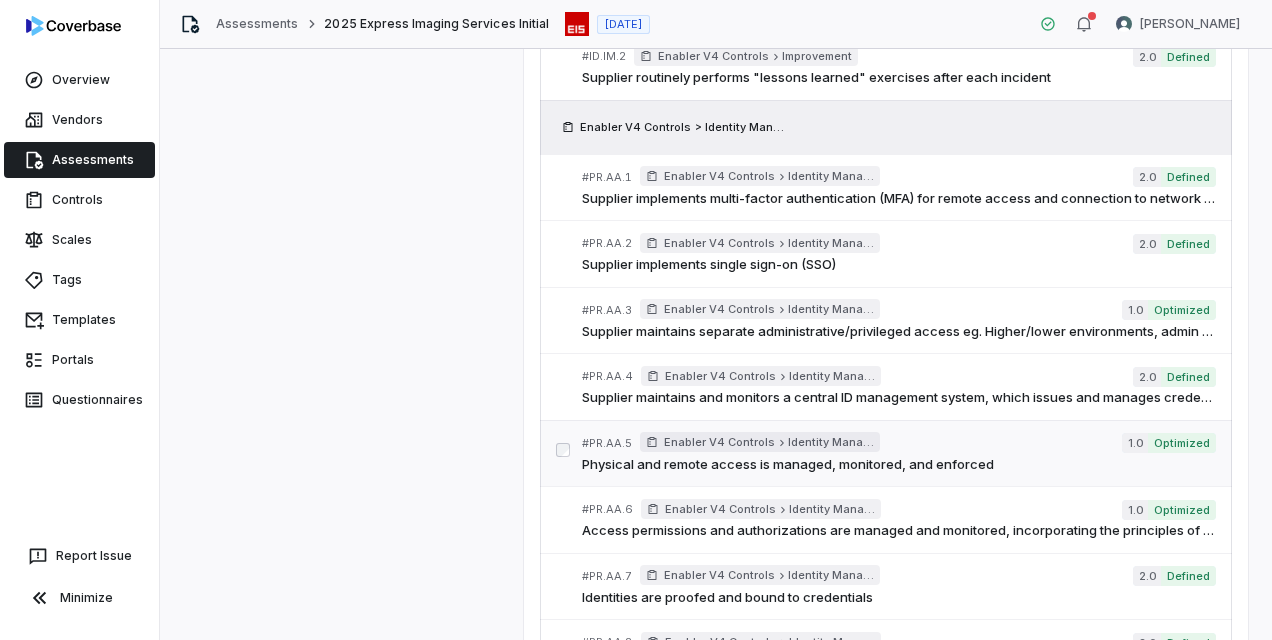 click on "Physical and remote access is managed, monitored, and enforced" at bounding box center (898, 465) 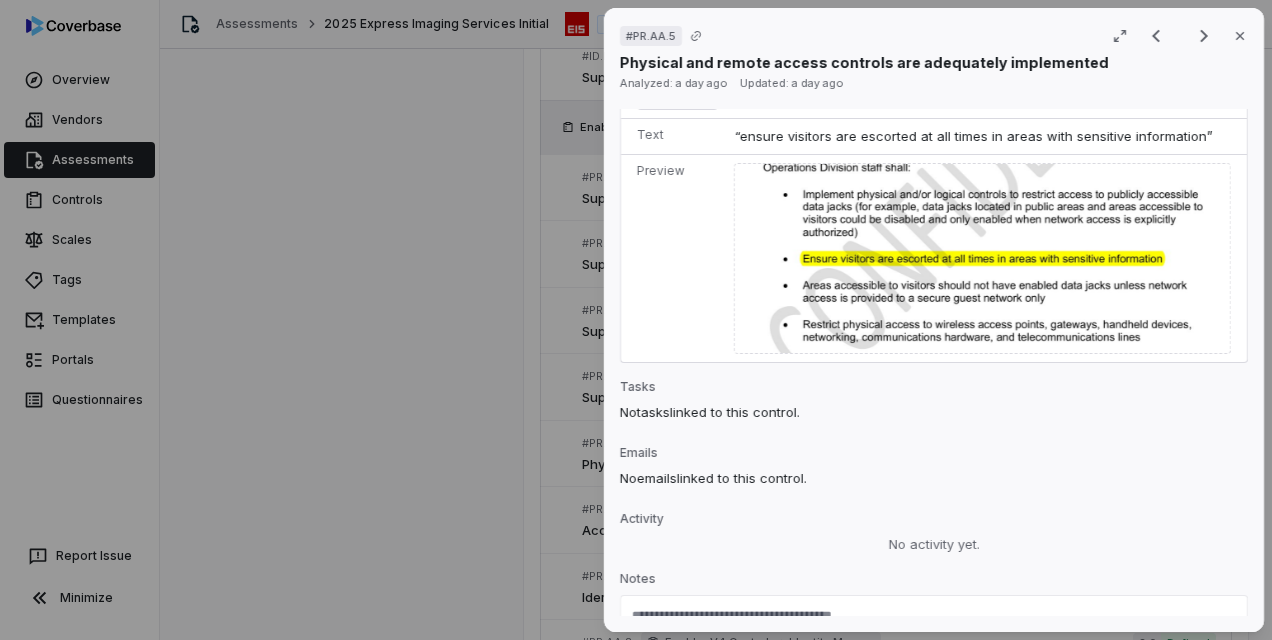 scroll, scrollTop: 2500, scrollLeft: 0, axis: vertical 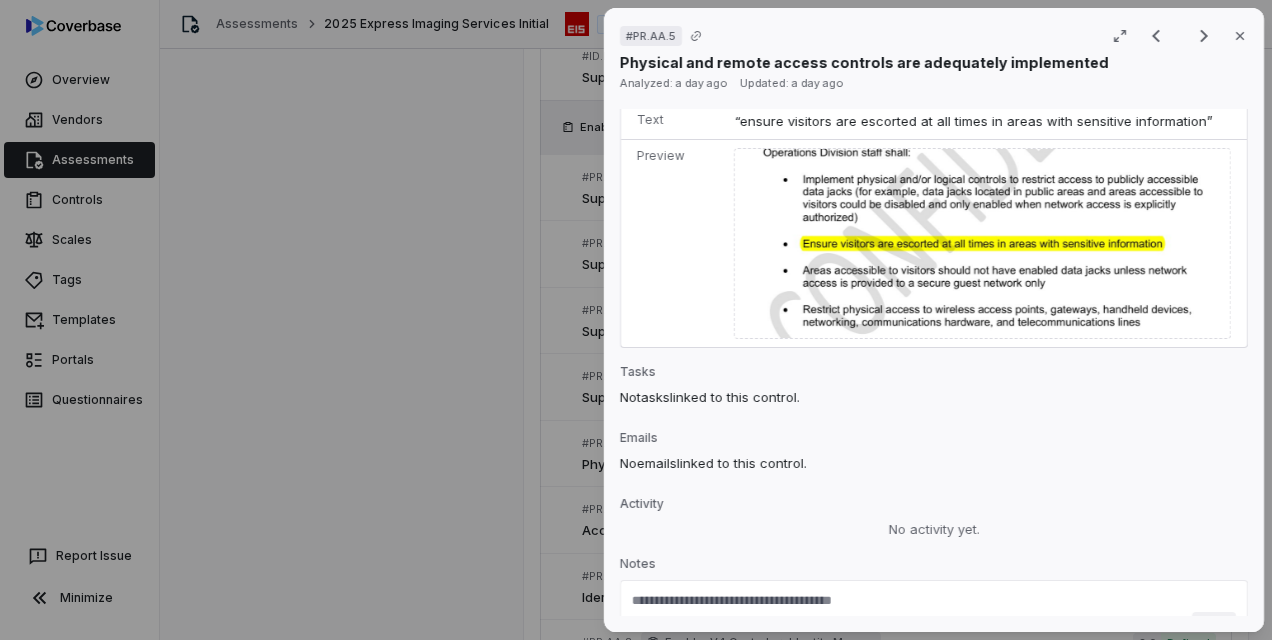click on "# PR.AA.5 Result 36 of 73 Close Physical and remote access controls are adequately implemented Analyzed: a day ago Updated: a day ago No issue found Mark as issue Control Expectation Physical and remote access is managed, monitored, and enforced Guidance no guidance Control Set Enabler V4 Controls Identity Management, Authentication, and Access Control  Weight 1 Evaluation Correct the AI Edit   Score 1.0 Optimized Analysis Express Imaging Services has implemented comprehensive physical security policies and procedures to restrict and monitor access to their facilities. Evidence # 1 The company utilizes electronic access control systems, such as keycards, to manage access to controlled spaces and facilities. Evidence # 2 Remote access is secured through the use of VPN connections with required multifactor authentication and endpoint security measures. Evidence # 3 Regular reviews of physical and logical access rights are conducted to ensure only authorized personnel have access. Evidence # 4 Evidence # 5 6 1 1" at bounding box center (636, 320) 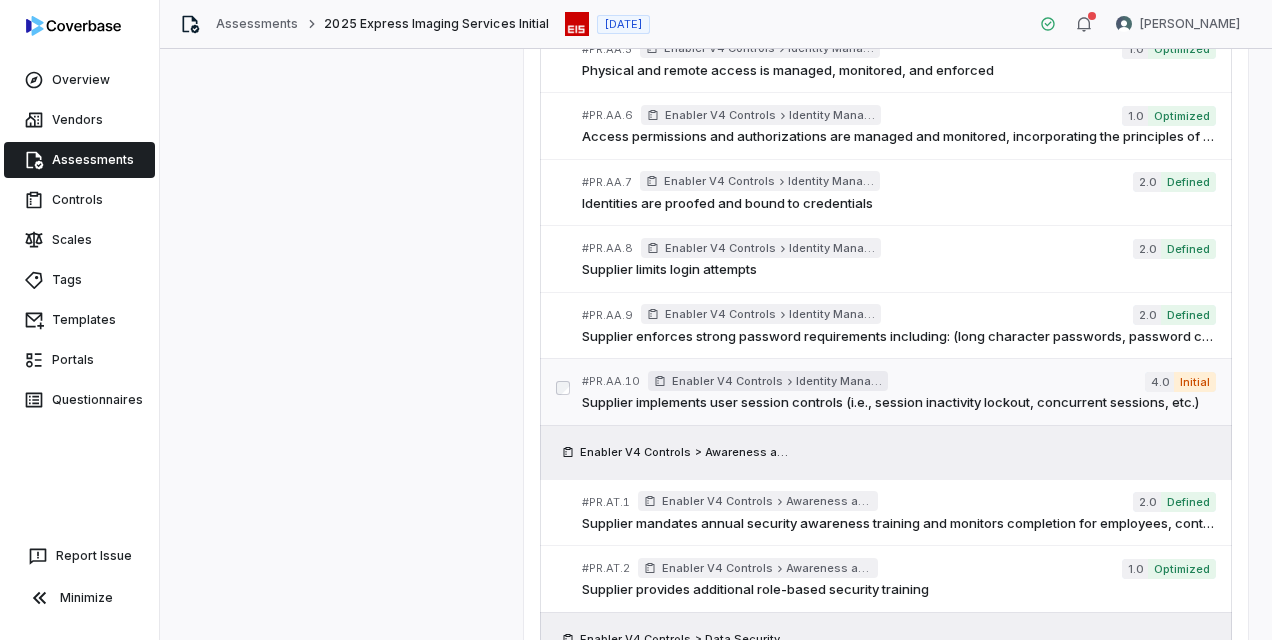 scroll, scrollTop: 3136, scrollLeft: 0, axis: vertical 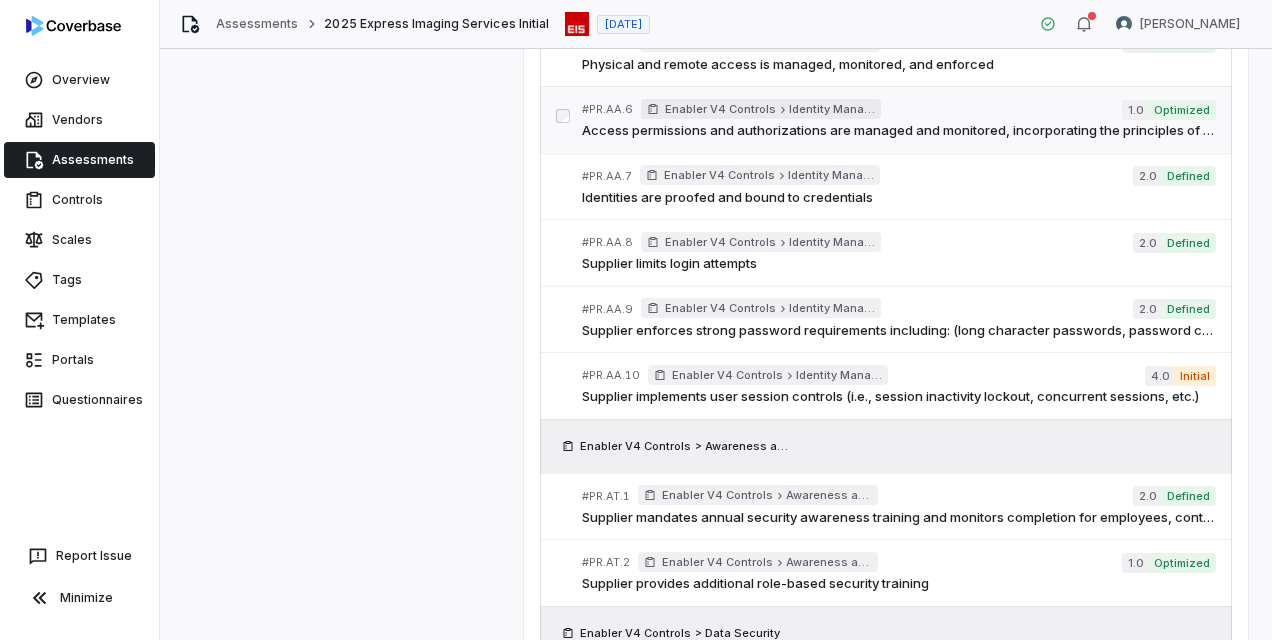 click on "Access permissions and authorizations are managed and monitored, incorporating the principles of least privilege and separation of duties" at bounding box center (898, 131) 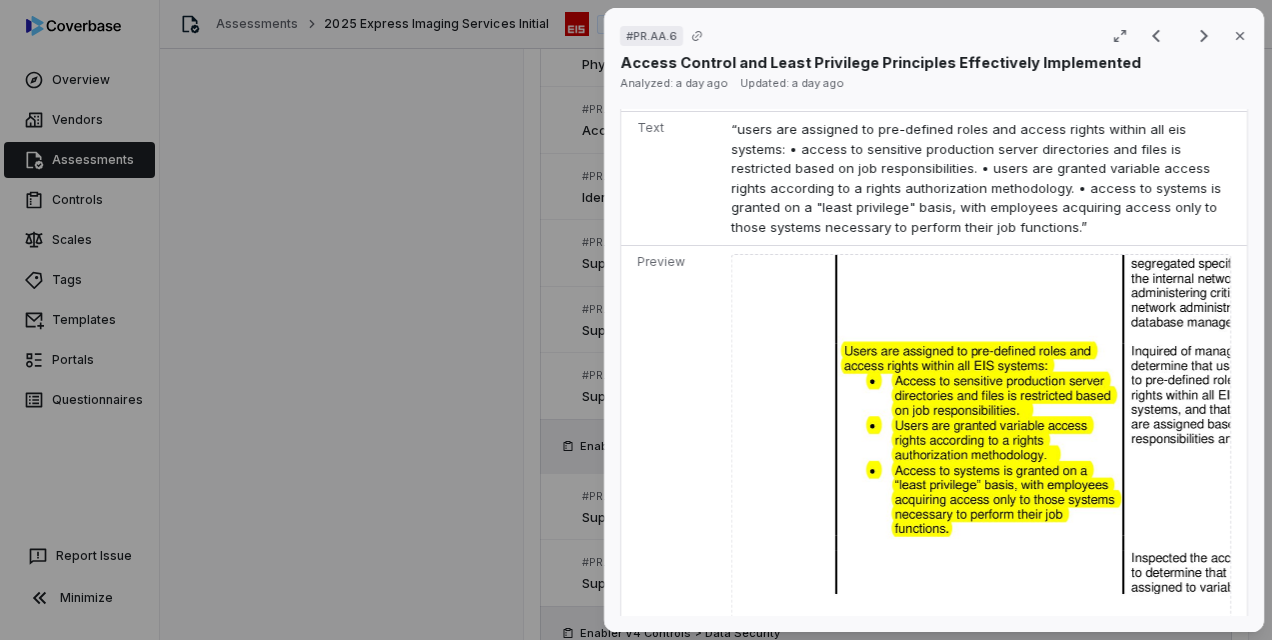 scroll, scrollTop: 800, scrollLeft: 0, axis: vertical 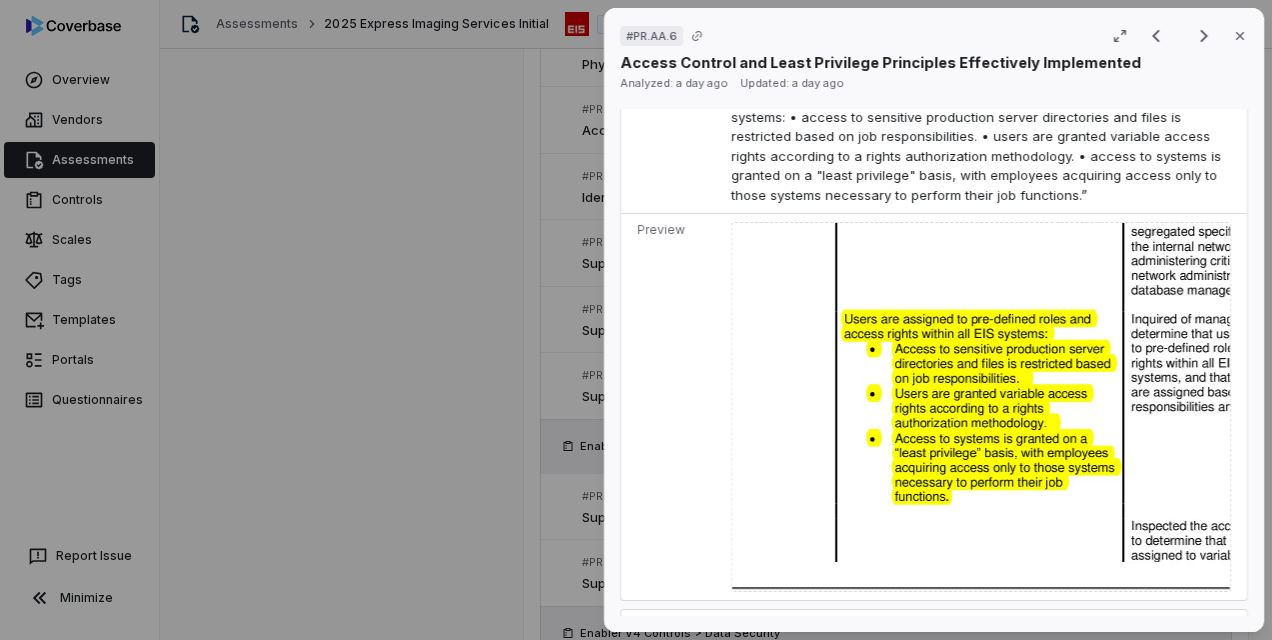 click on "# PR.AA.6 Result 37 of 73 Close Access Control and Least Privilege Principles Effectively Implemented Analyzed: a day ago Updated: a day ago No issue found Mark as issue Control Expectation Access permissions and authorizations are managed and monitored, incorporating the principles of least privilege and separation of duties Guidance no guidance Control Set Enabler V4 Controls Identity Management, Authentication, and Access Control  Weight 1 Evaluation Correct the AI Edit   Score 1.0 Optimized Analysis Express Imaging Services (EIS) has implemented robust access control measures, including the principle of least privilege and separation of duties Evidence # 1 The company uses a rights authorization methodology to grant variable access rights to production server users, ensuring access is based on job responsibilities Evidence # 2 EIS conducts quarterly user access reviews to validate that accounts are assigned to authorized personnel, demonstrating ongoing monitoring of access permissions Evidence # 3 4 1 75" at bounding box center (636, 320) 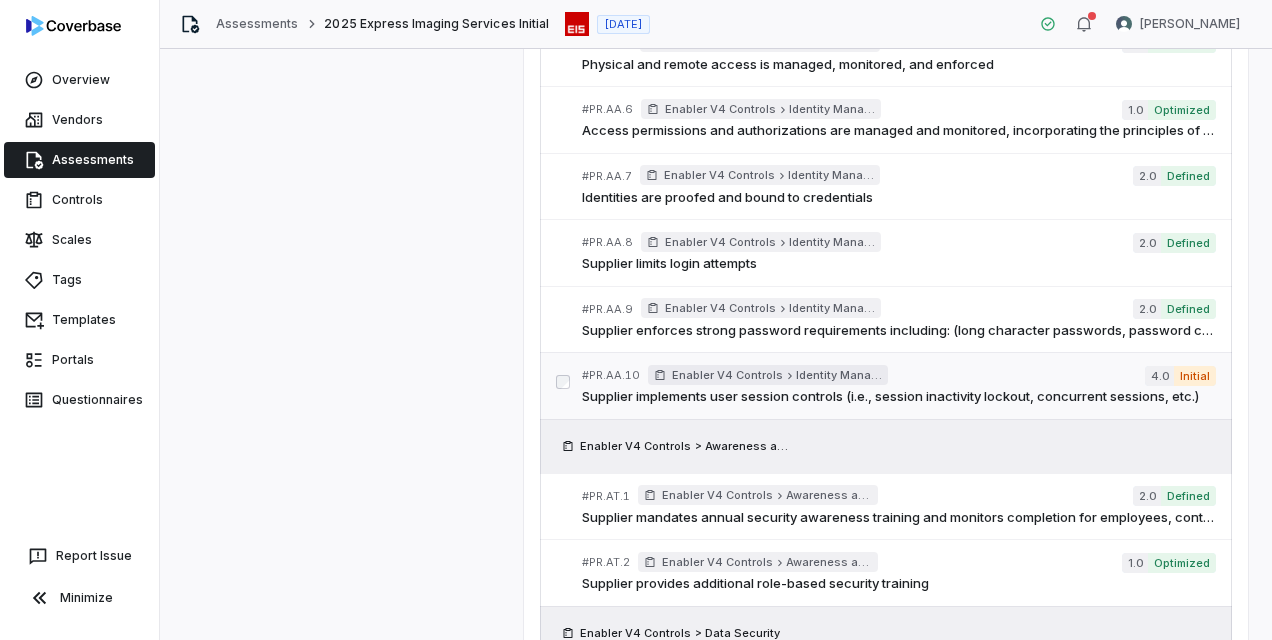 click on "Supplier implements user session controls (i.e., session inactivity lockout, concurrent sessions, etc.)" at bounding box center [898, 397] 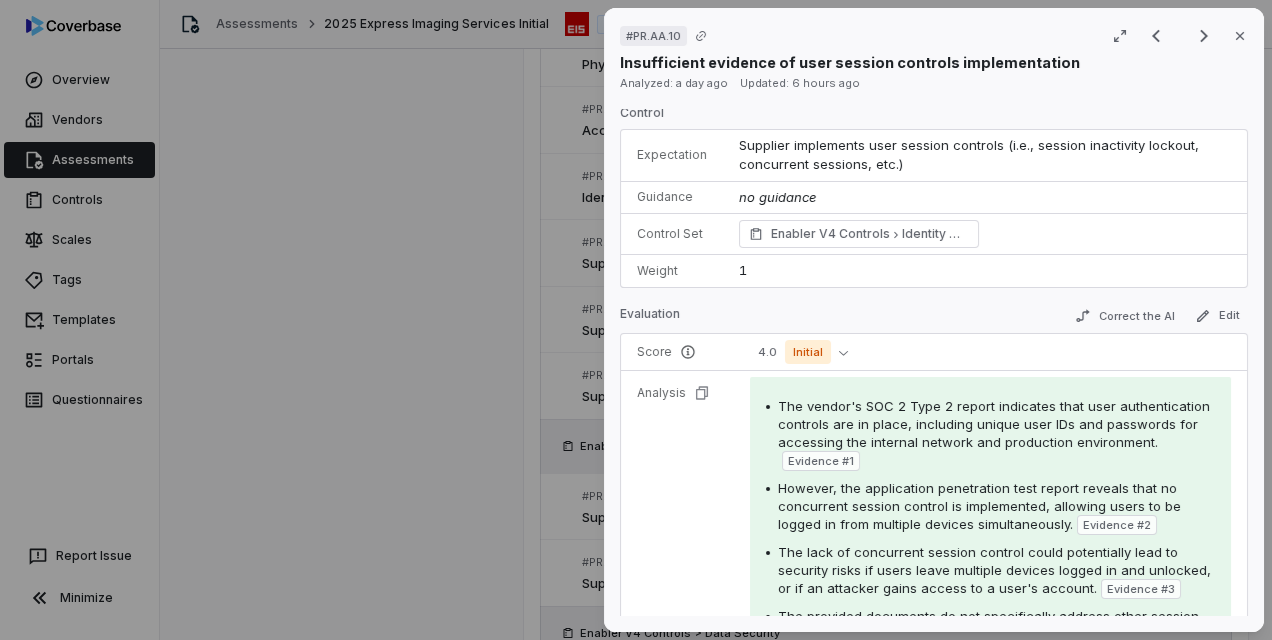 scroll, scrollTop: 0, scrollLeft: 0, axis: both 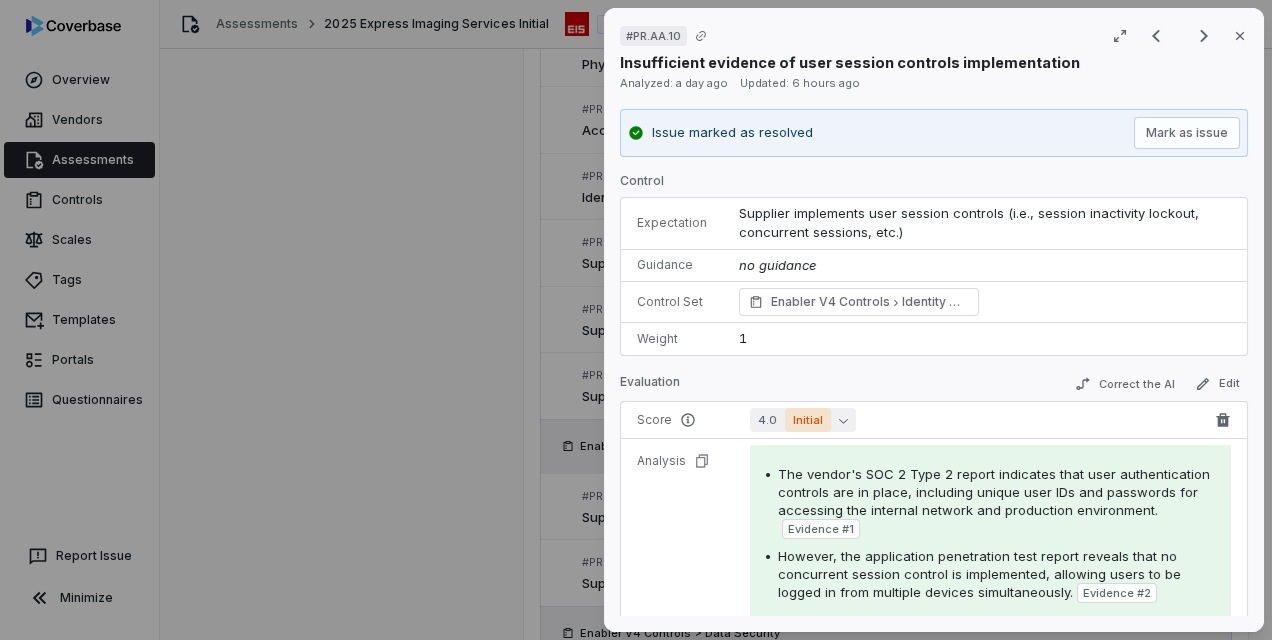 click on "Initial" at bounding box center [808, 420] 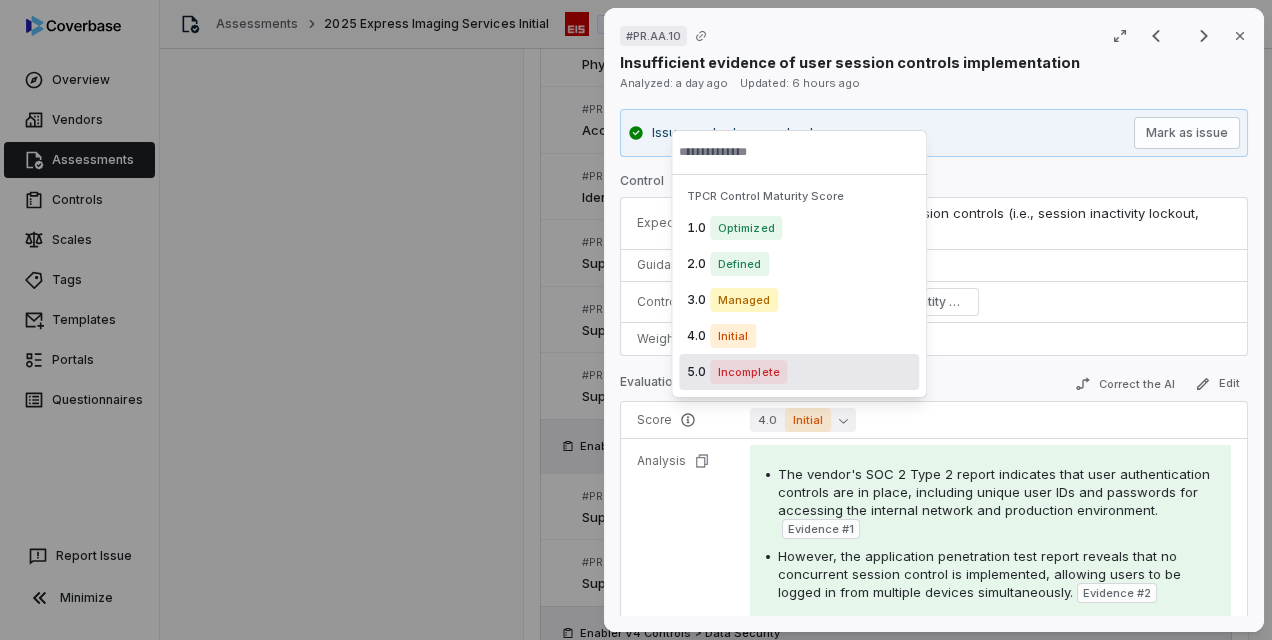 click on "# PR.AA.10 Result 41 of 73 Close Insufficient evidence of user session controls implementation Analyzed: a day ago Updated: 6 hours ago Issue marked as resolved [PERSON_NAME] as issue Control Expectation Supplier implements user session controls (i.e., session inactivity lockout, concurrent sessions, etc.) Guidance no guidance Control Set Enabler V4 Controls Identity Management, Authentication, and Access Control  Weight 1 Evaluation Correct the AI Edit   Score 4.0 Initial Analysis The vendor's SOC 2 Type 2 report indicates that user authentication controls are in place, including unique user IDs and passwords for accessing the internal network and production environment. Evidence # 1 However, the application penetration test report reveals that no concurrent session control is implemented, allowing users to be logged in from multiple devices simultaneously. Evidence # 2 Evidence # 3 Category Incomplete response Evidence Evidence # 1 Express Imaging - 2024 SOC 2 Type 2 Report.pdf page  15 Text Preview Evidence # 2 8 3" at bounding box center (636, 320) 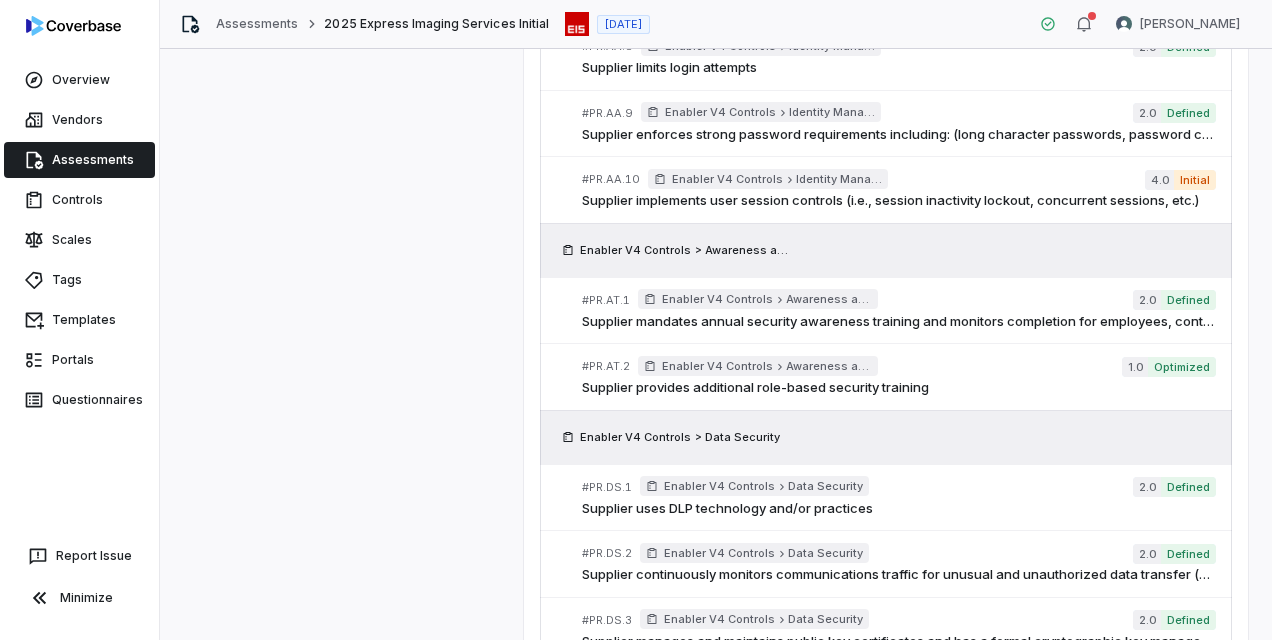 scroll, scrollTop: 3336, scrollLeft: 0, axis: vertical 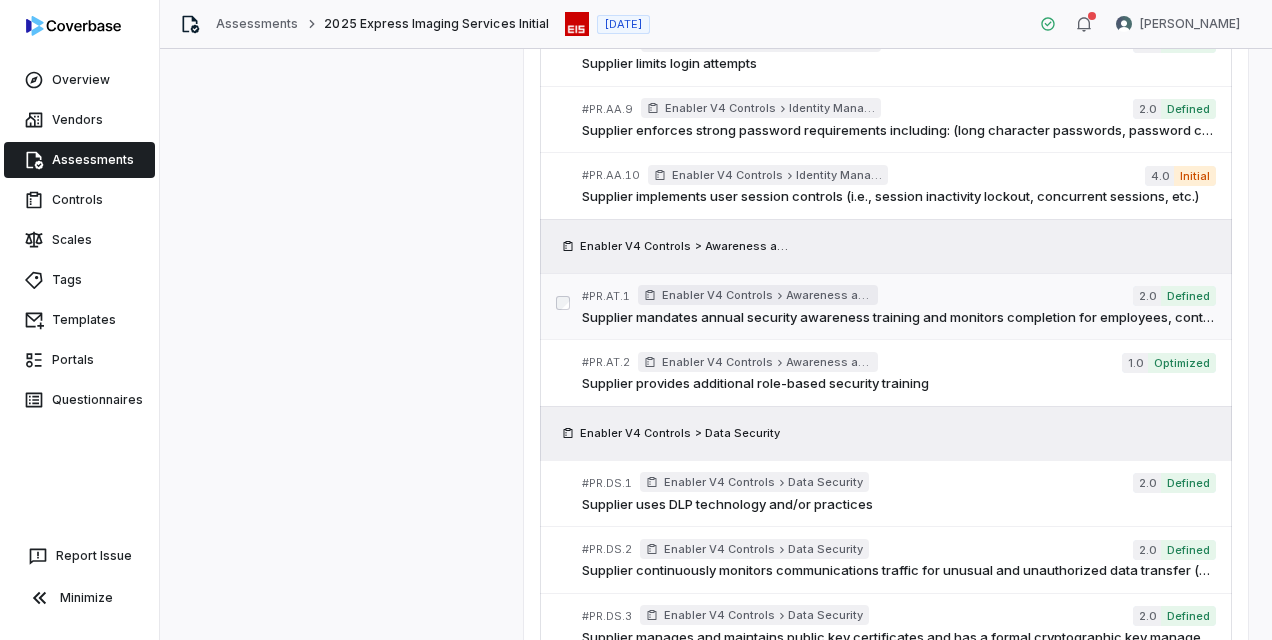 click on "Supplier mandates annual security awareness training and monitors completion for employees, contractors, and cybersecurity suppliers, and tracks for completion" at bounding box center [898, 318] 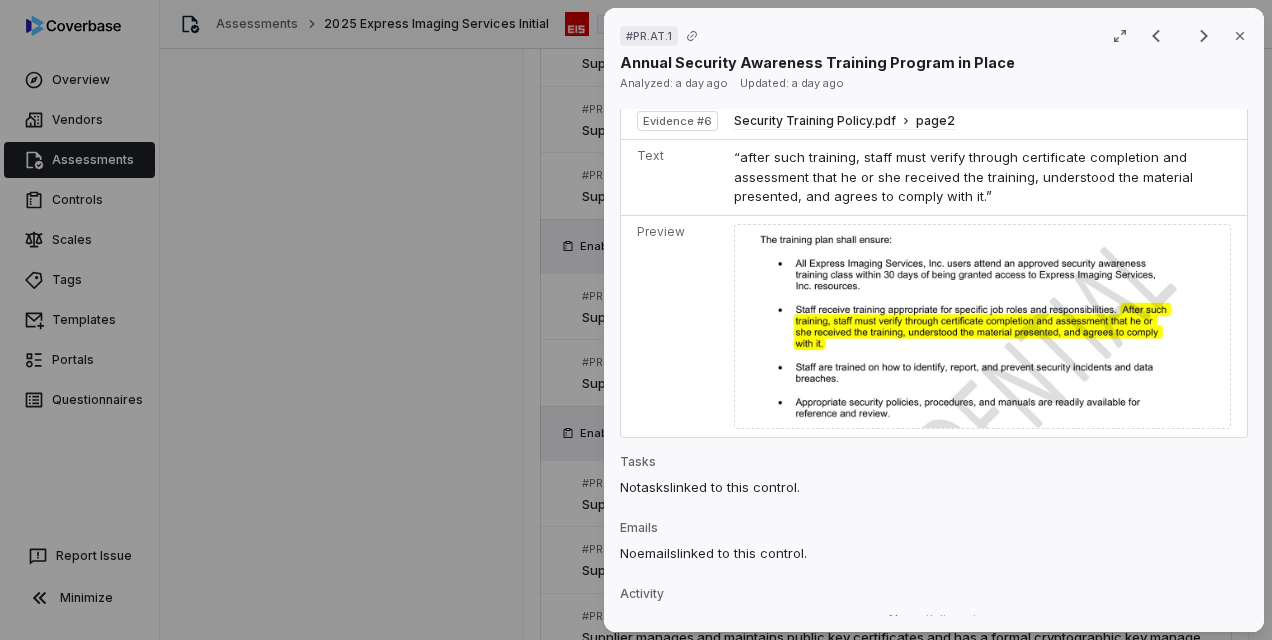 scroll, scrollTop: 2766, scrollLeft: 0, axis: vertical 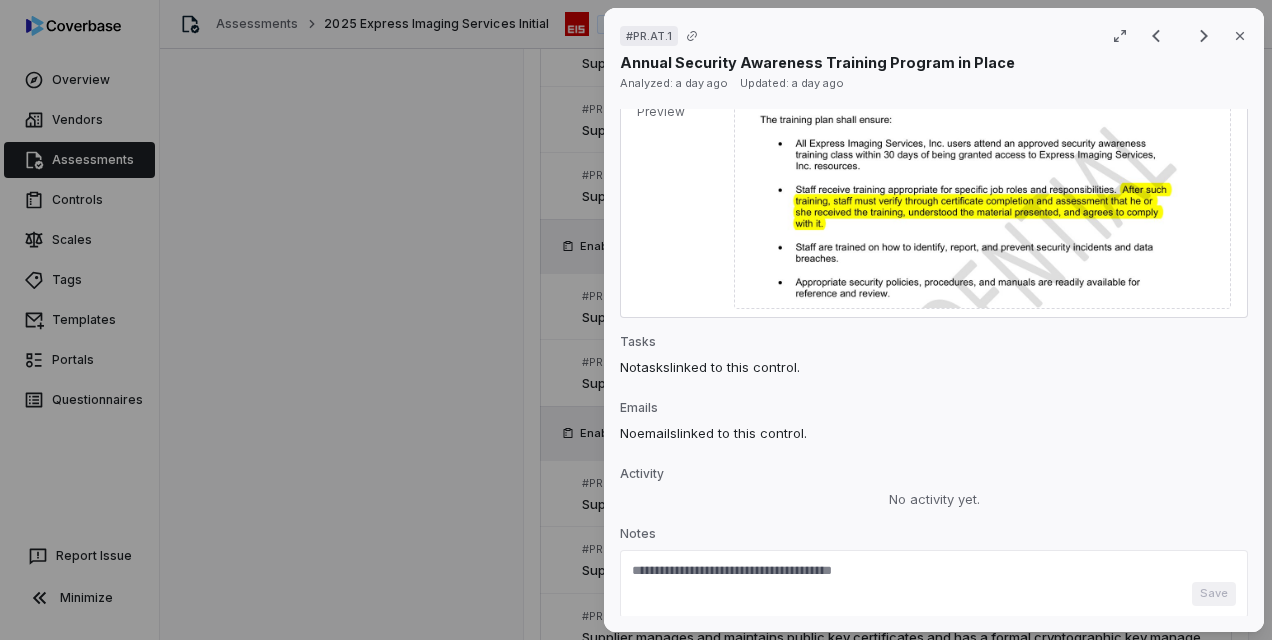 click on "# PR.AT.1 Result 42 of 73 Close Annual Security Awareness Training Program in Place Analyzed: a day ago Updated: a day ago No issue found Mark as issue Control Expectation Supplier mandates annual security awareness training and monitors completion for employees, contractors, and cybersecurity suppliers, and tracks for completion Guidance no guidance Control Set Enabler V4 Controls Awareness and Training  Weight 1 Evaluation Correct the AI Edit   Score 2.0 Defined Analysis Express Imaging Services has implemented an annual security awareness training program for employees, as evidenced by their Security Training Policy. Evidence # 1 The policy mandates that all Express Imaging Services users attend an approved security awareness training class [DATE] of being granted access to company resources. Evidence # 2 The training program covers a comprehensive range of security topics, including protecting sensitive information, data encryption, access management, and company security policies. Evidence # 3 4" at bounding box center (636, 320) 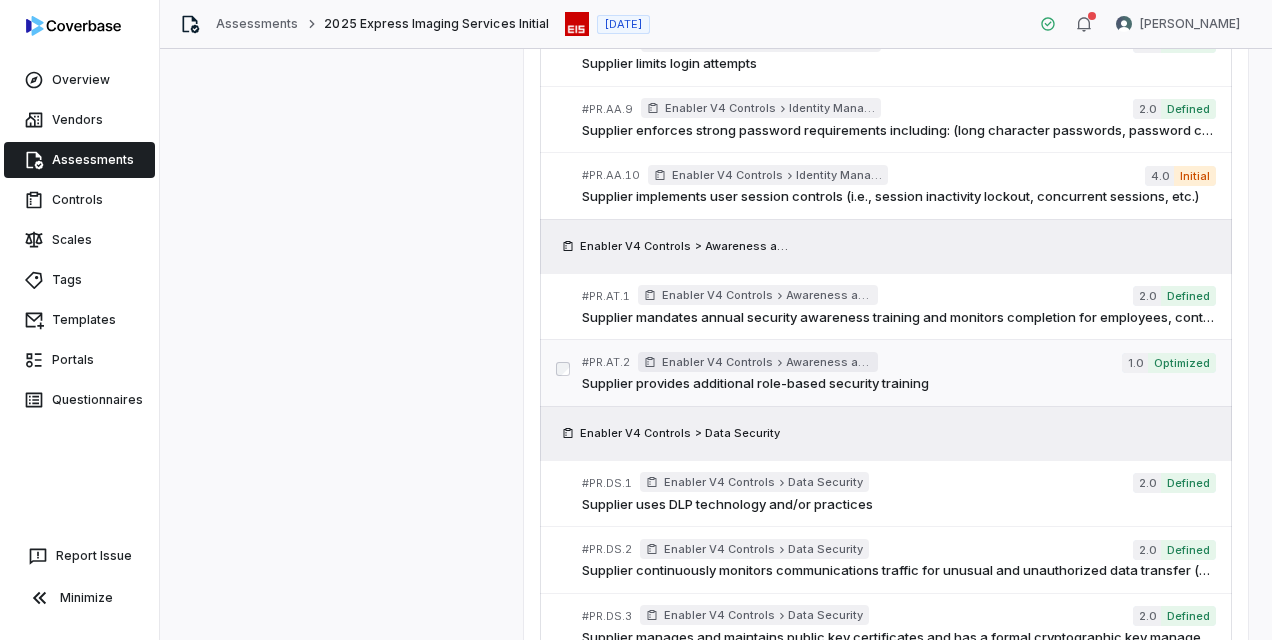 click on "Supplier provides additional role-based security training" at bounding box center (898, 384) 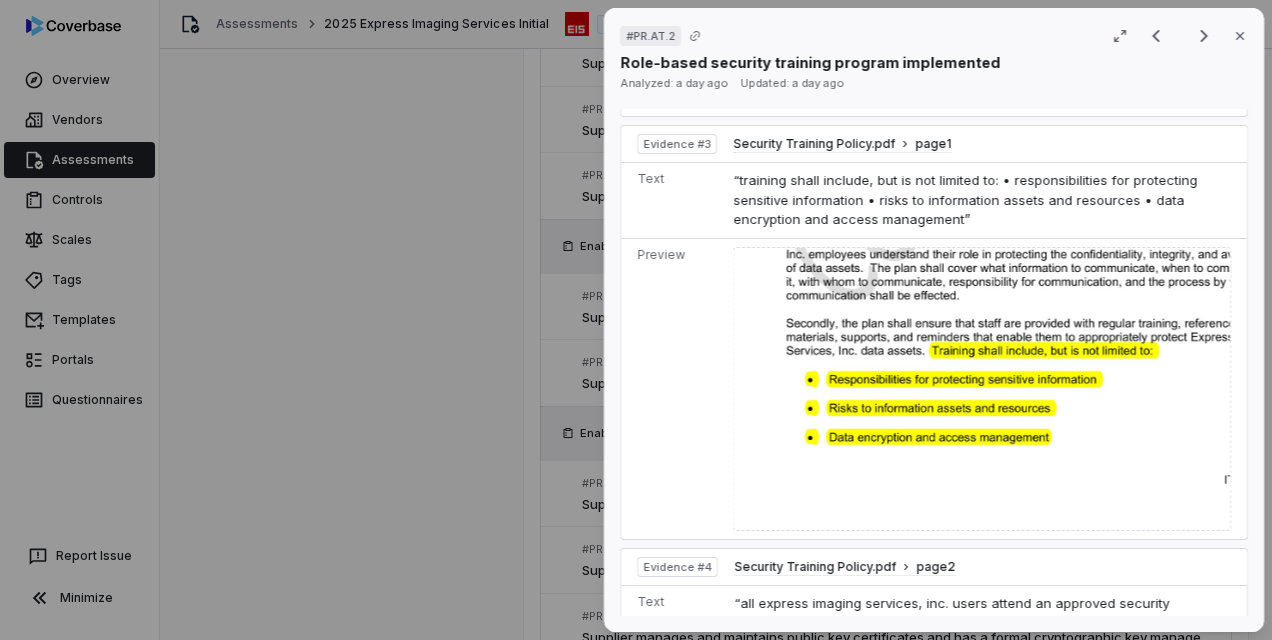 scroll, scrollTop: 1500, scrollLeft: 0, axis: vertical 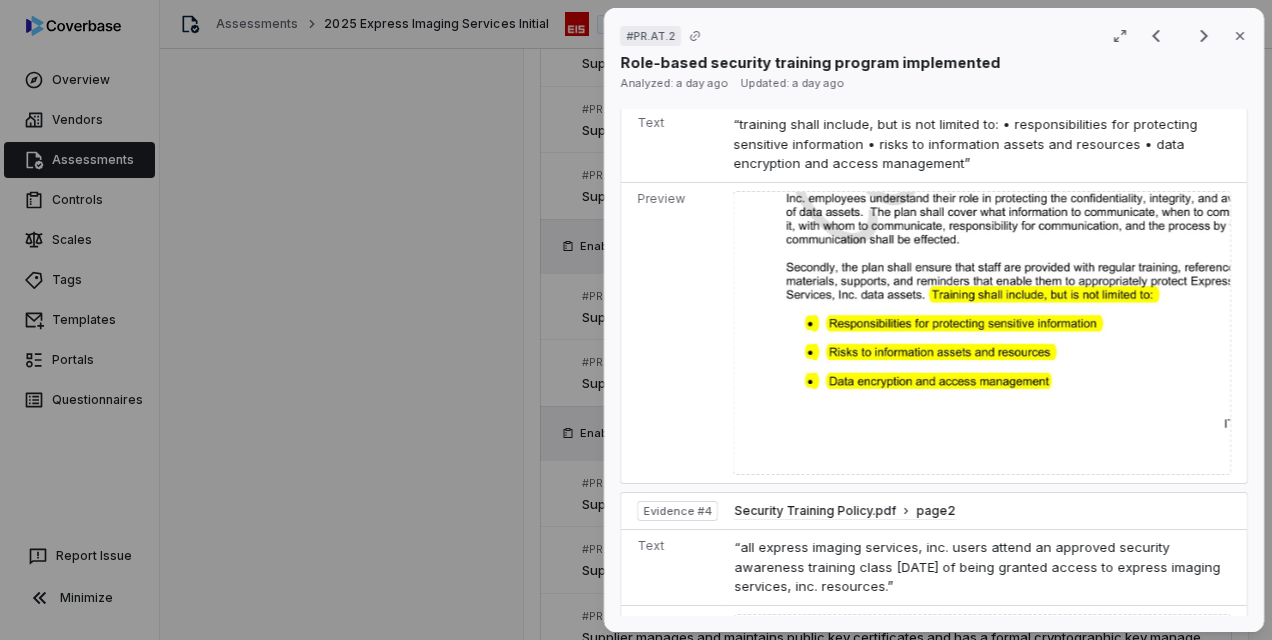 click on "# PR.AT.2 Result 43 of 73 Close Role-based security training program implemented Analyzed: a day ago Updated: a day ago No issue found [PERSON_NAME] as issue Control Expectation Supplier provides additional role-based security training Guidance Vendor should have evidence which shows they train their employees based on role. Show any training specific evidence and focus on role-based training.
This is not a 'third party to the third party' training control Vendor should have evidence which shows they train their employees based on role. Show any training specific evidence and focus on role-based training.
This is not a 'third party to the third party' training control See more Control Set Enabler V4 Controls Awareness and Training  Weight 1 Evaluation Correct the AI Edit   Score 1.0 Optimized Analysis Express Imaging Services has implemented a comprehensive security training program that includes role-based training for employees Evidence # 1 Evidence # 2 Evidence # 3 Evidence # 4 Evidence # 5 Evidence Evidence # 1" at bounding box center (636, 320) 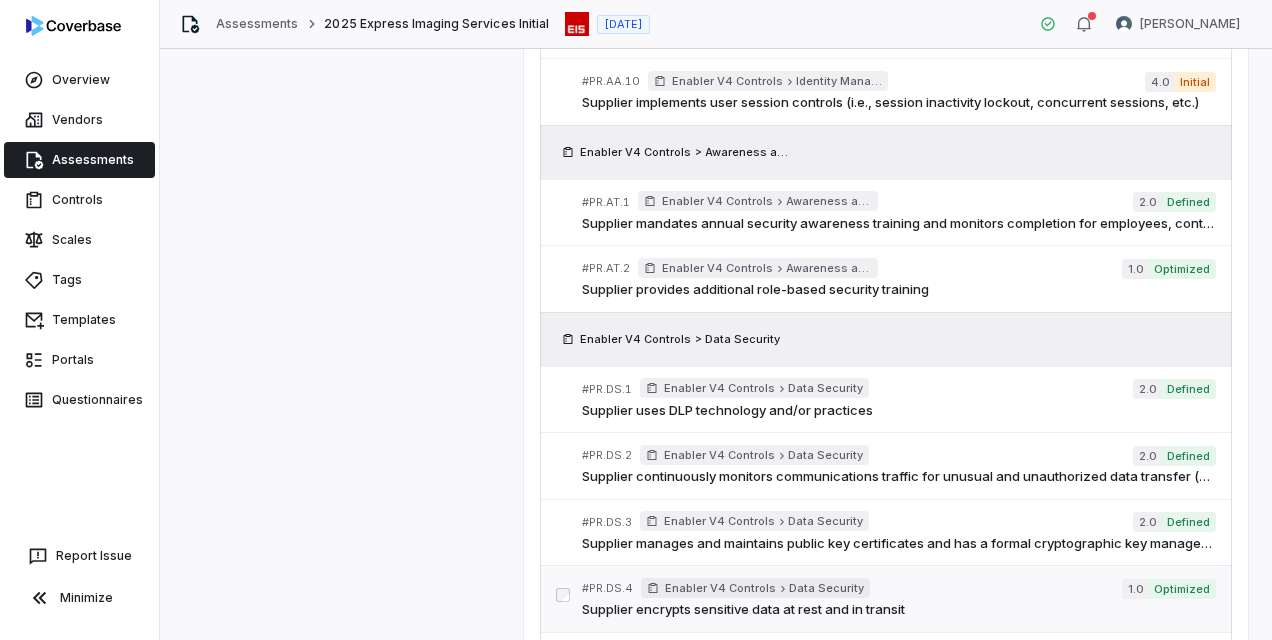 scroll, scrollTop: 3536, scrollLeft: 0, axis: vertical 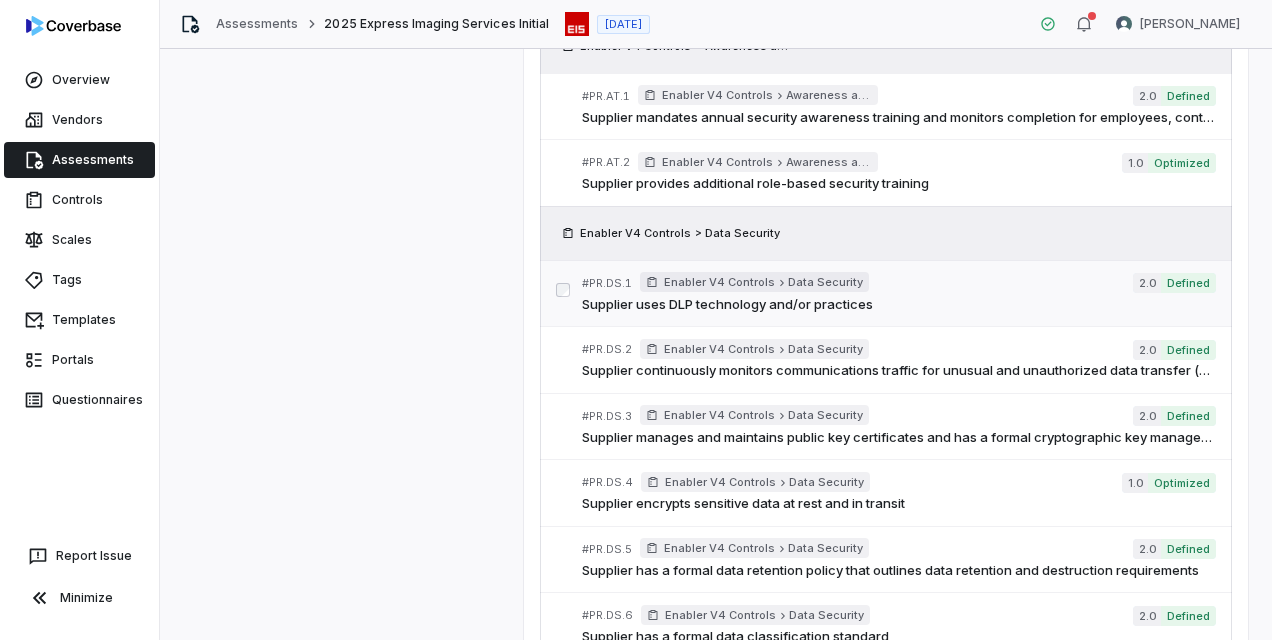 click on "Supplier uses DLP technology and/or practices" at bounding box center (898, 305) 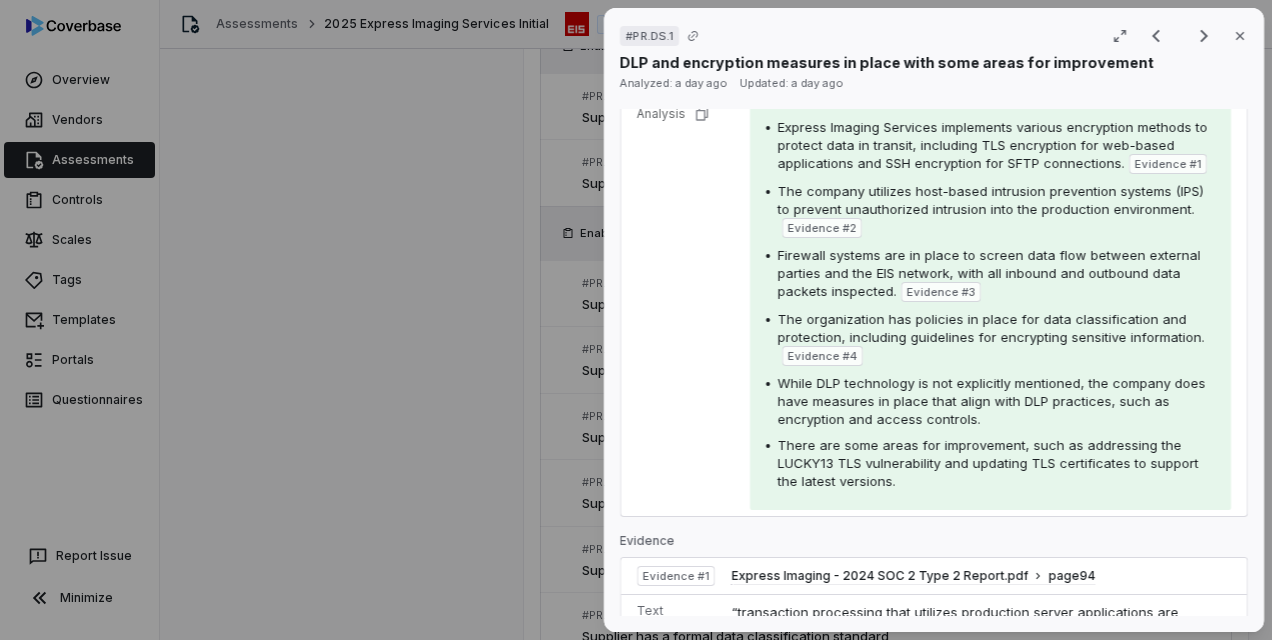 scroll, scrollTop: 336, scrollLeft: 0, axis: vertical 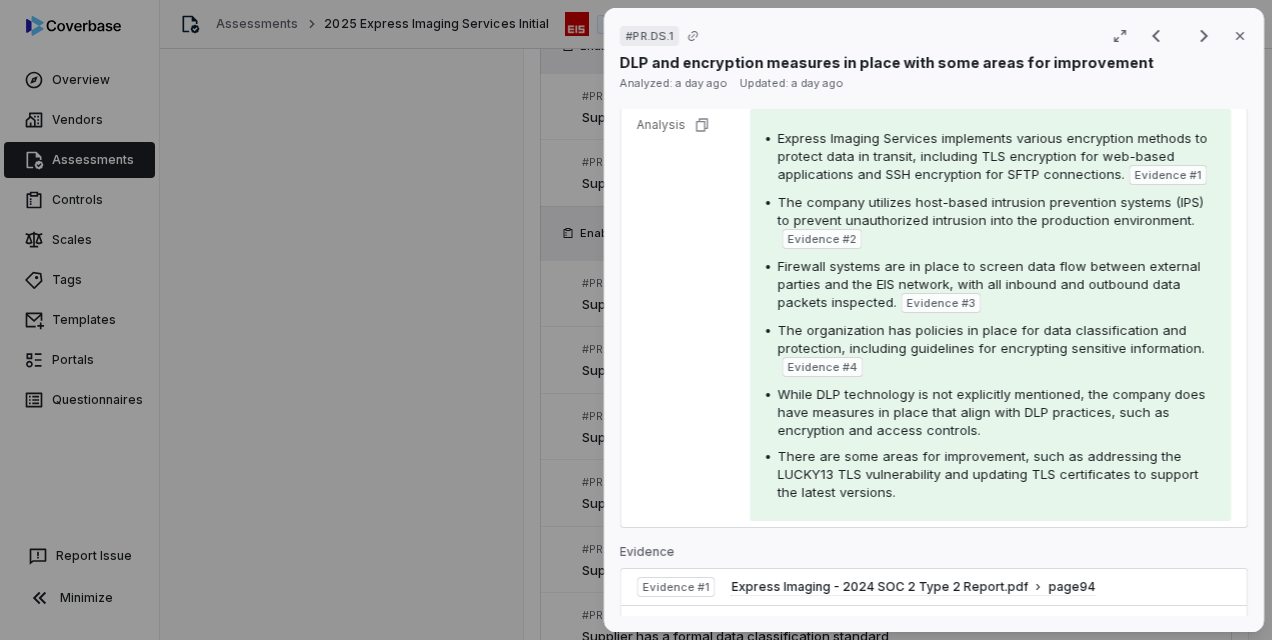 click on "# PR.DS.1 Result 44 of 73 Close DLP and encryption measures in place with some areas for improvement Analyzed: a day ago Updated: a day ago No issue found Mark as issue Control Expectation Supplier uses DLP technology and/or practices Guidance See more Control Set Enabler V4 Controls Data Security  Weight 1 Evaluation Correct the AI Edit   Score 2.0 Defined Analysis Express Imaging Services implements various encryption methods to protect data in transit, including TLS encryption for web-based applications and SSH encryption for SFTP connections. Evidence # 1 The company utilizes host-based intrusion prevention systems (IPS) to prevent unauthorized intrusion into the production environment. Evidence # 2 Firewall systems are in place to screen data flow between external parties and the EIS network, with all inbound and outbound data packets inspected. Evidence # 3 The organization has policies in place for data classification and protection, including guidelines for encrypting sensitive information. Evidence #" at bounding box center (636, 320) 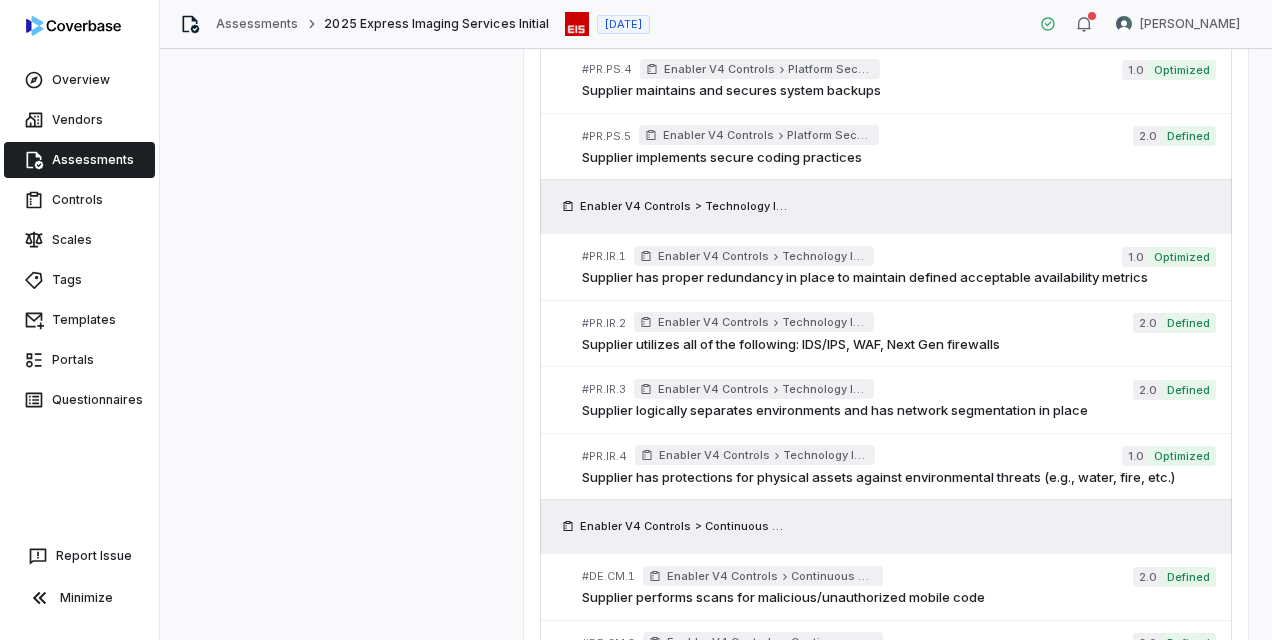 scroll, scrollTop: 4536, scrollLeft: 0, axis: vertical 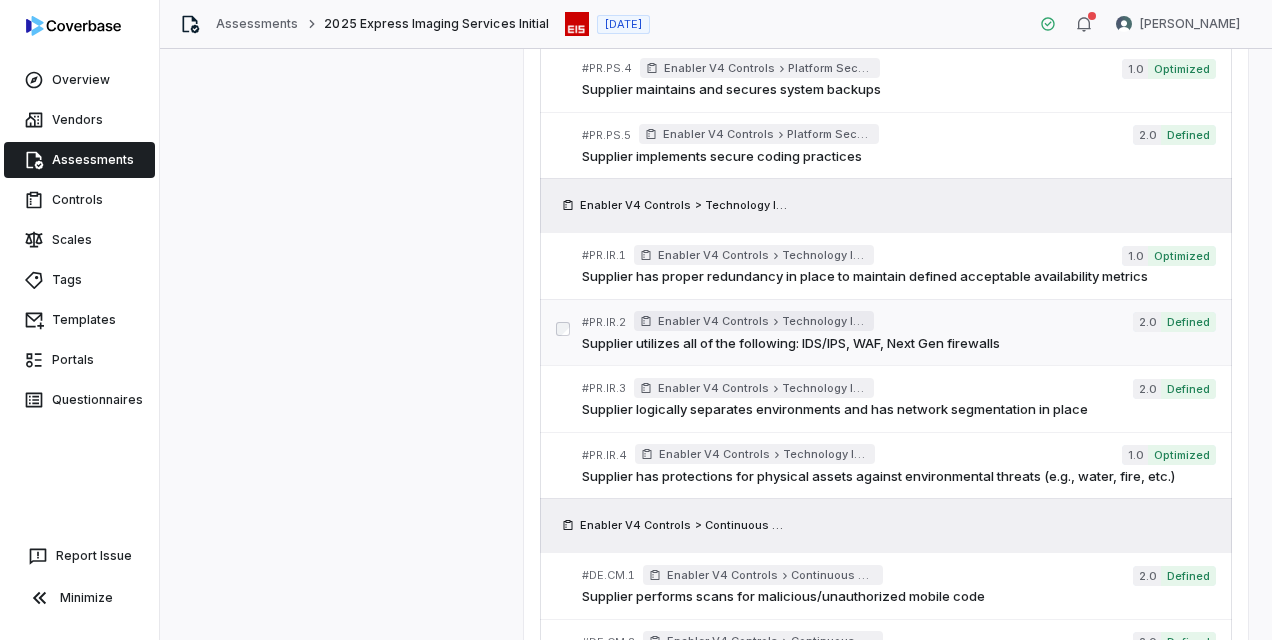 click on "Supplier utilizes all of the following: IDS/IPS, WAF, Next Gen firewalls" at bounding box center (898, 344) 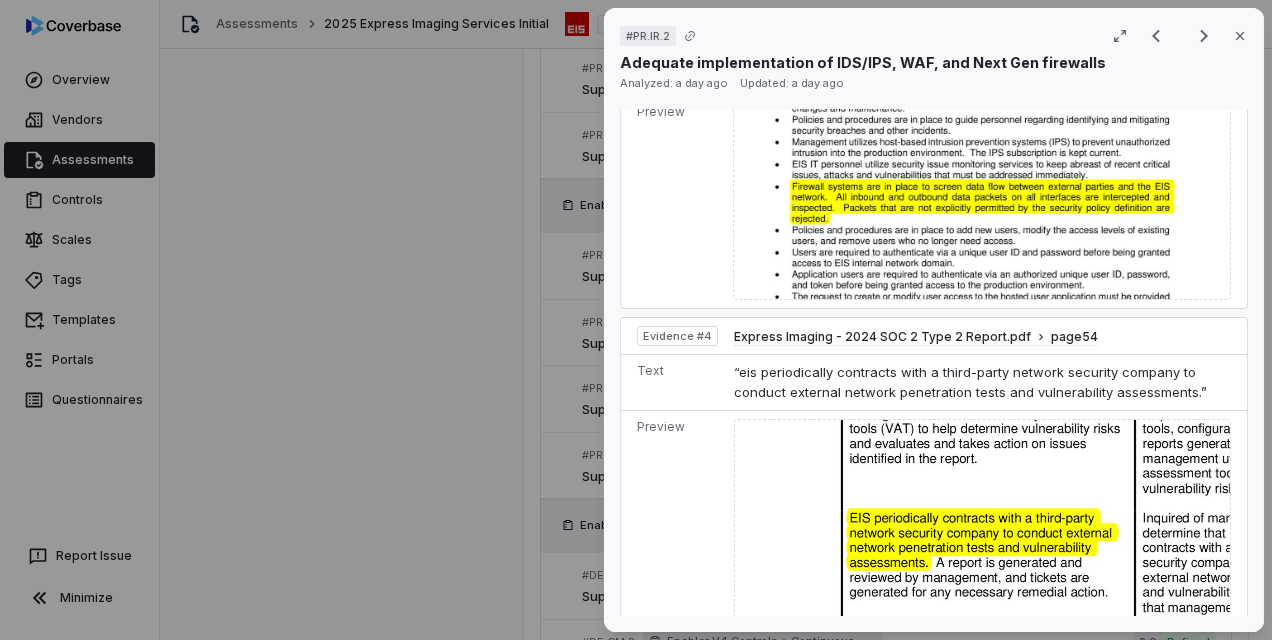 scroll, scrollTop: 1700, scrollLeft: 0, axis: vertical 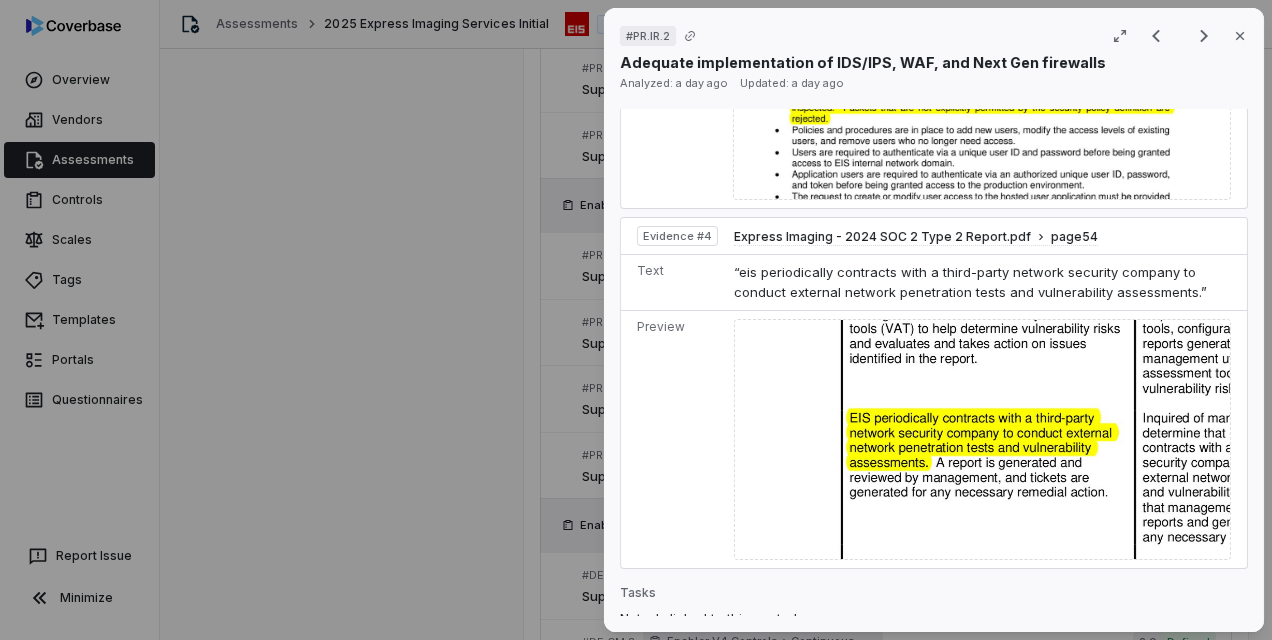 click on "# PR.IR.2 Result 58 of 73 Close Adequate implementation of IDS/IPS, WAF, and Next Gen firewalls Analyzed: a day ago Updated: a day ago No issue found Mark as issue Control Expectation Supplier utilizes all of the following: IDS/IPS, WAF, Next Gen firewalls Guidance no guidance Control Set Enabler V4 Controls Technology Infrastructure Resilience  Weight 1 Evaluation Correct the AI Edit   Score 2.0 Defined Analysis The vendor utilizes host-based intrusion prevention systems (IPS) to prevent unauthorized intrusion into the production environment. Evidence # 1 The IDS/IPS is configured to detect and mitigate known attacks based on signatures and protocol anomalies, including DoS/DDoS attacks. Evidence # 2 Firewall systems are in place to screen data flow between external parties and the EIS network, with all inbound and outbound packets intercepted and inspected. Evidence # 3 Evidence # 4 Evidence Evidence # 1 Express Imaging - 2024 SOC 2 Type 2 Report.pdf page  15 Text Preview Evidence # 2 page  70 Text Preview" at bounding box center [636, 320] 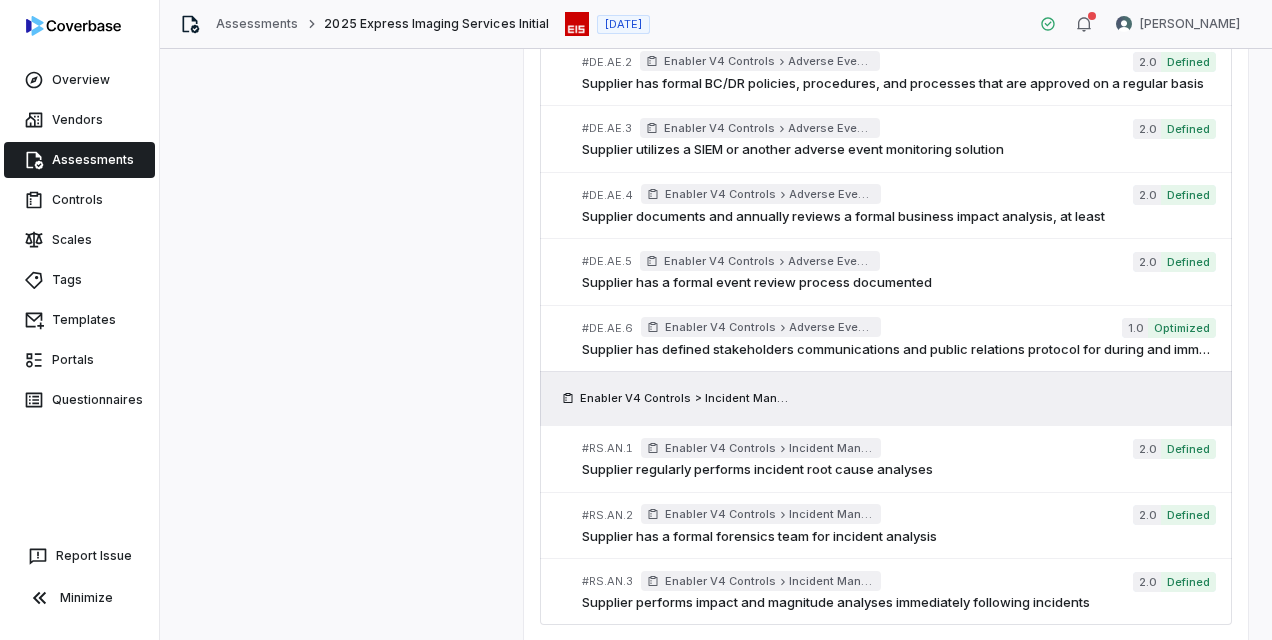scroll, scrollTop: 5445, scrollLeft: 0, axis: vertical 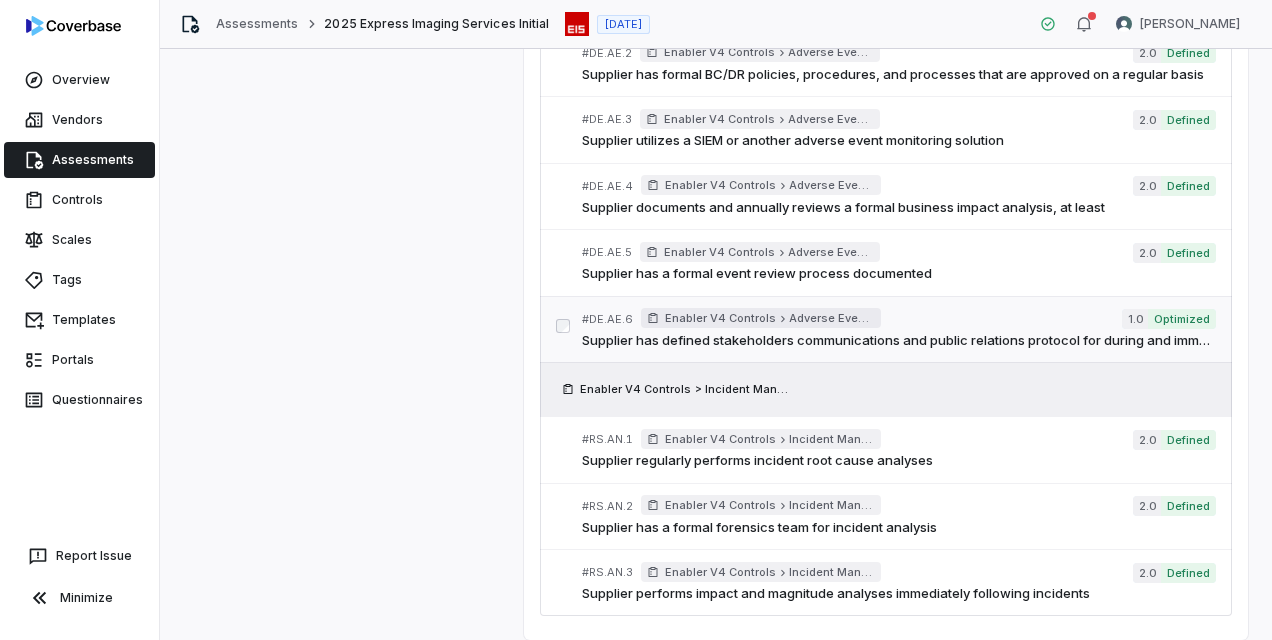 click on "Supplier has defined stakeholders communications and public relations protocol for during and immediately after an incident" at bounding box center (898, 341) 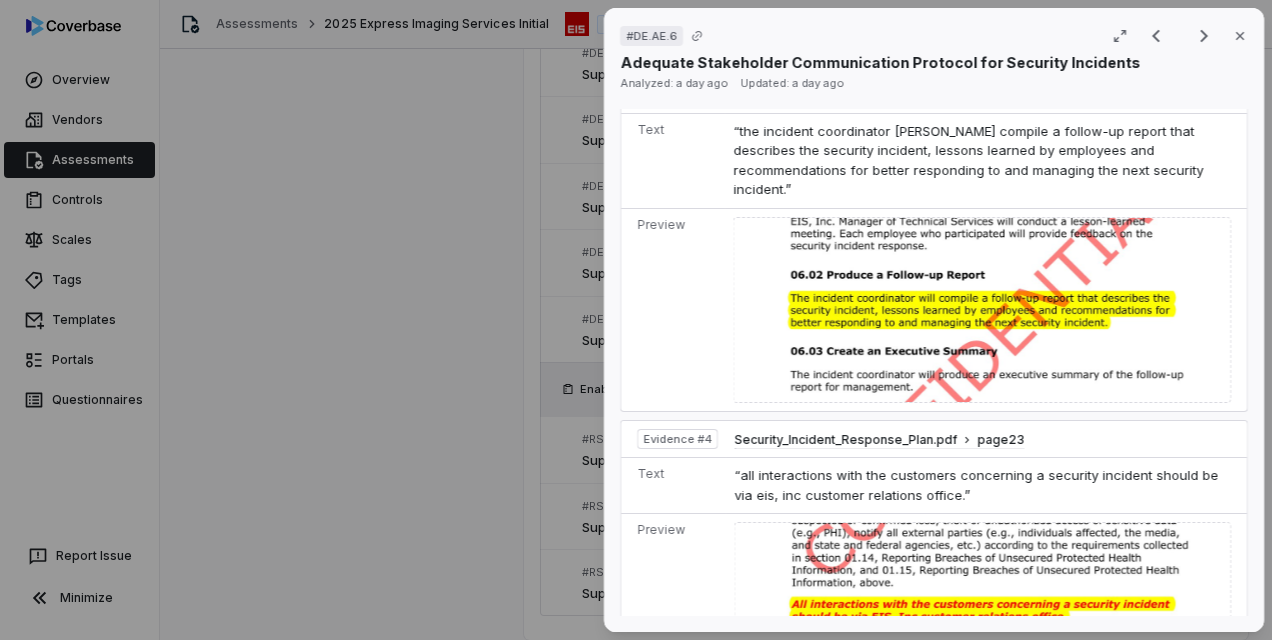 scroll, scrollTop: 1600, scrollLeft: 0, axis: vertical 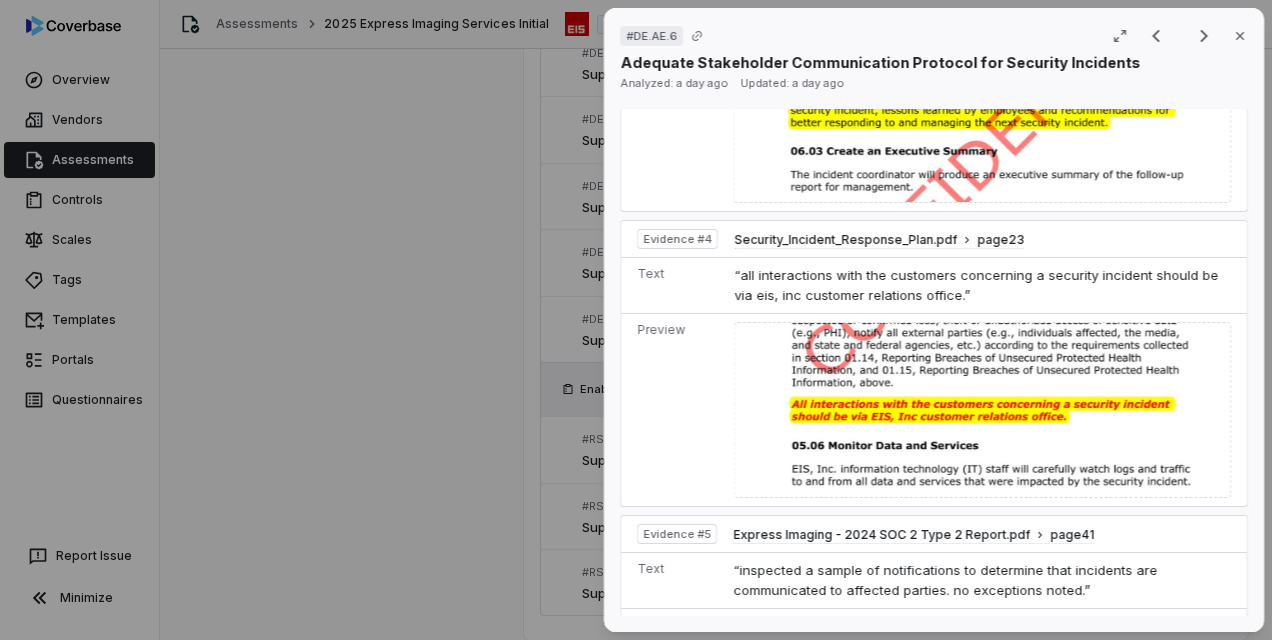 click on "# DE.AE.6 Result 70 of 73 Close Adequate Stakeholder Communication Protocol for Security Incidents Analyzed: a day ago Updated: a day ago No issue found Mark as issue Control Expectation Supplier has defined stakeholders communications and public relations protocol for during and immediately after an incident Guidance no guidance Control Set Enabler V4 Controls Adverse Event Analysis  Weight 1 Evaluation Correct the AI Edit   Score 1.0 Optimized Analysis The vendor has a comprehensive Security Incident Response Plan that includes procedures for stakeholder communications during and after security incidents. Evidence # 1 The plan designates specific roles and responsibilities for incident communication, including a Security Incident Response Team (SIRT). Evidence # 2 The plan outlines steps for notifying affected parties and creating executive summaries for management. Evidence # 3 Evidence # 4 Evidence # 5 Evidence Evidence # 1 Security_Incident_Response_Plan.pdf page  4 Text Preview Evidence # 2 page  8 Text" at bounding box center [636, 320] 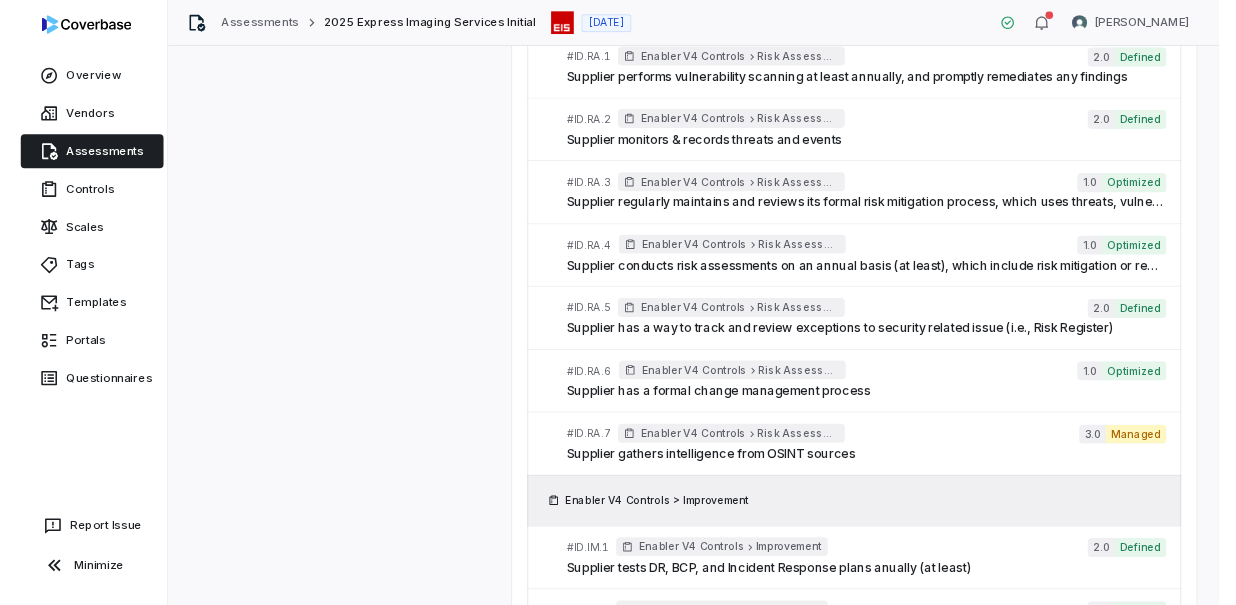 scroll, scrollTop: 0, scrollLeft: 0, axis: both 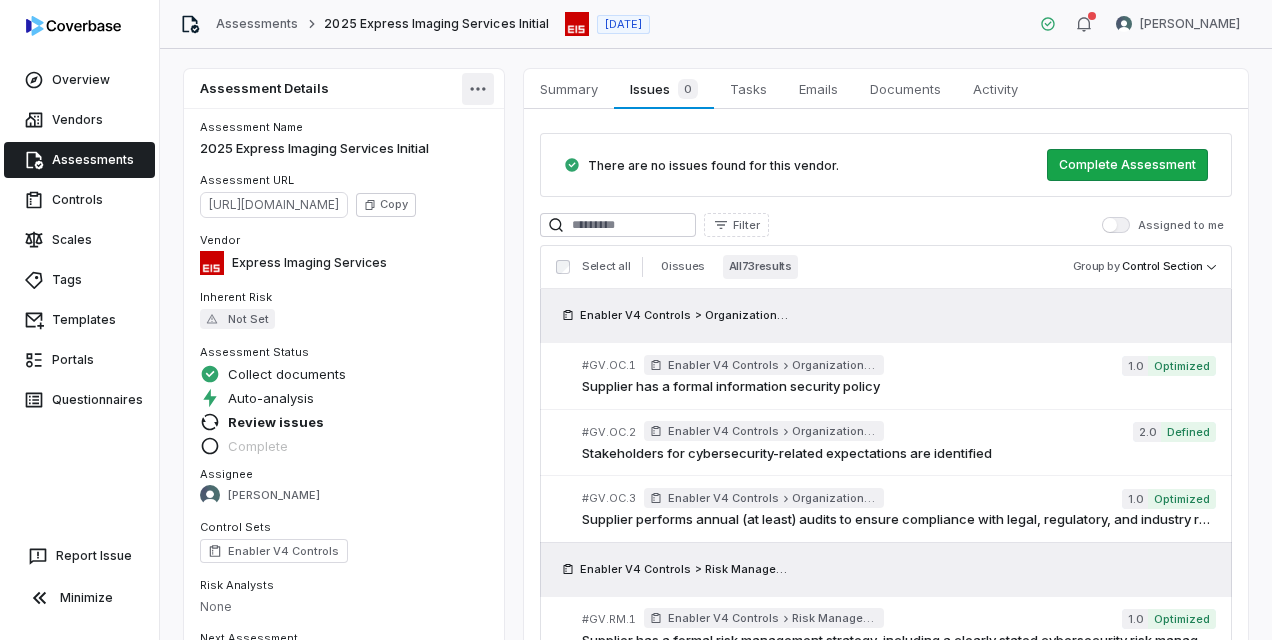 click on "Overview Vendors Assessments Controls Scales Tags Templates Portals Questionnaires Report Issue Minimize Assessments 2025 Express Imaging Services Initial [DATE] [PERSON_NAME] Assessment Details Assessment Name 2025 Express Imaging Services Initial Assessment URL  [URL][DOMAIN_NAME] Copy Vendor Express Imaging Services Inherent Risk Not Set Assessment Status Collect documents Auto-analysis Review issues Complete Assignee [PERSON_NAME] Control Sets Enabler V4 Controls Risk Analysts None Next Assessment [DATE] ( [DATE] ) Submission Portal Create Submission Portal Properties Summary Summary Issues 0 Issues 0 Tasks Tasks Emails Emails Documents Documents Activity Activity There are no issues found for this vendor. Complete Assessment Filter Assigned to me Select all 0  issues All  73  results Group by   Control Section Enabler V4 Controls    > Organizational Context  # GV.OC.1 Enabler V4 Controls Organizational Context" at bounding box center (636, 320) 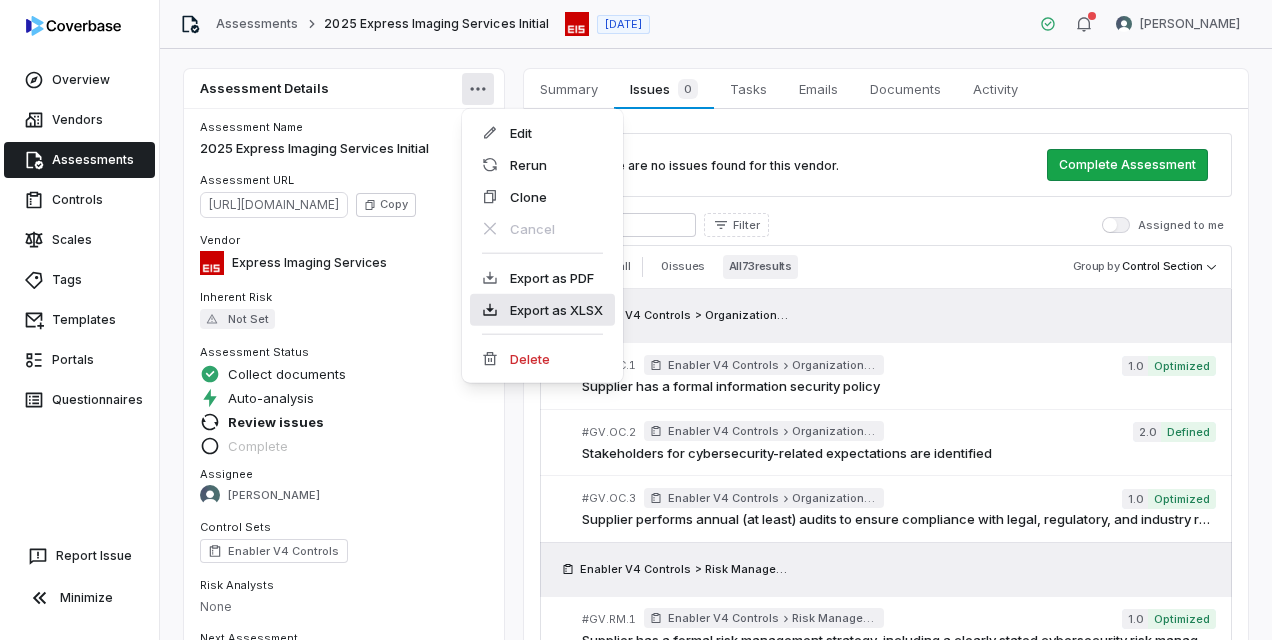 click on "Export as XLSX" at bounding box center [542, 310] 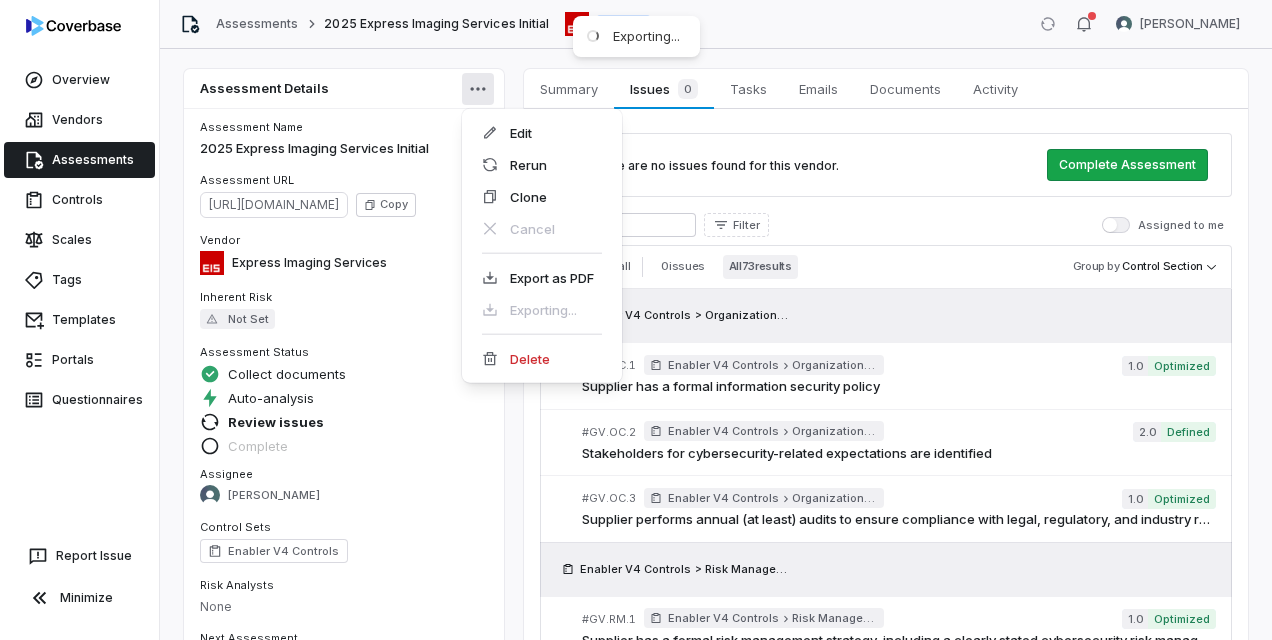 click on "Overview Vendors Assessments Controls Scales Tags Templates Portals Questionnaires Report Issue Minimize Assessments 2025 Express Imaging Services Initial [DATE] [PERSON_NAME] Assessment Details Assessment Name 2025 Express Imaging Services Initial Assessment URL  [URL][DOMAIN_NAME] Copy Vendor Express Imaging Services Inherent Risk Not Set Assessment Status Collect documents Auto-analysis Review issues Complete Assignee [PERSON_NAME] Control Sets Enabler V4 Controls Risk Analysts None Next Assessment [DATE] ( [DATE] ) Submission Portal Create Submission Portal Properties Summary Summary Issues 0 Issues 0 Tasks Tasks Emails Emails Documents Documents Activity Activity There are no issues found for this vendor. Complete Assessment Filter Assigned to me Select all 0  issues All  73  results Group by   Control Section Enabler V4 Controls    > Organizational Context  # GV.OC.1 Enabler V4 Controls Organizational Context" at bounding box center [636, 320] 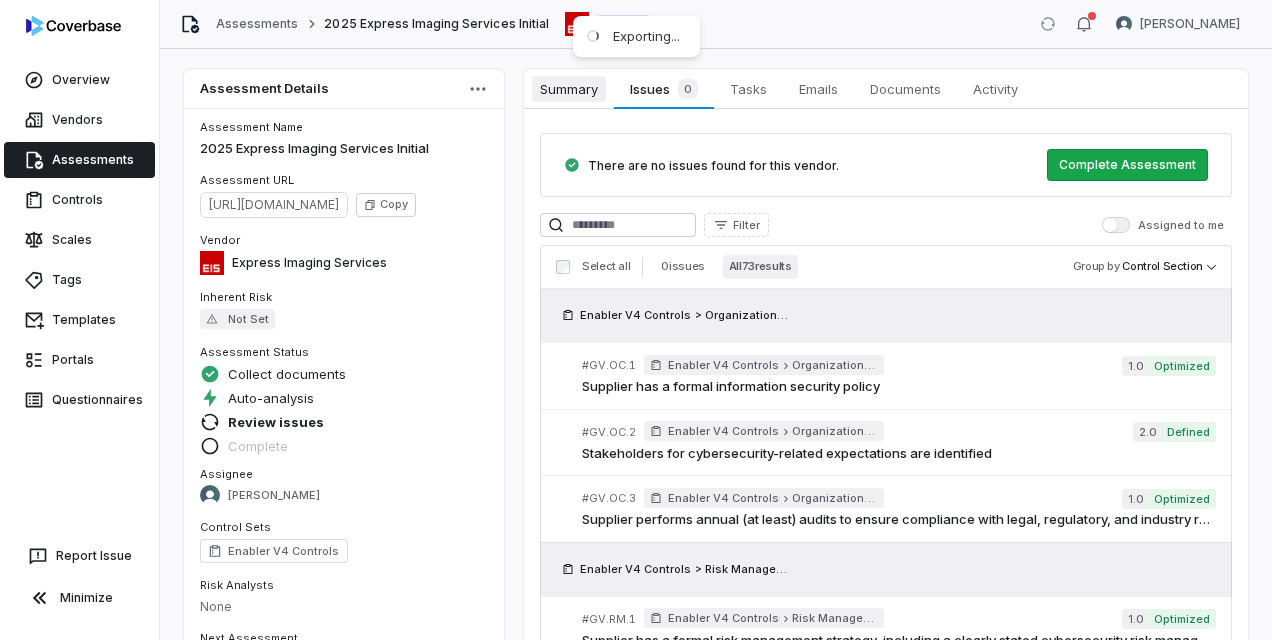 click on "Summary" at bounding box center [569, 89] 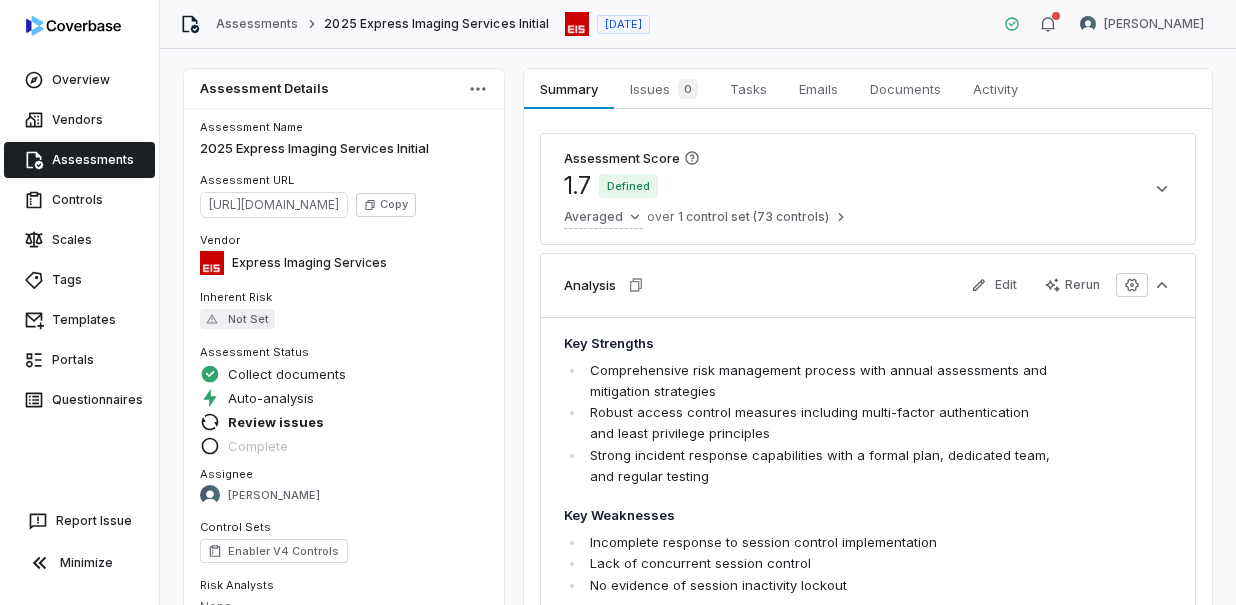 click on "Assessment Score 1.7 Defined Averaged over 1 control set (73 controls)" at bounding box center [868, 189] 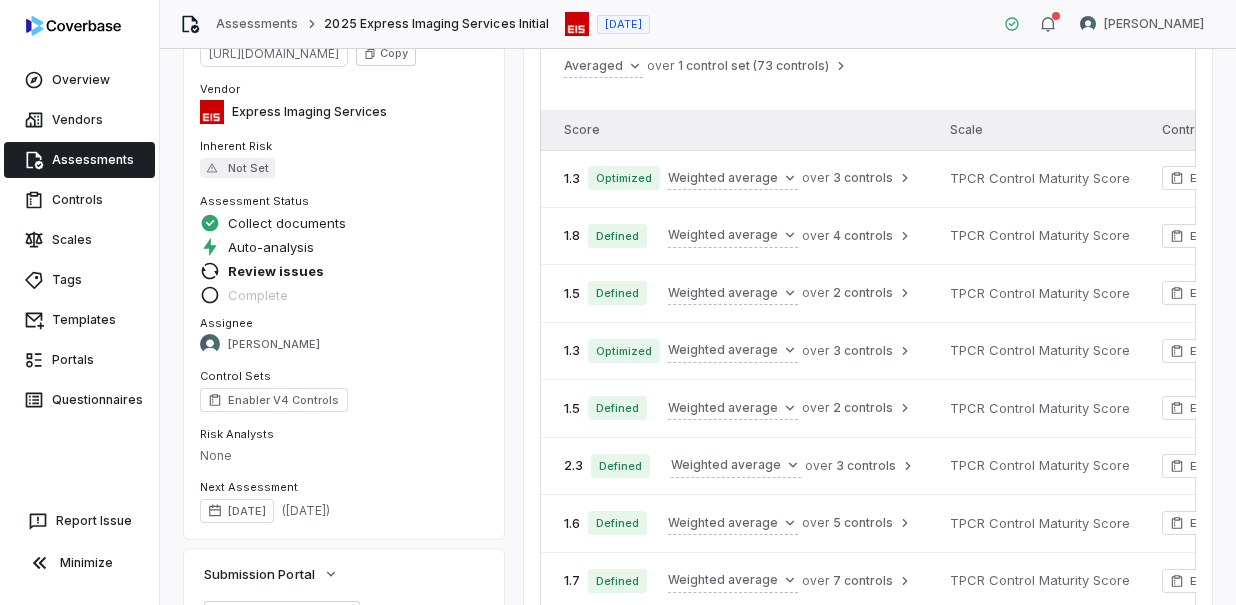 scroll, scrollTop: 200, scrollLeft: 0, axis: vertical 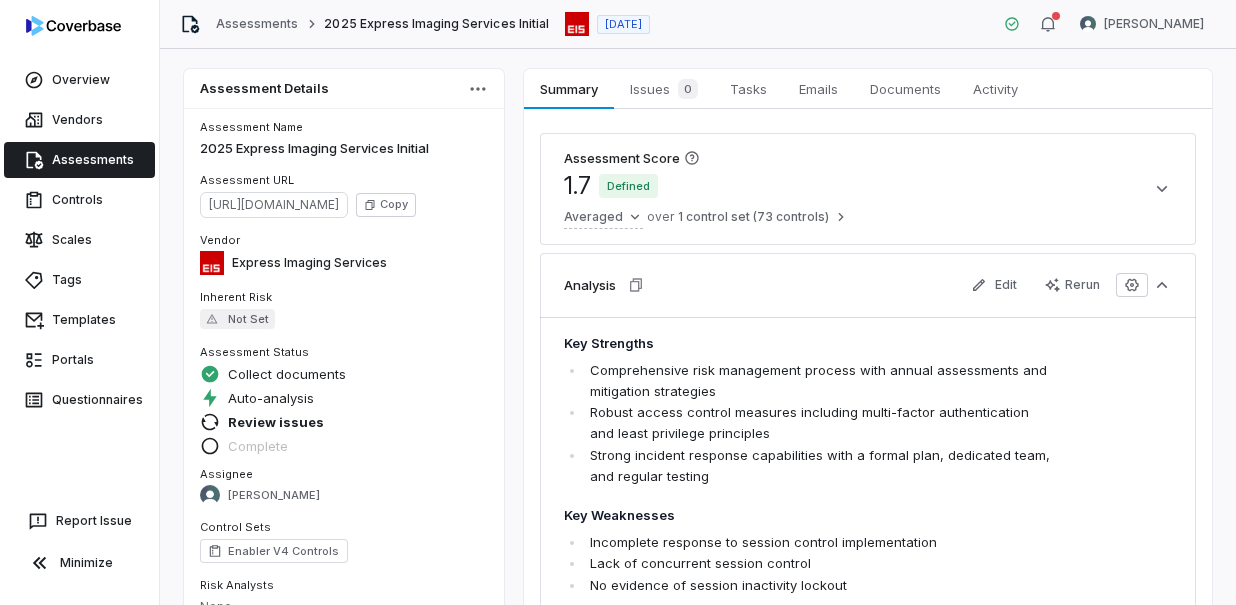 click on "Assessment URL" at bounding box center [344, 181] 